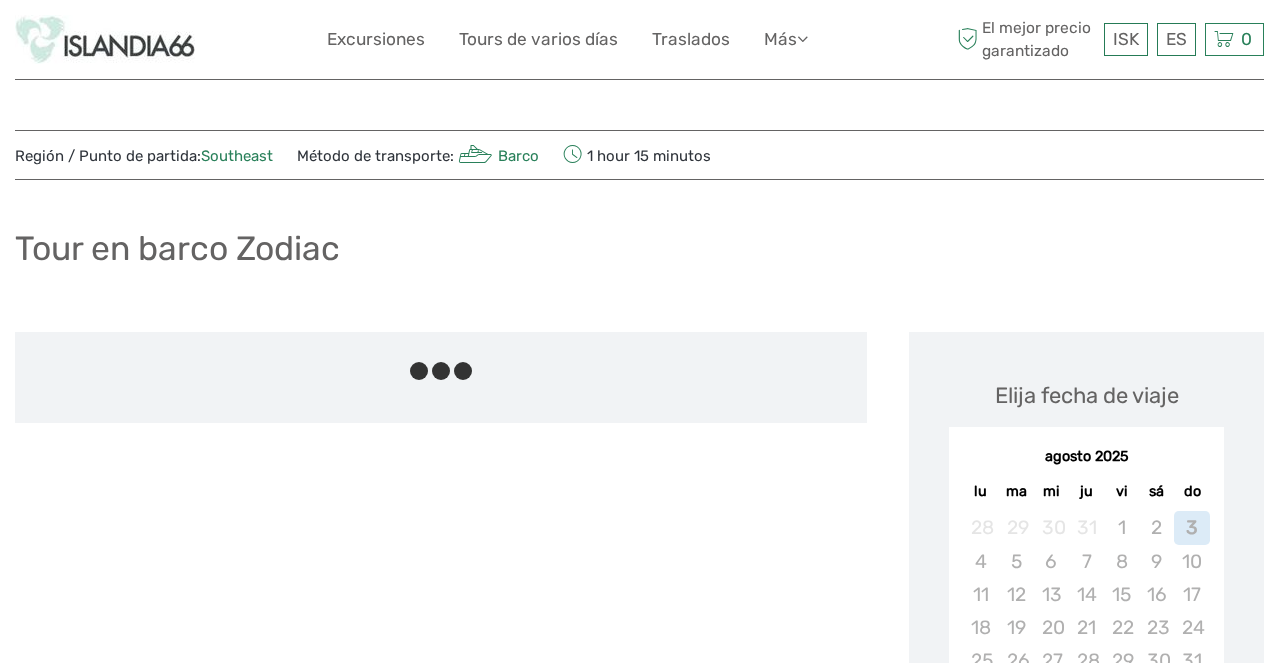 scroll, scrollTop: 0, scrollLeft: 0, axis: both 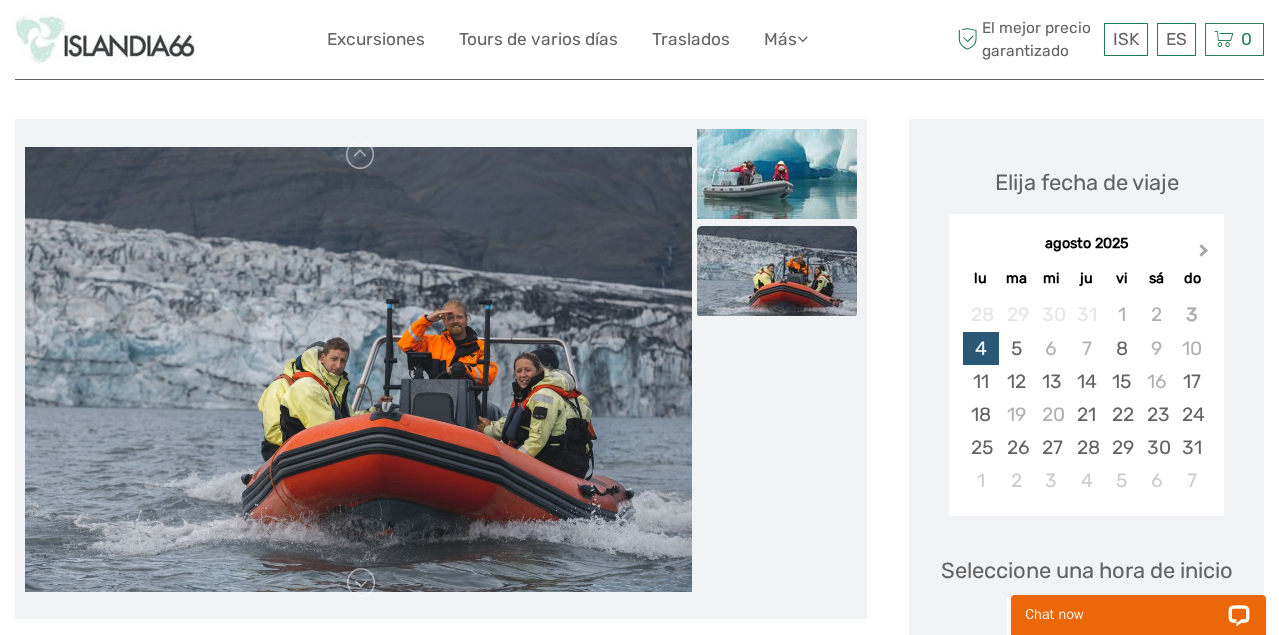 click on "Next Month" at bounding box center [1204, 254] 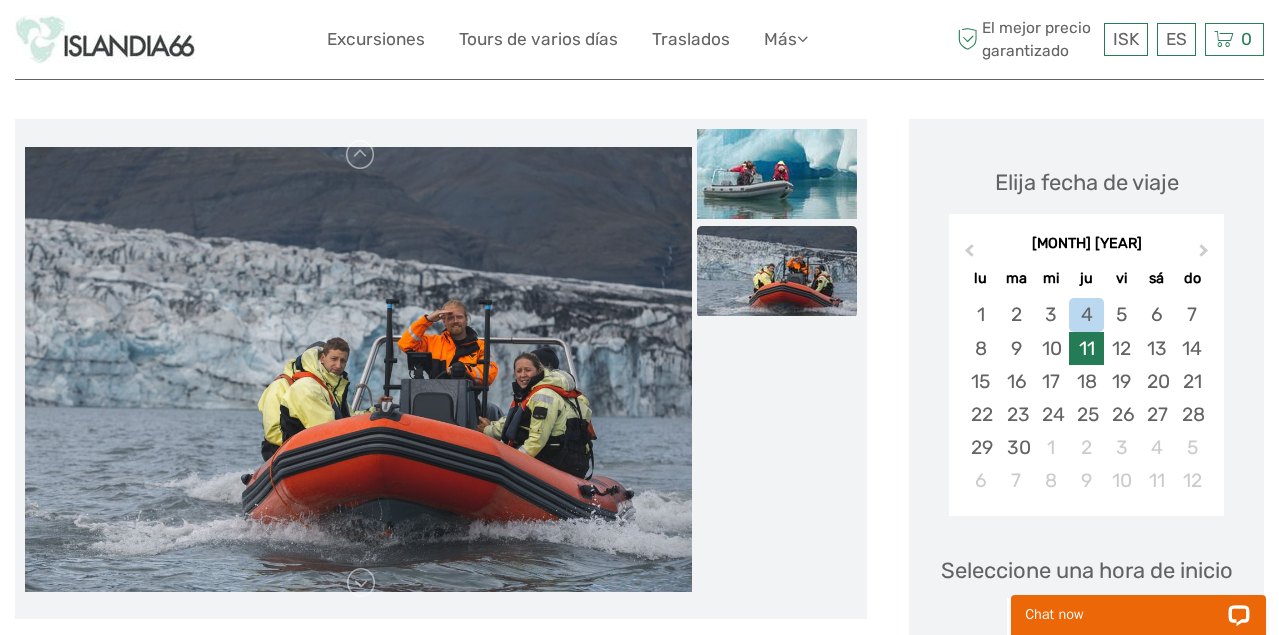 click on "11" at bounding box center [1086, 348] 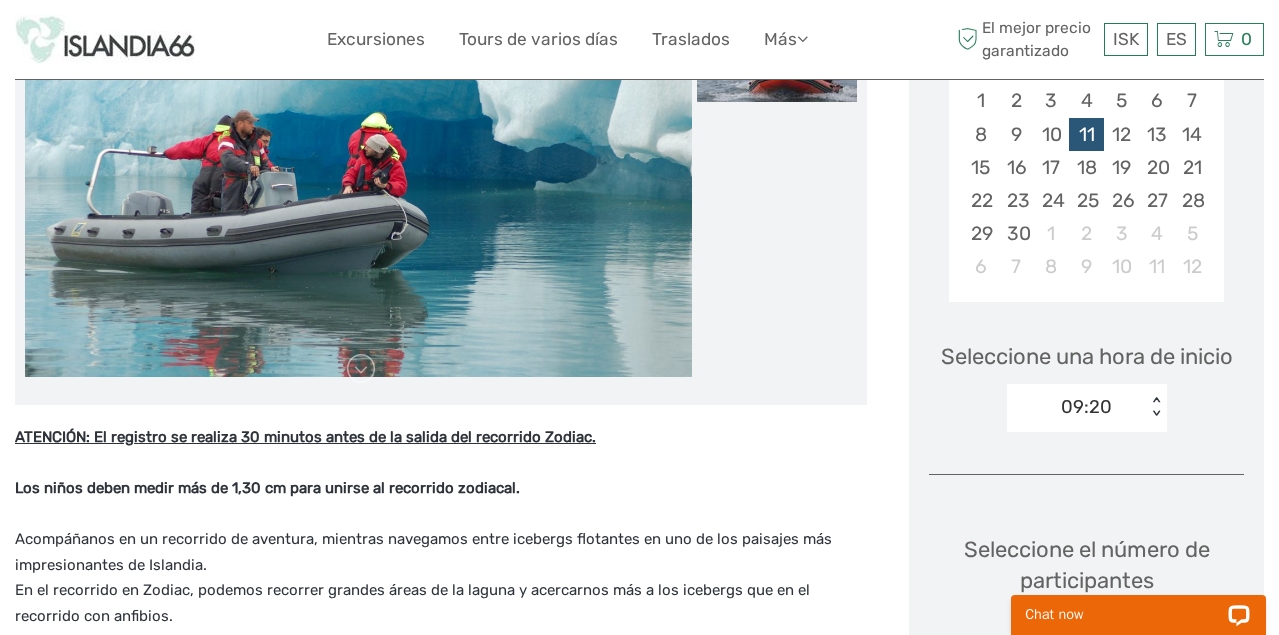 scroll, scrollTop: 437, scrollLeft: 0, axis: vertical 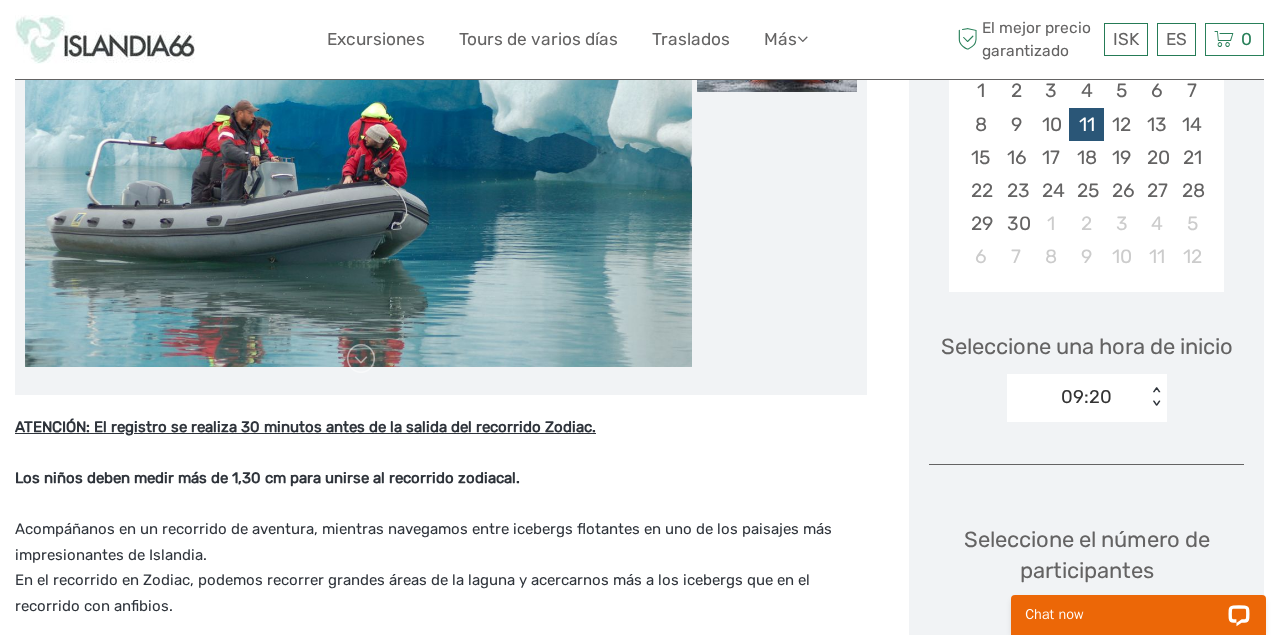 click on "09:20" at bounding box center (1076, 397) 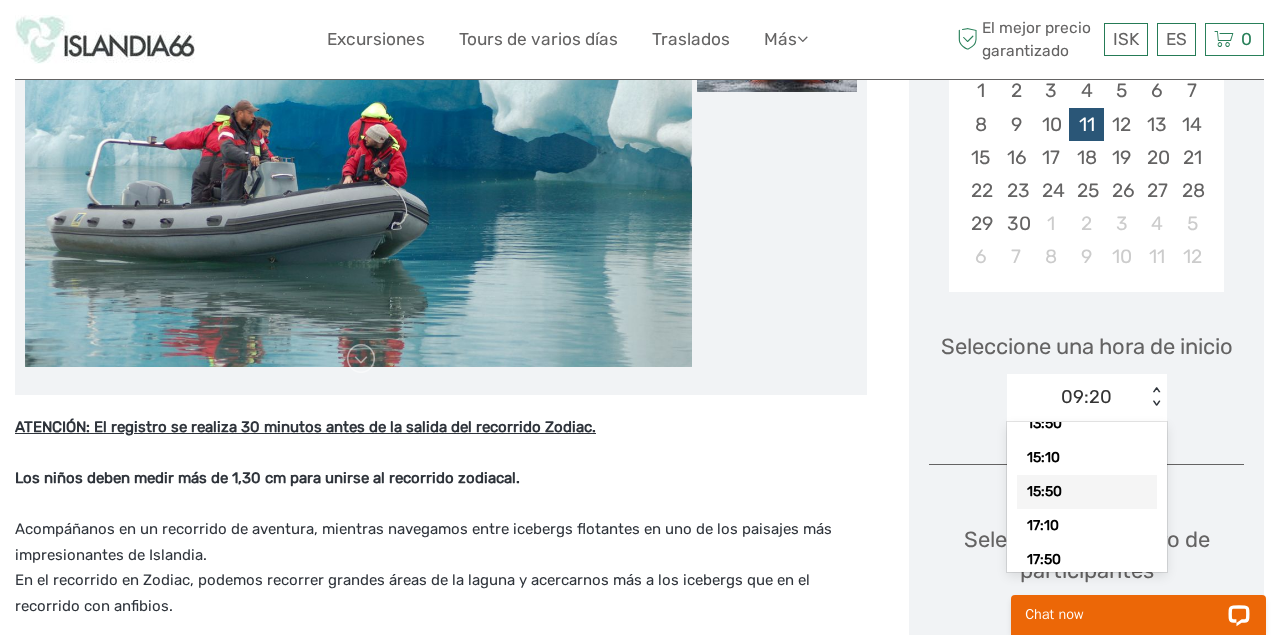 scroll, scrollTop: 210, scrollLeft: 0, axis: vertical 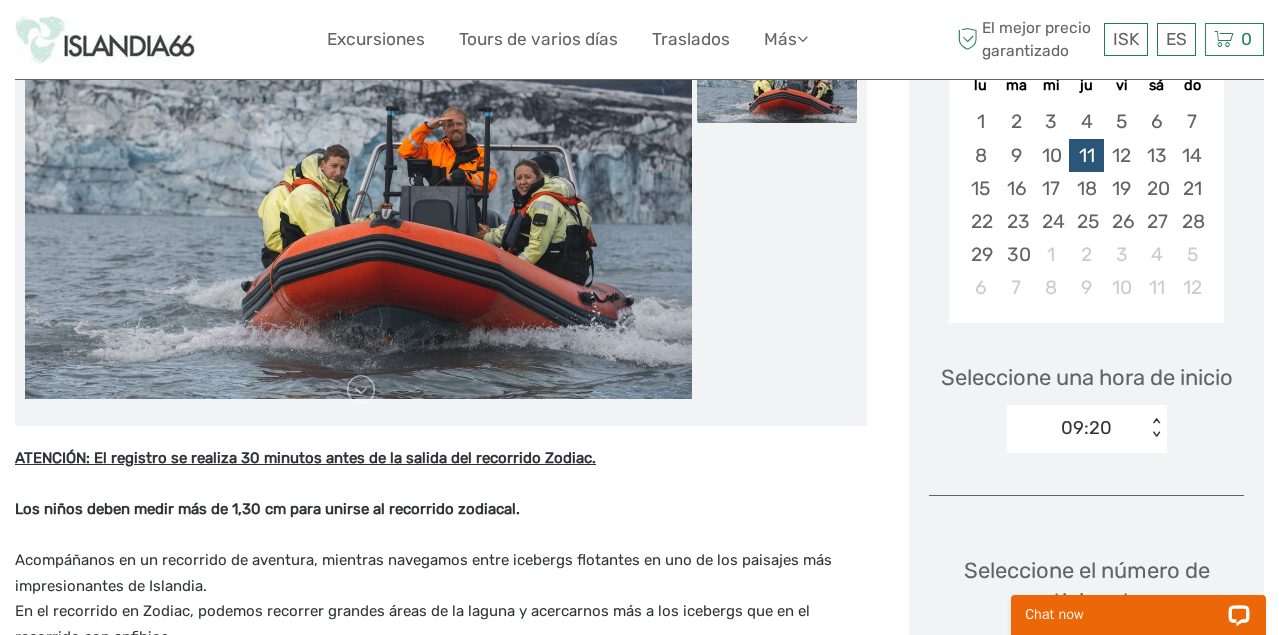 click on "Elija fecha de viaje septiembre 2025 Previous Month Next Month septiembre 2025 lu ma mi ju vi sá do 1 2 3 4 5 6 7 8 9 10 11 12 13 14 15 16 17 18 19 20 21 22 23 24 25 26 27 28 29 30 1 2 3 4 5 6 7 8 9 10 11 12 Seleccione una hora de inicio 09:20 < > Seleccione el número de participantes (Min. 1 participante) Zodiac Tour para adultos 13+ años 15.700 ISK - 1 + Zodiac Tour para niños 10 - 12 años 7.900 ISK - 0 + Total :  15.700 ISK El mejor precio garantizado AÑADIR A LA CESTA PAGO DIRECTO" at bounding box center (1086, 495) 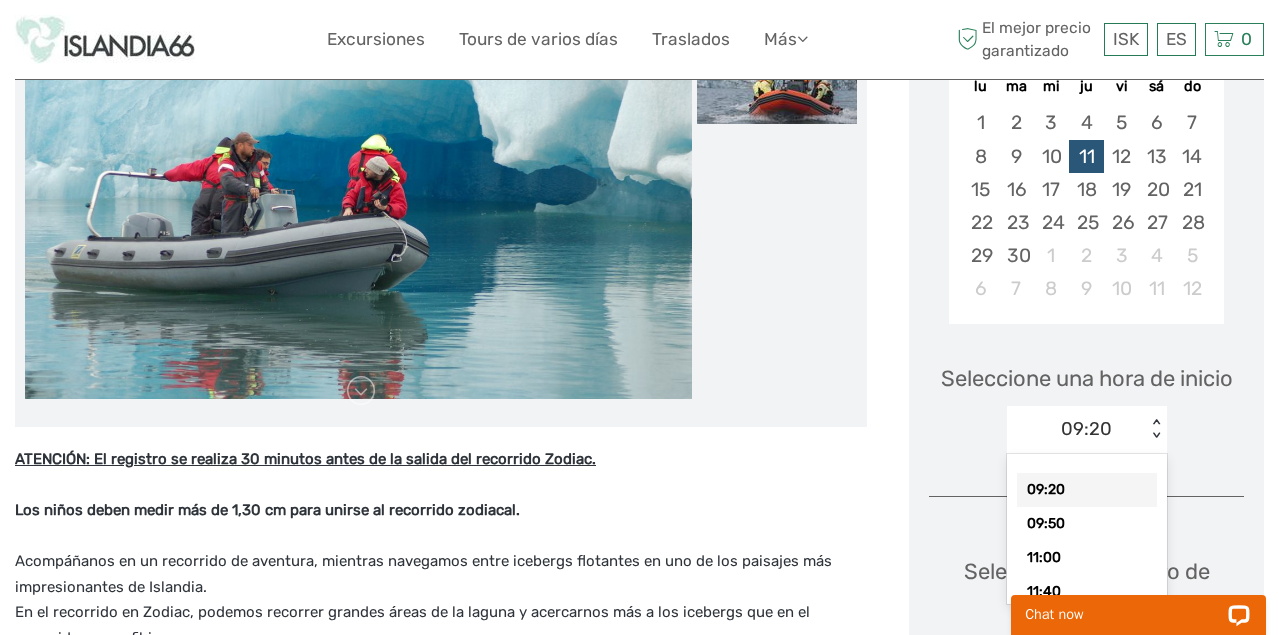 scroll, scrollTop: 404, scrollLeft: 0, axis: vertical 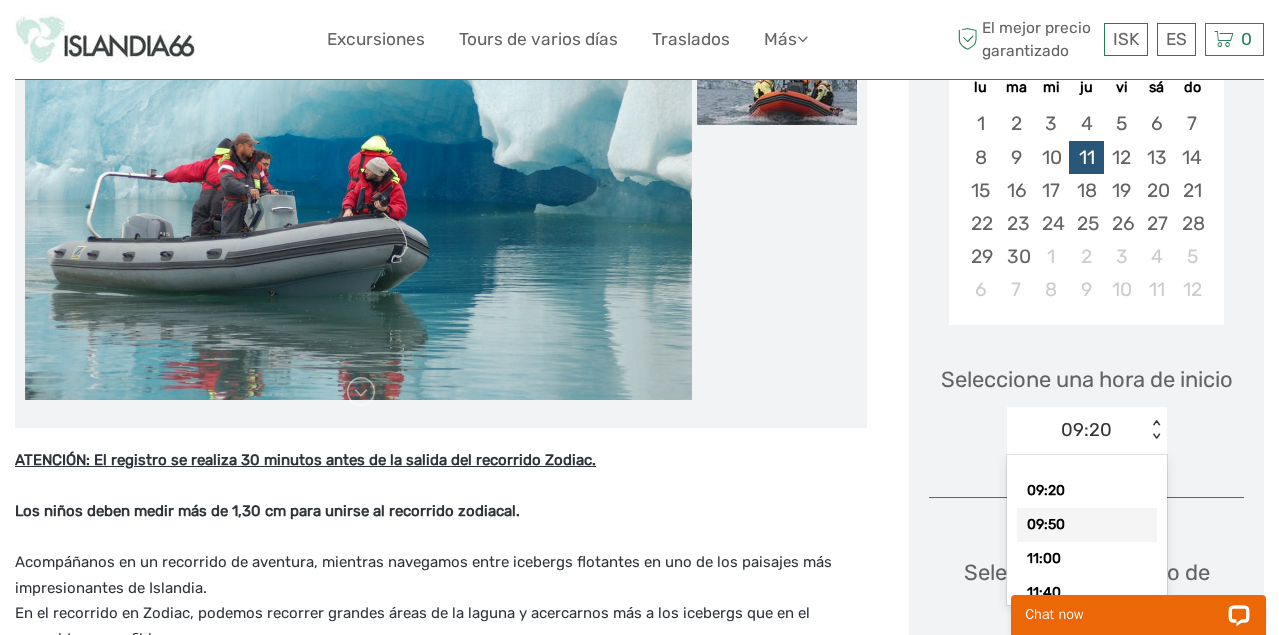 click on "09:50" at bounding box center (1087, 525) 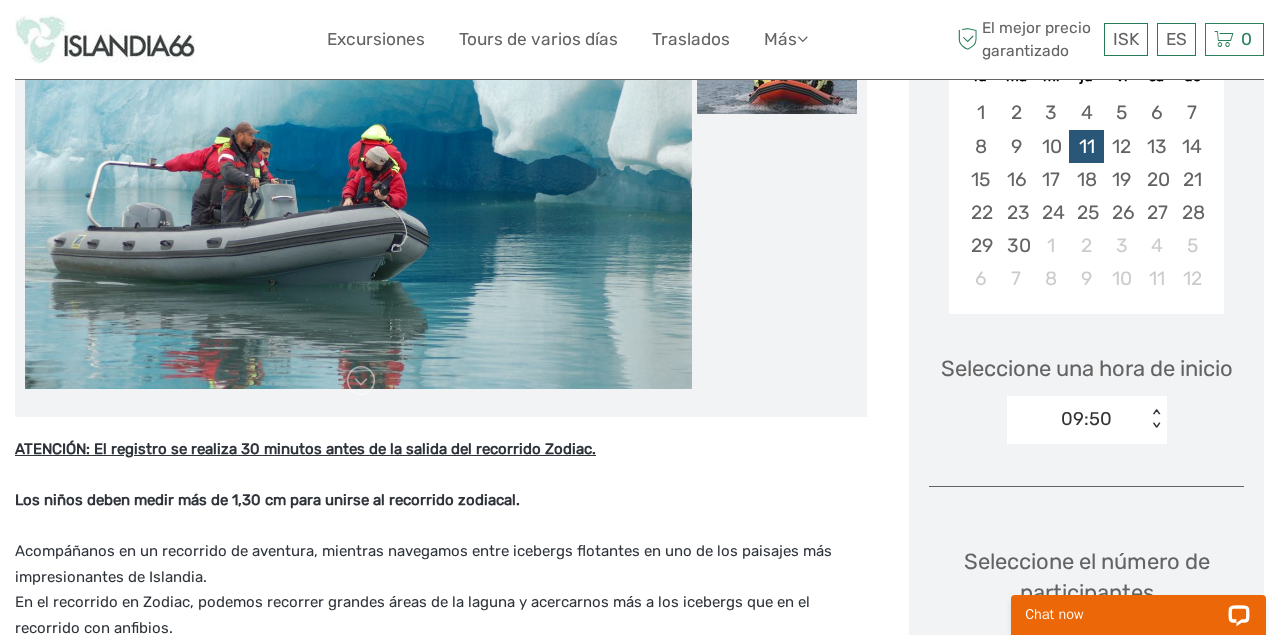 scroll, scrollTop: 409, scrollLeft: 0, axis: vertical 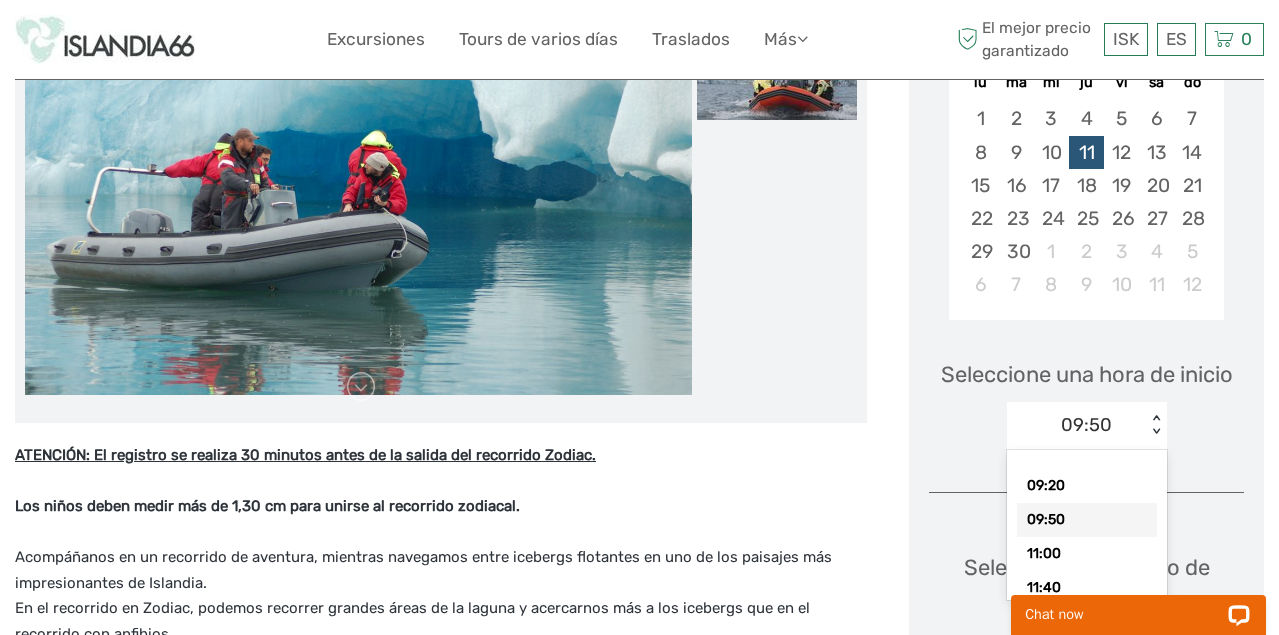 click on "09:50 < >" at bounding box center (1087, 426) 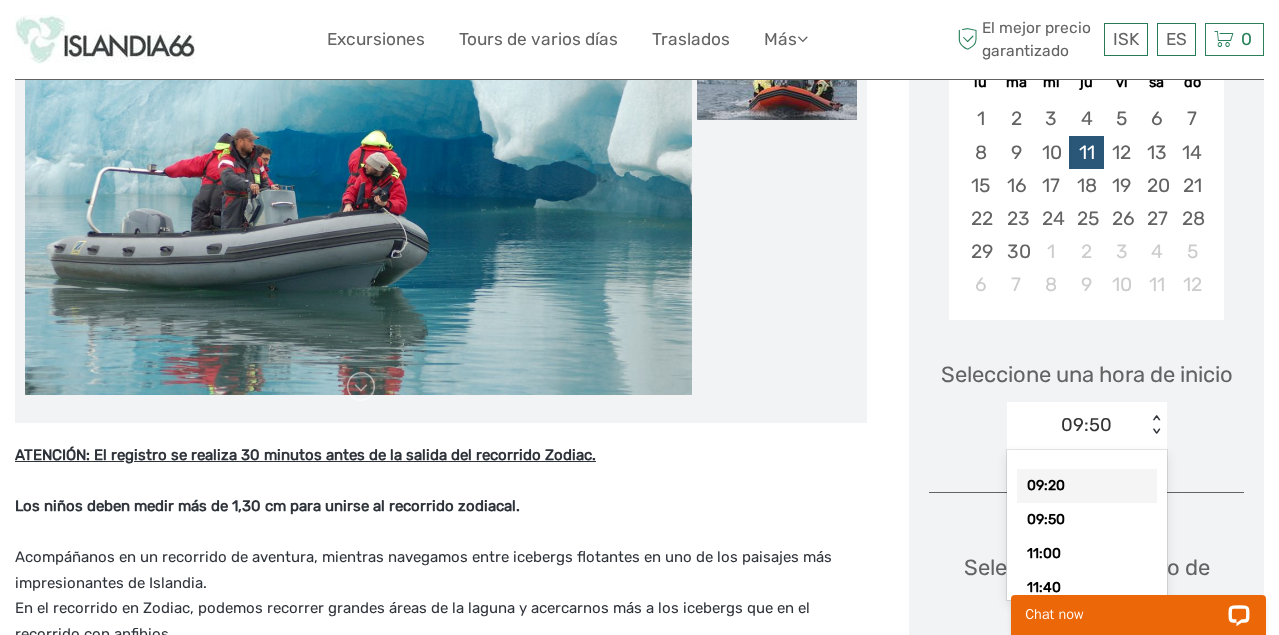 click on "09:20" at bounding box center (1087, 486) 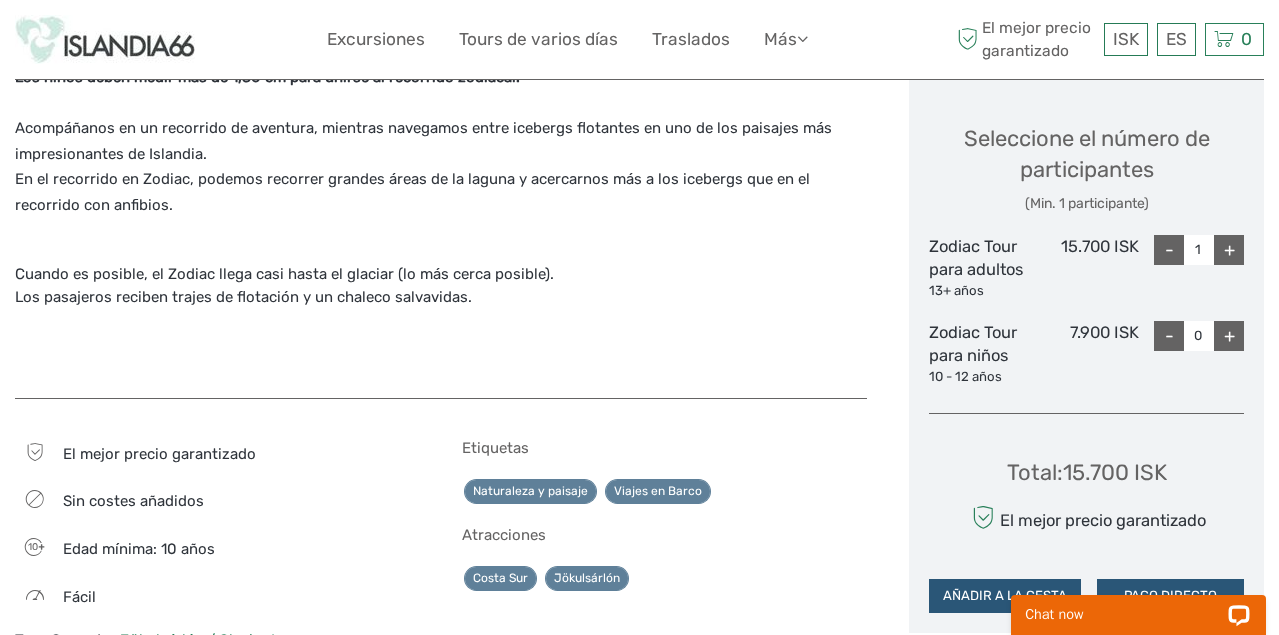 scroll, scrollTop: 838, scrollLeft: 0, axis: vertical 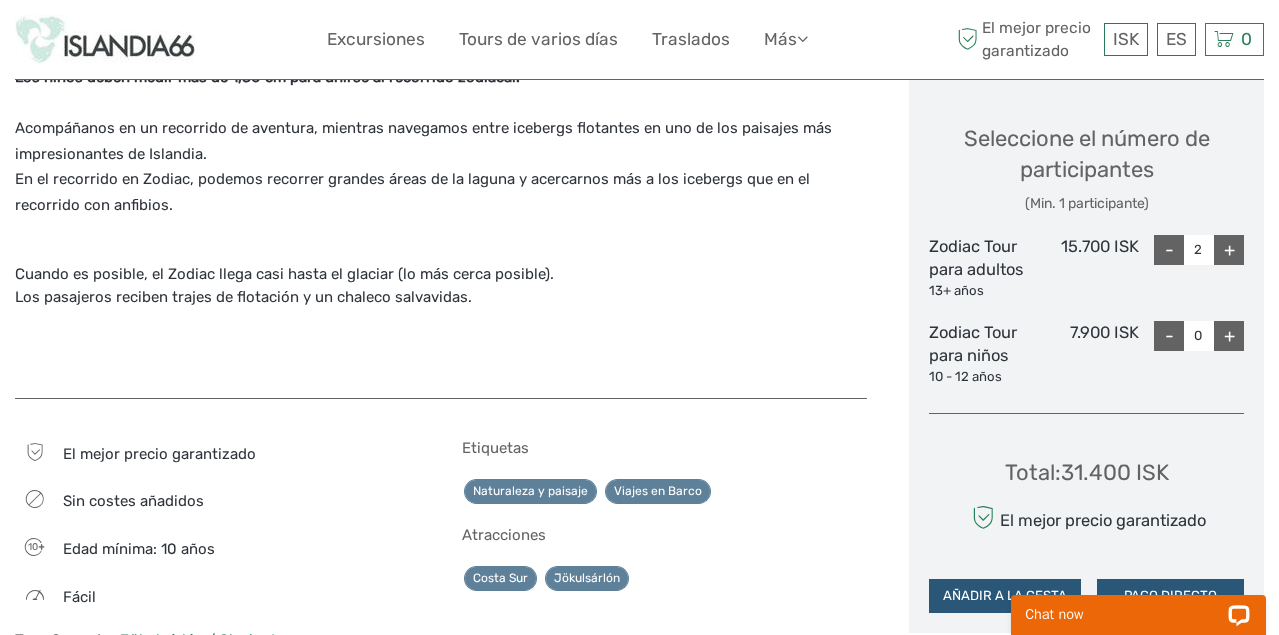 click on "+" at bounding box center [1229, 250] 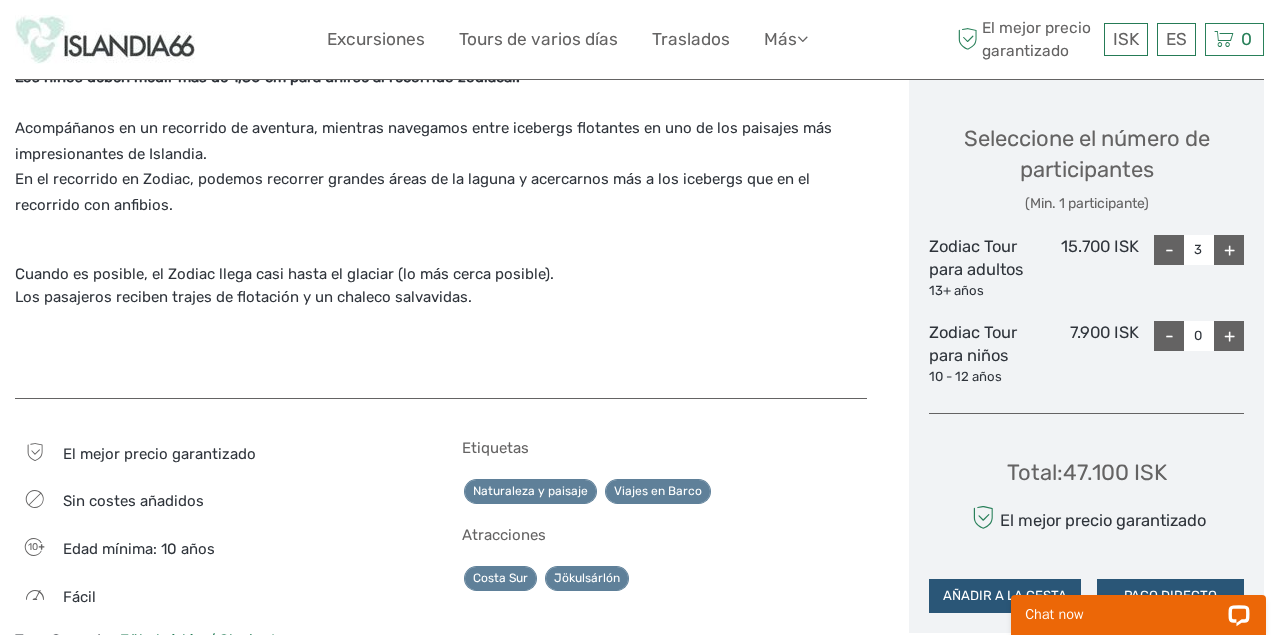 click on "+" at bounding box center [1229, 250] 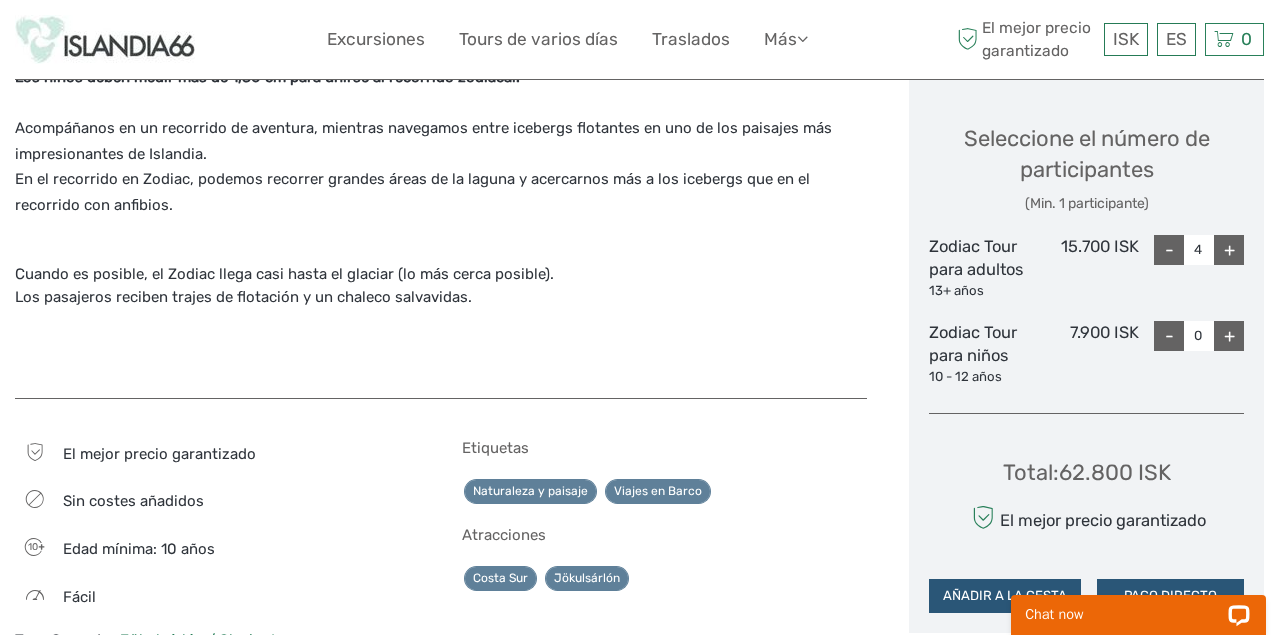 click on "+" at bounding box center [1229, 250] 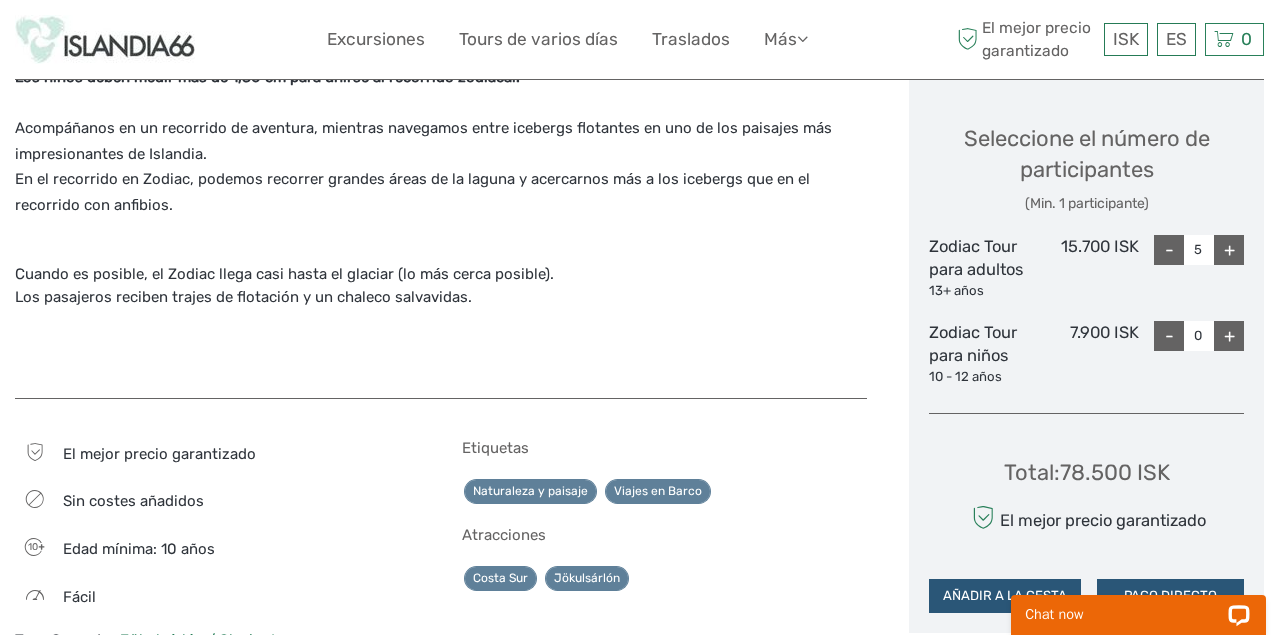 click on "+" at bounding box center [1229, 250] 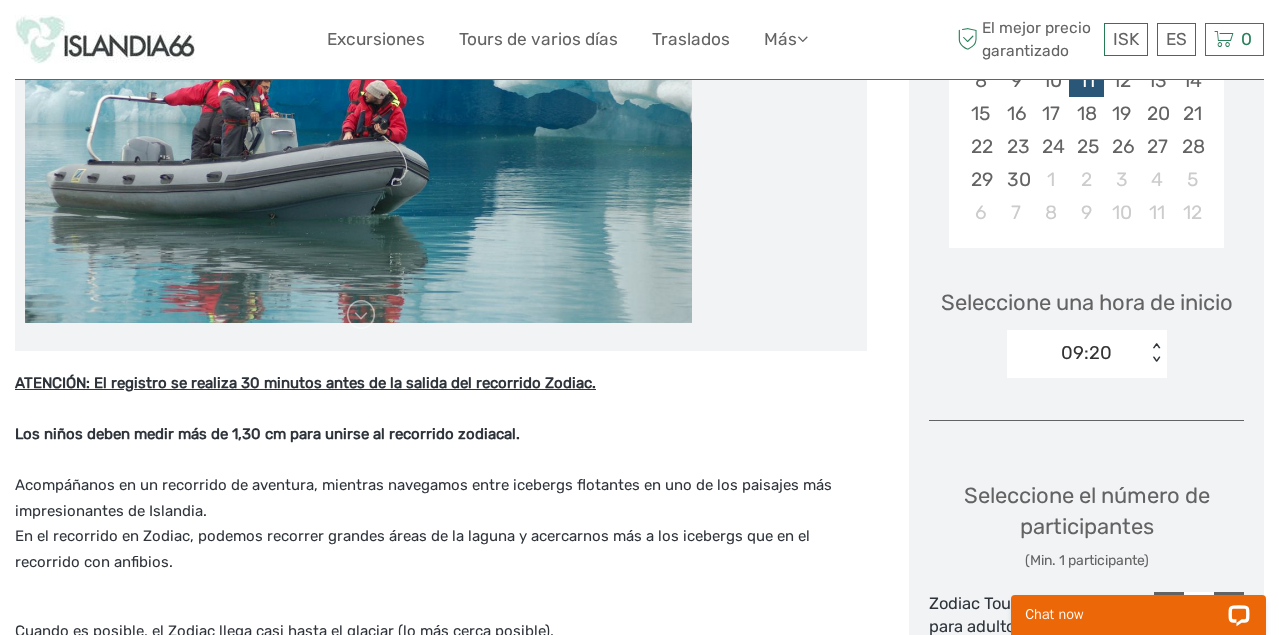 scroll, scrollTop: 504, scrollLeft: 0, axis: vertical 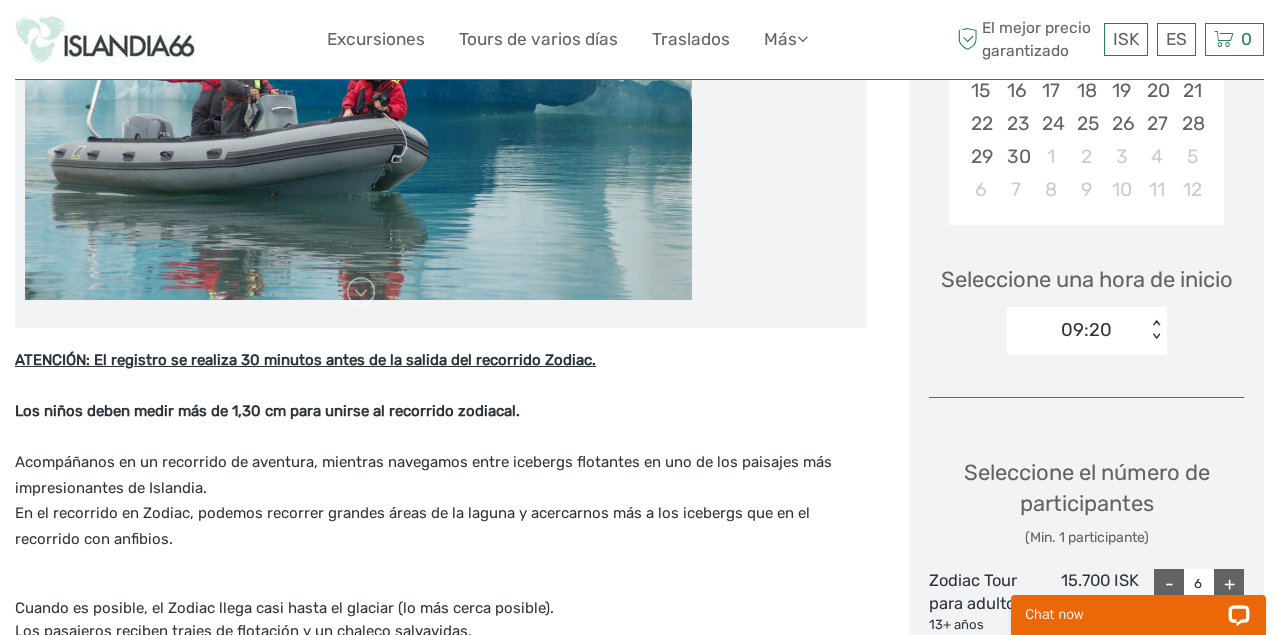 click on "09:20" at bounding box center [1086, 330] 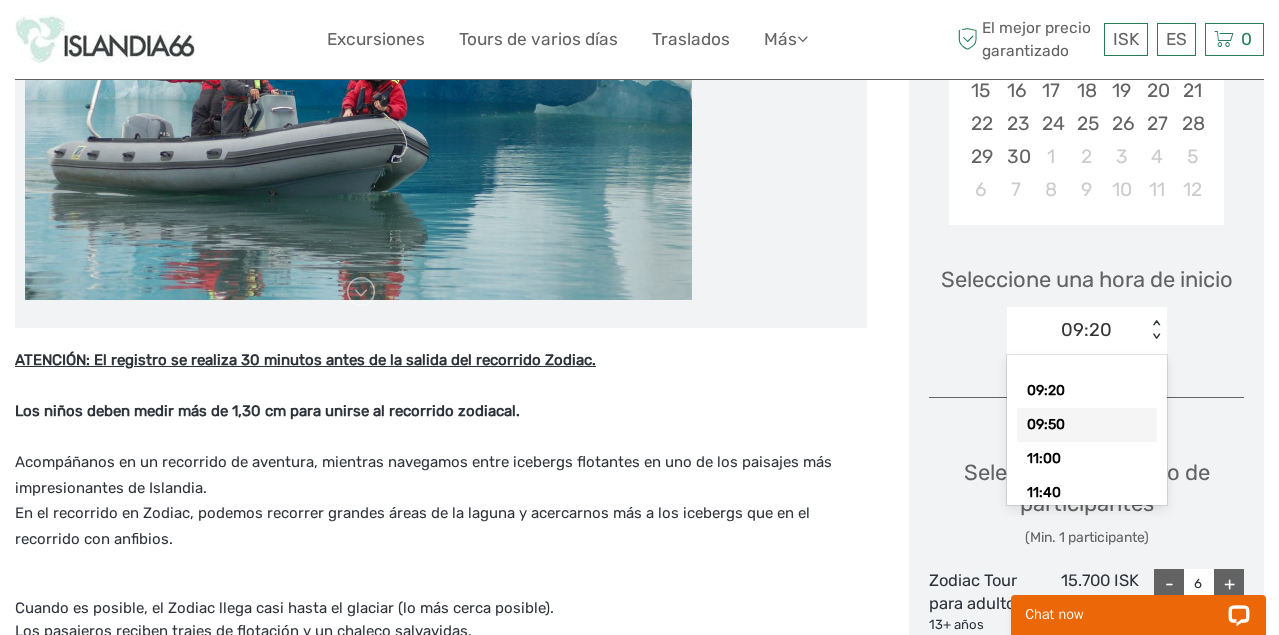 click on "09:50" at bounding box center (1087, 425) 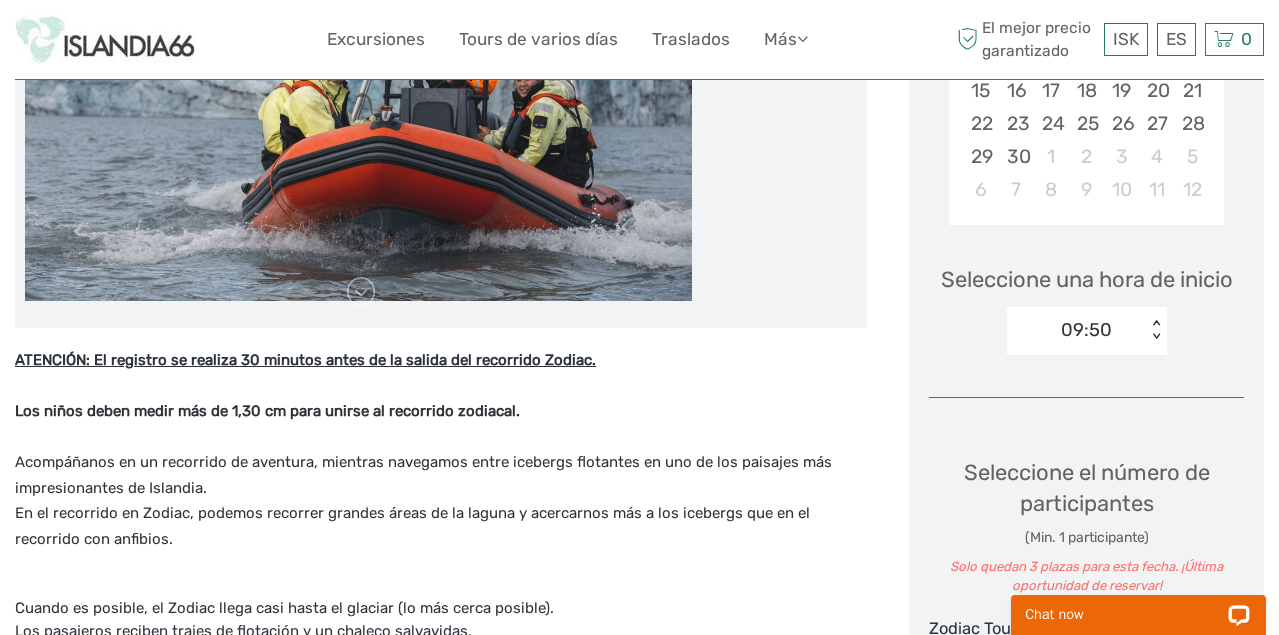 click on "09:50" at bounding box center (1086, 330) 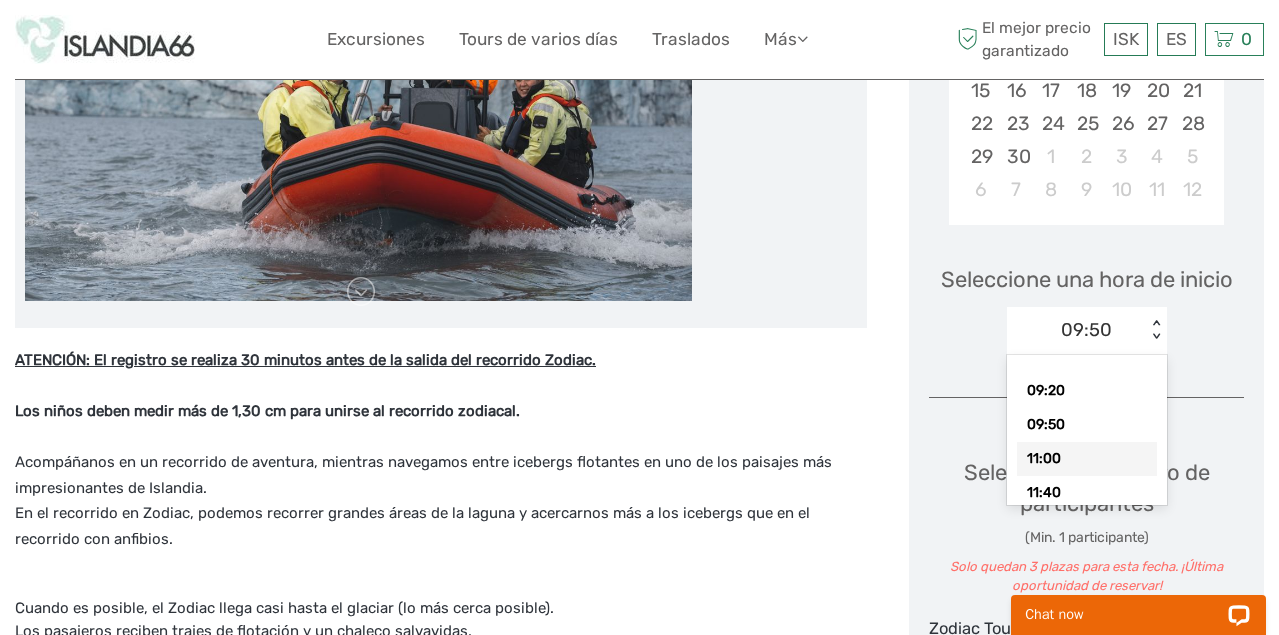 click on "11:00" at bounding box center [1087, 459] 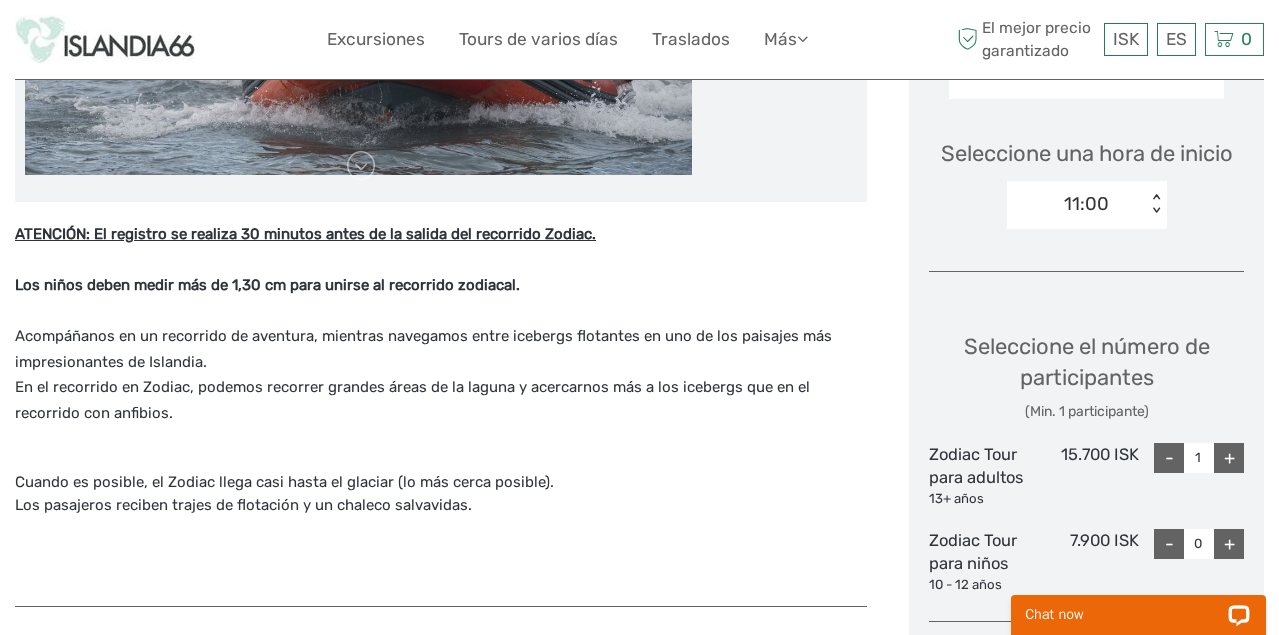 scroll, scrollTop: 624, scrollLeft: 0, axis: vertical 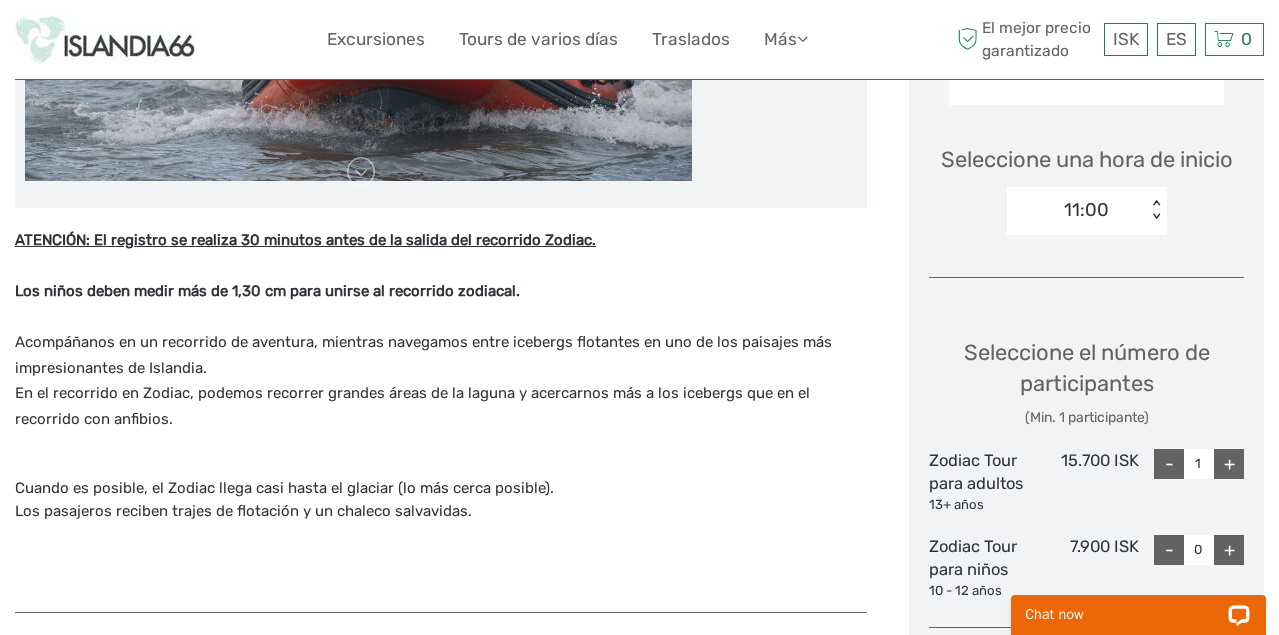 click on "11:00" at bounding box center (1076, 210) 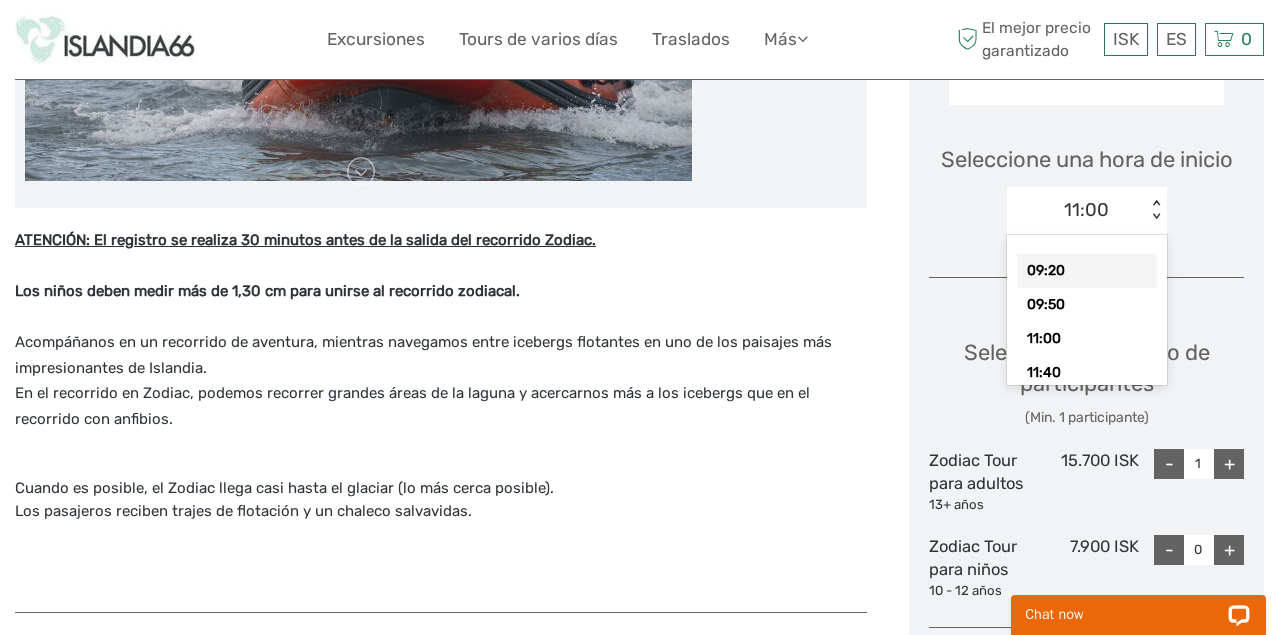 click on "09:20" at bounding box center [1087, 271] 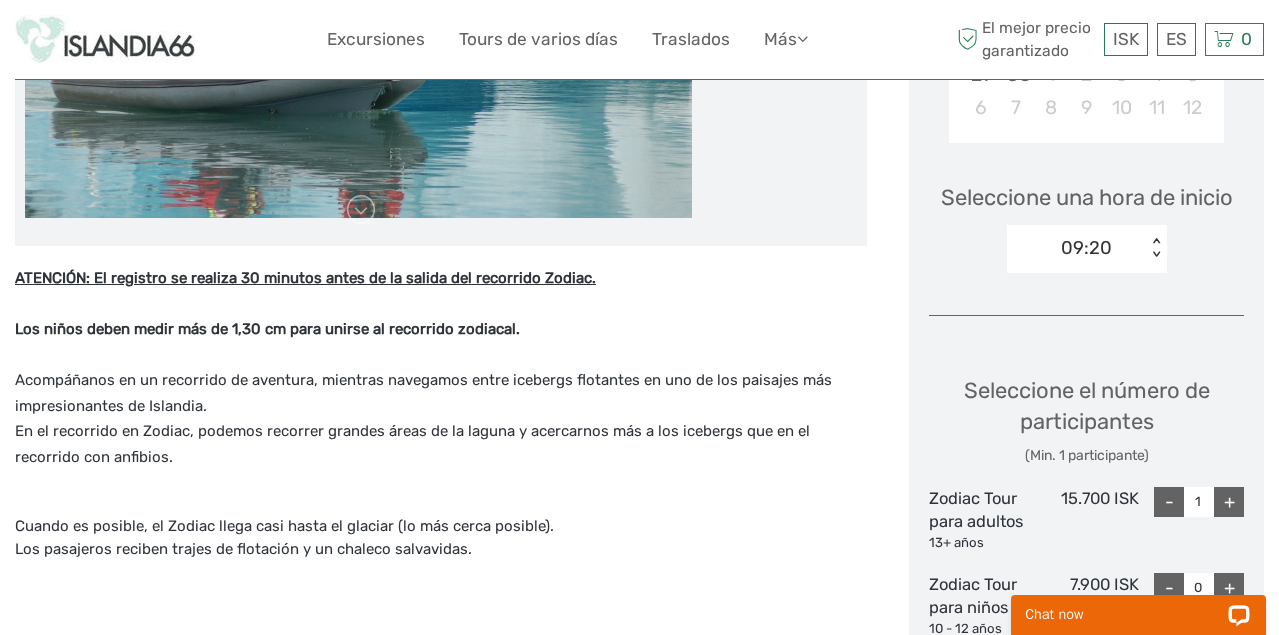 scroll, scrollTop: 578, scrollLeft: 0, axis: vertical 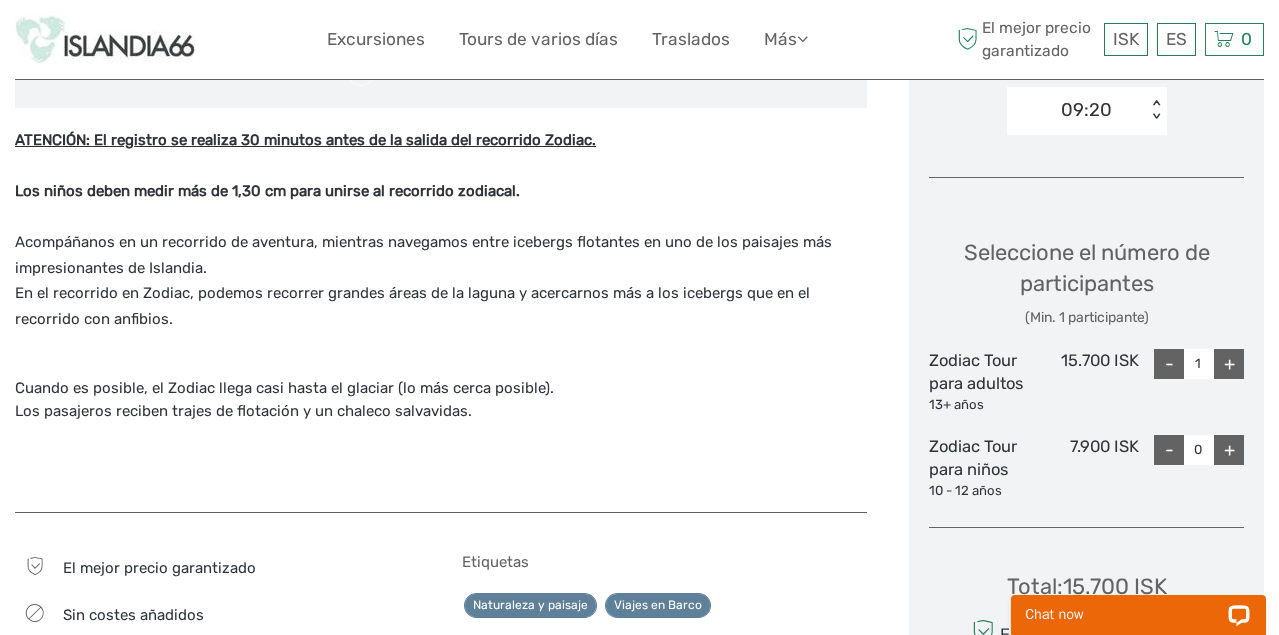 click on "+" at bounding box center [1229, 364] 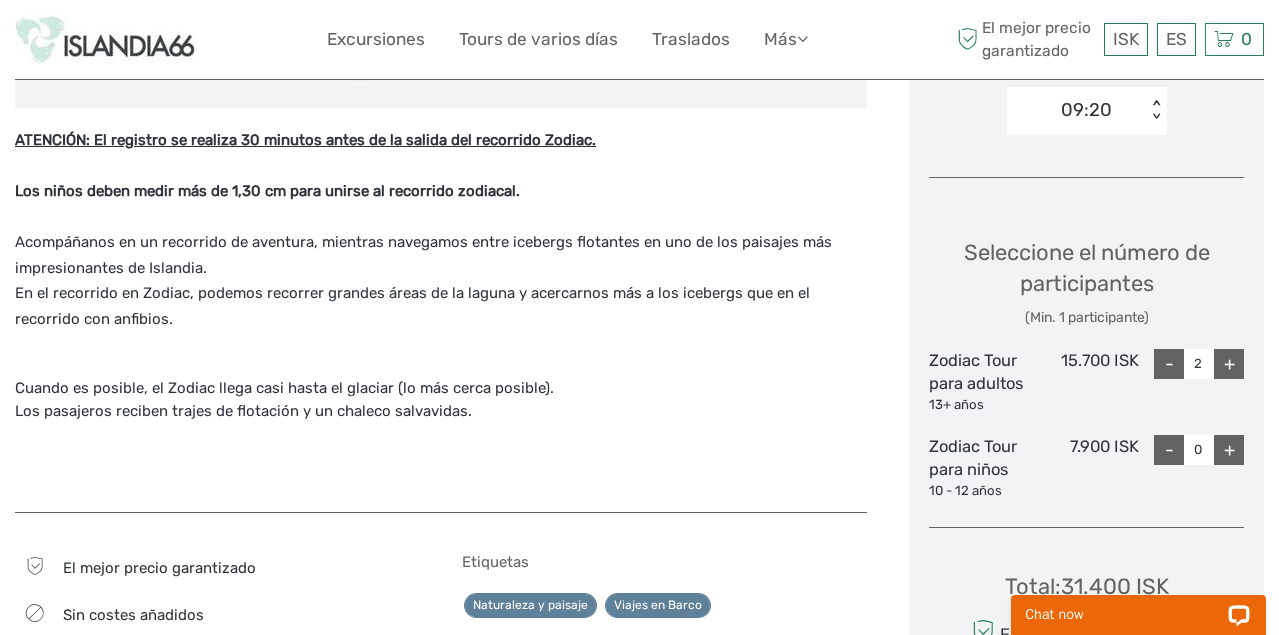 click on "+" at bounding box center [1229, 364] 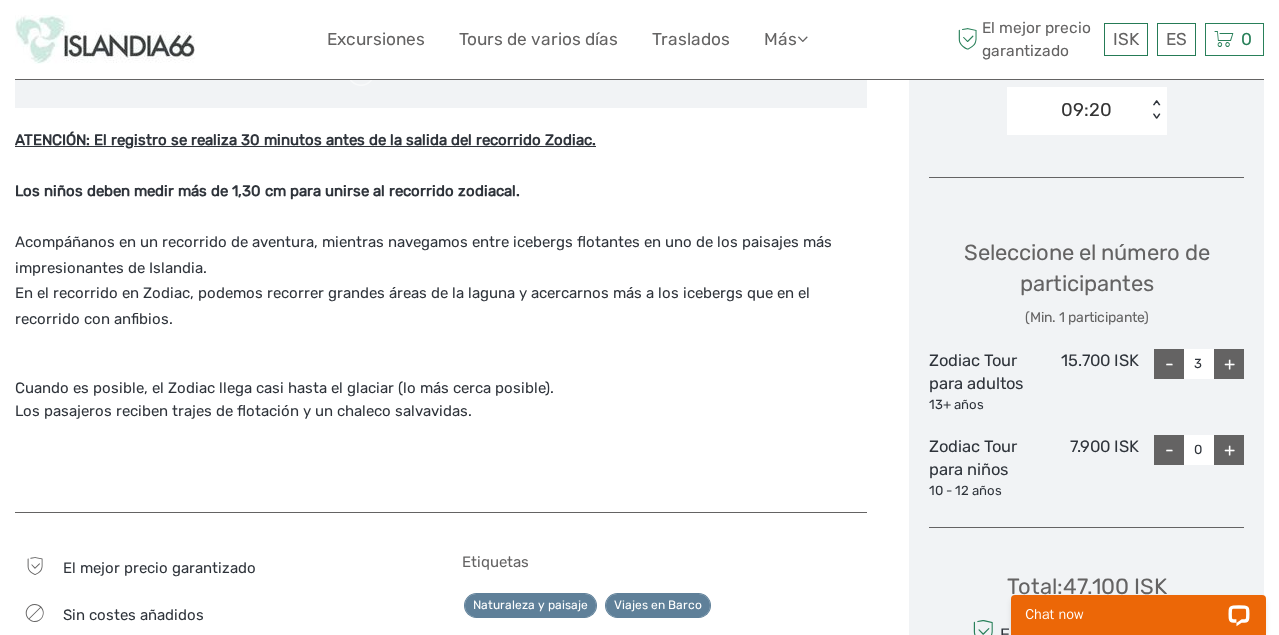 click on "+" at bounding box center (1229, 364) 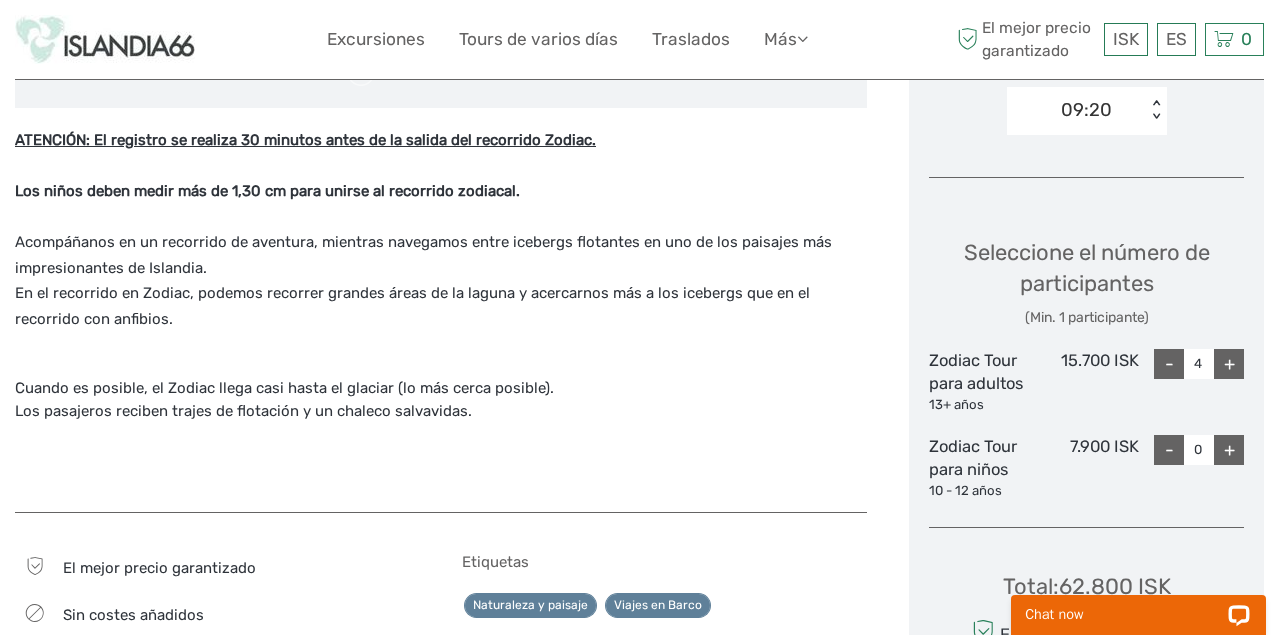 click on "+" at bounding box center (1229, 364) 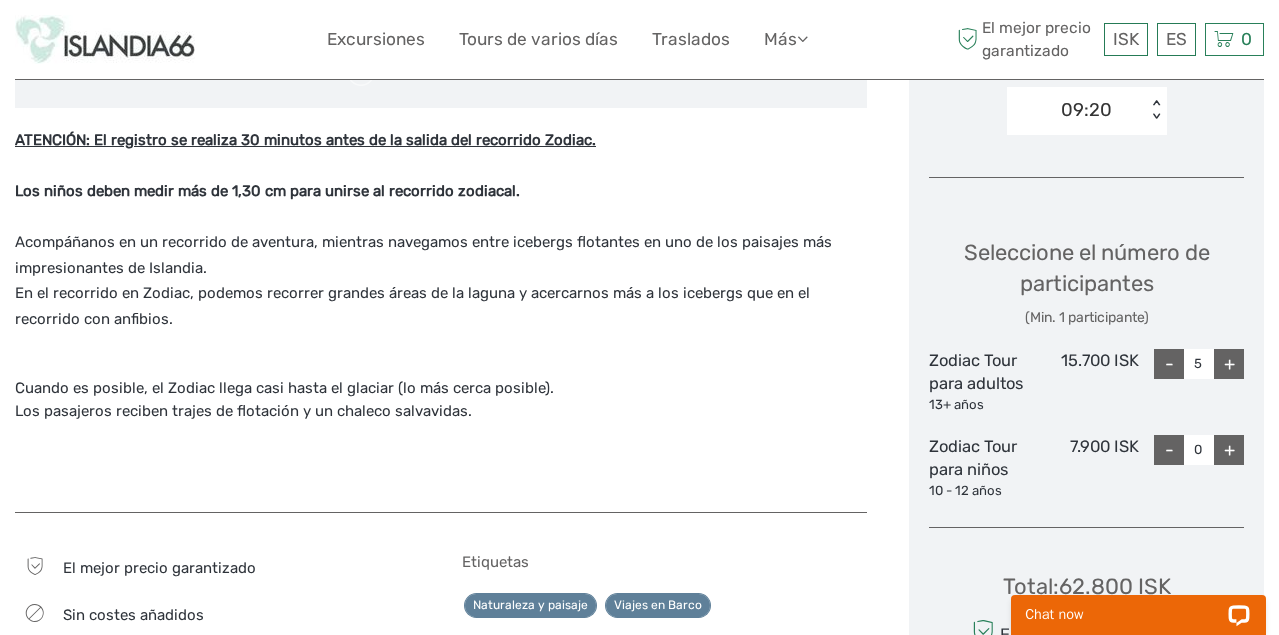 click on "+" at bounding box center [1229, 364] 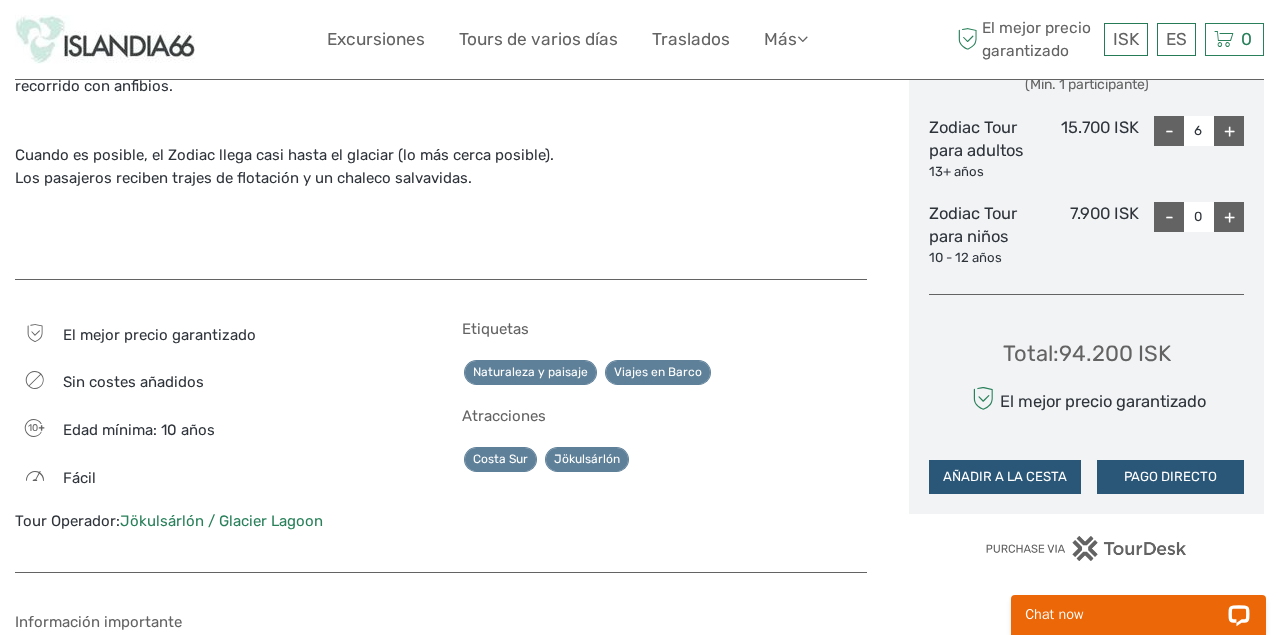 scroll, scrollTop: 972, scrollLeft: 0, axis: vertical 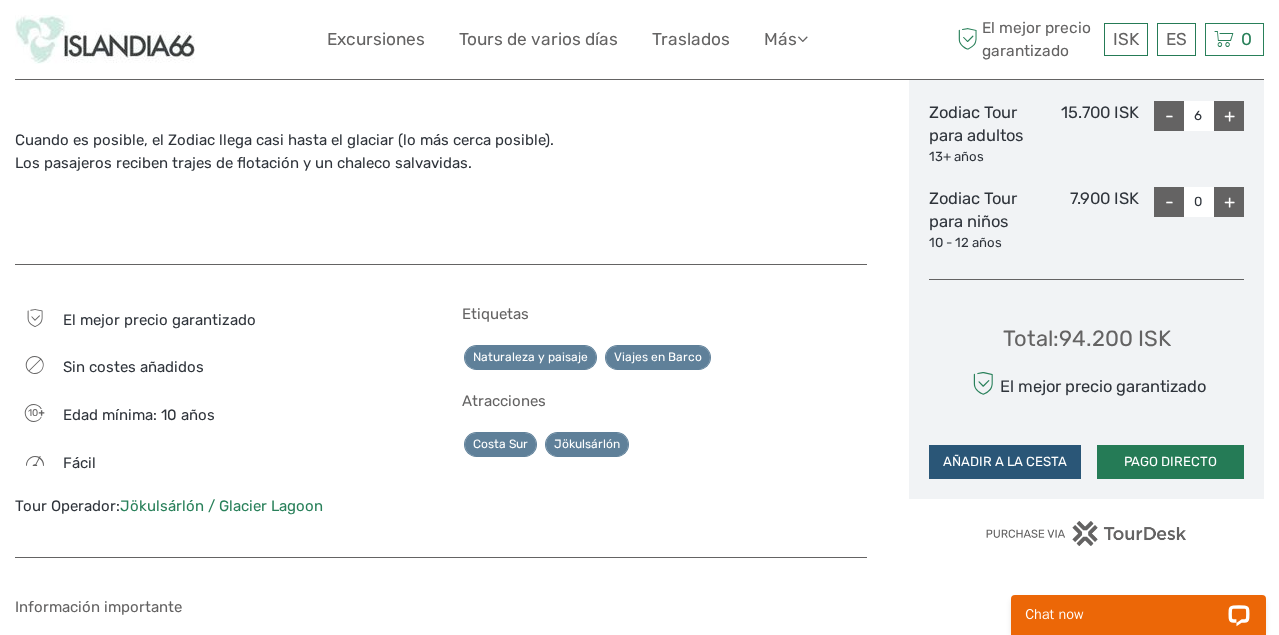 click on "PAGO DIRECTO" at bounding box center (1170, 462) 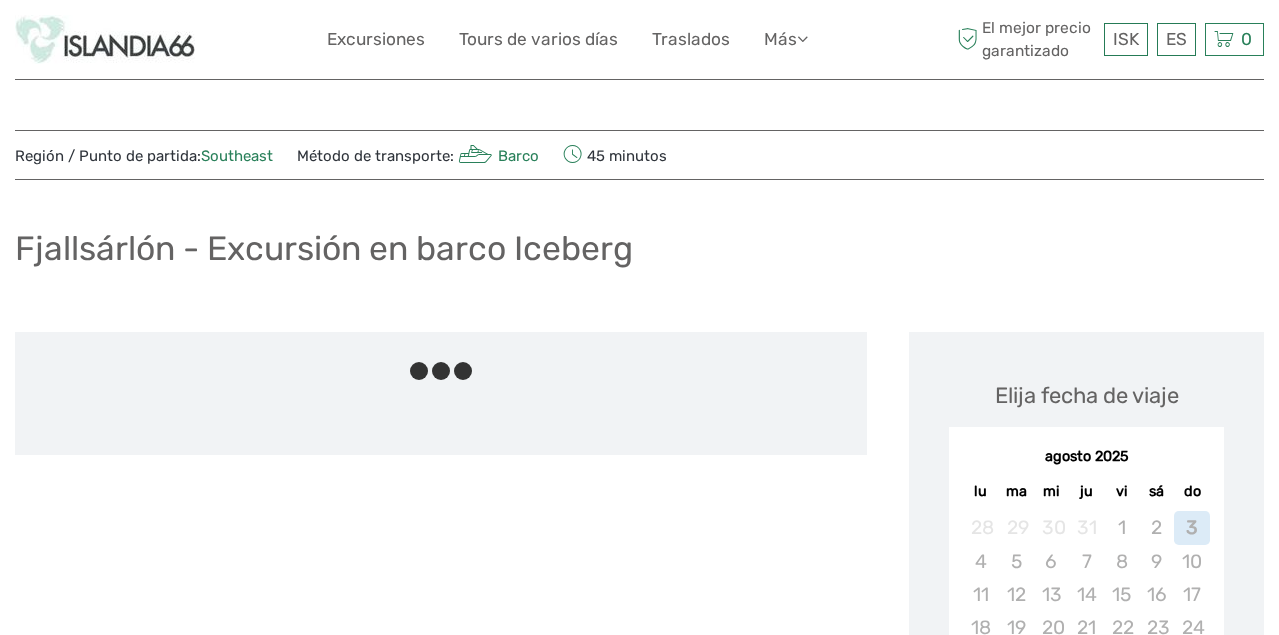 scroll, scrollTop: 0, scrollLeft: 0, axis: both 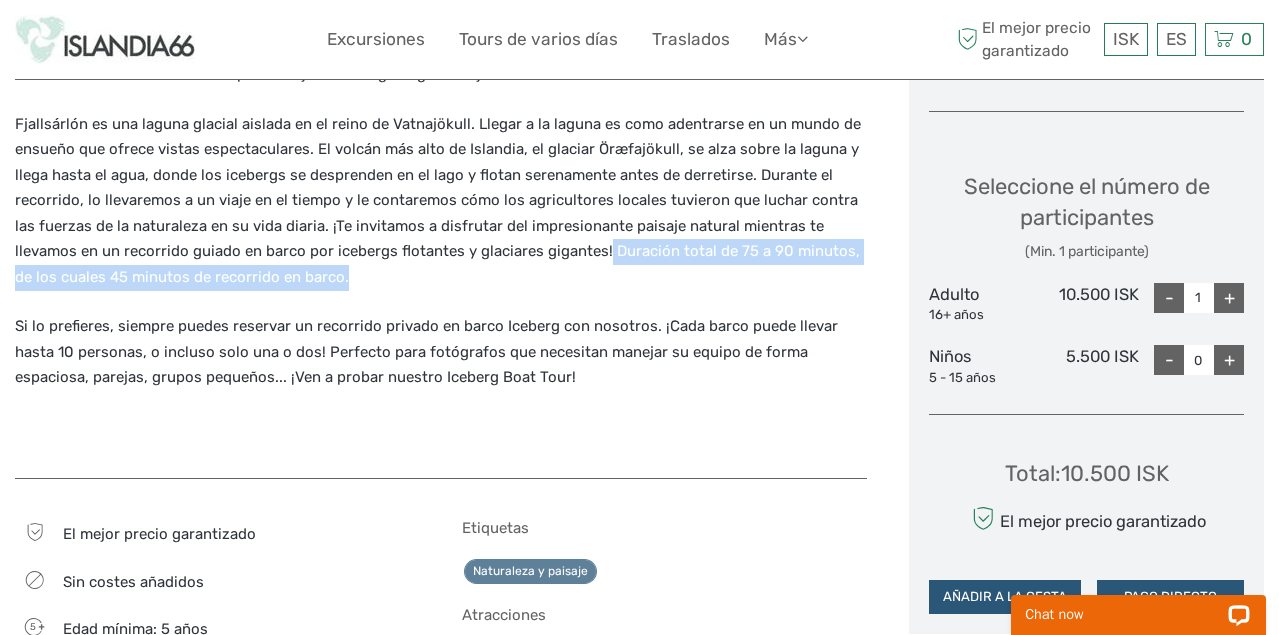 drag, startPoint x: 604, startPoint y: 246, endPoint x: 709, endPoint y: 272, distance: 108.17116 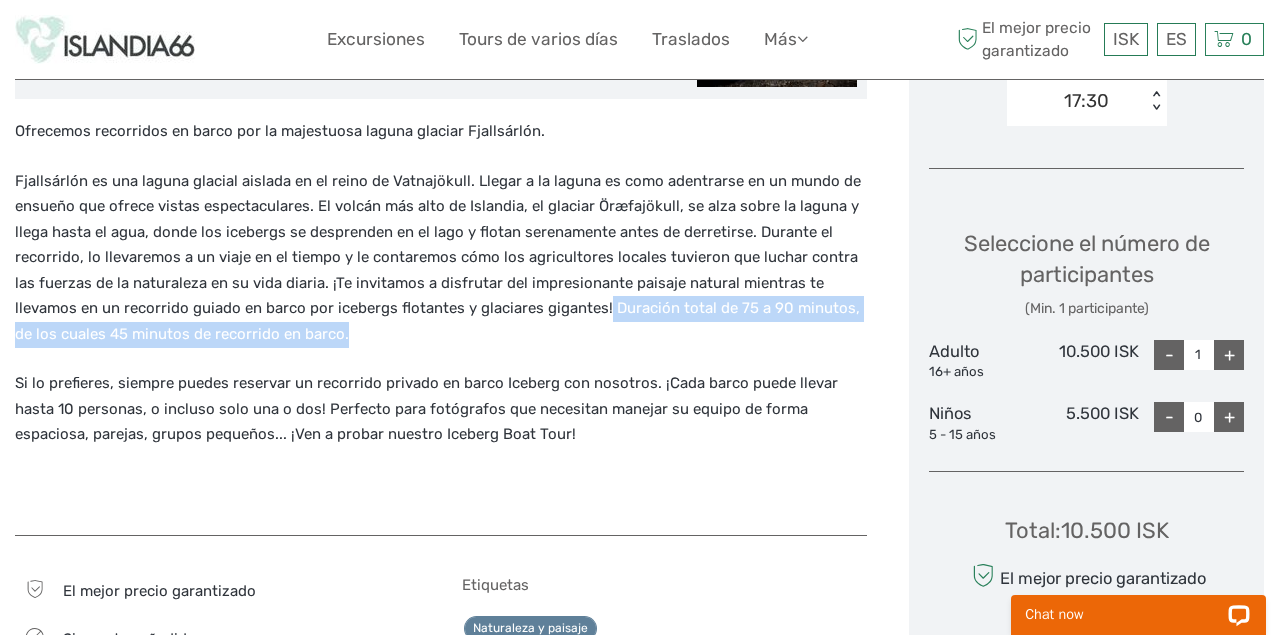 scroll, scrollTop: 691, scrollLeft: 0, axis: vertical 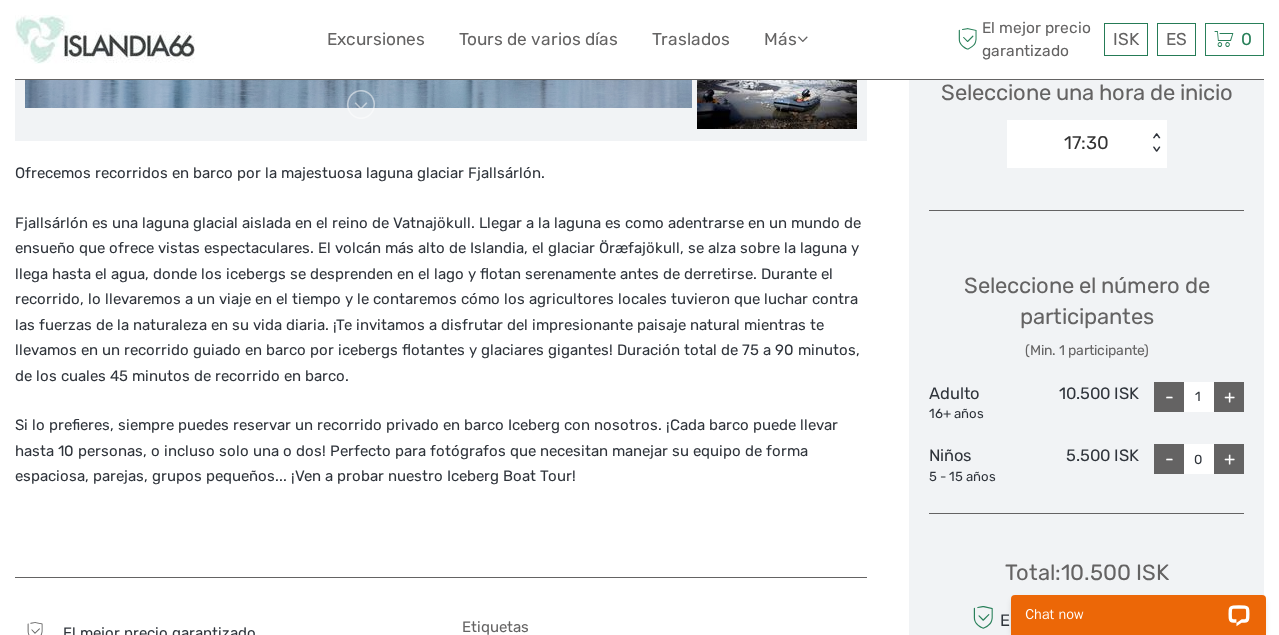 click on "Ofrecemos recorridos en barco por la majestuosa laguna glaciar Fjallsárlón." at bounding box center (441, 174) 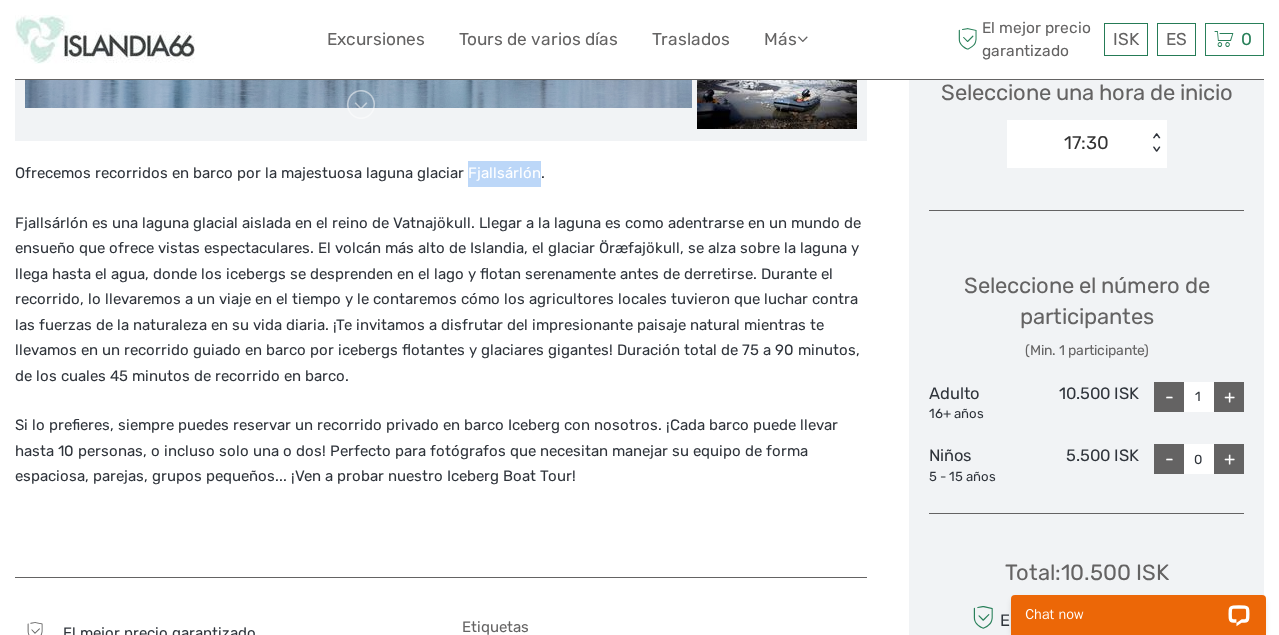 copy on "Fjallsárlón" 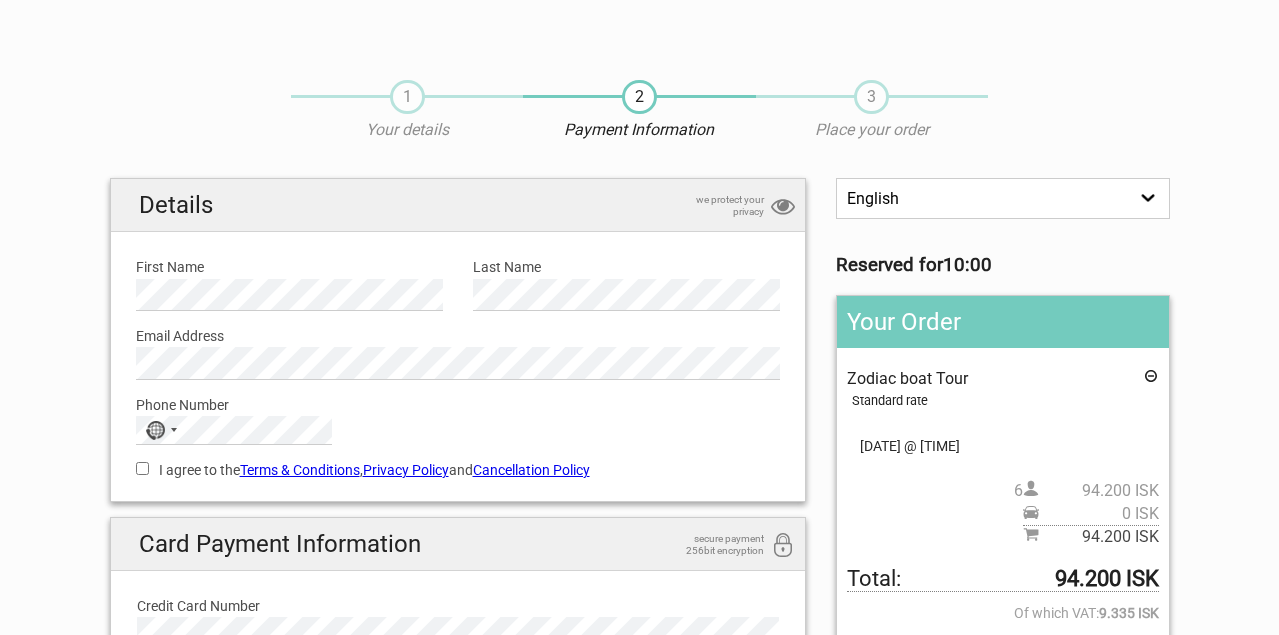 scroll, scrollTop: 0, scrollLeft: 0, axis: both 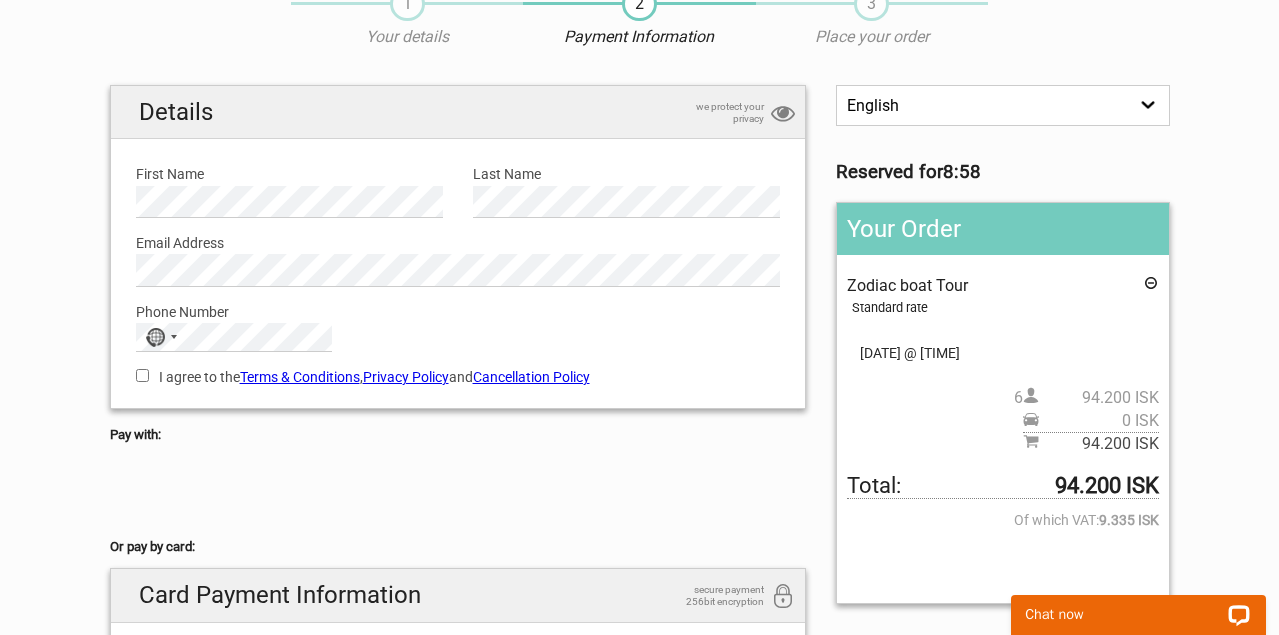 click at bounding box center (458, 491) 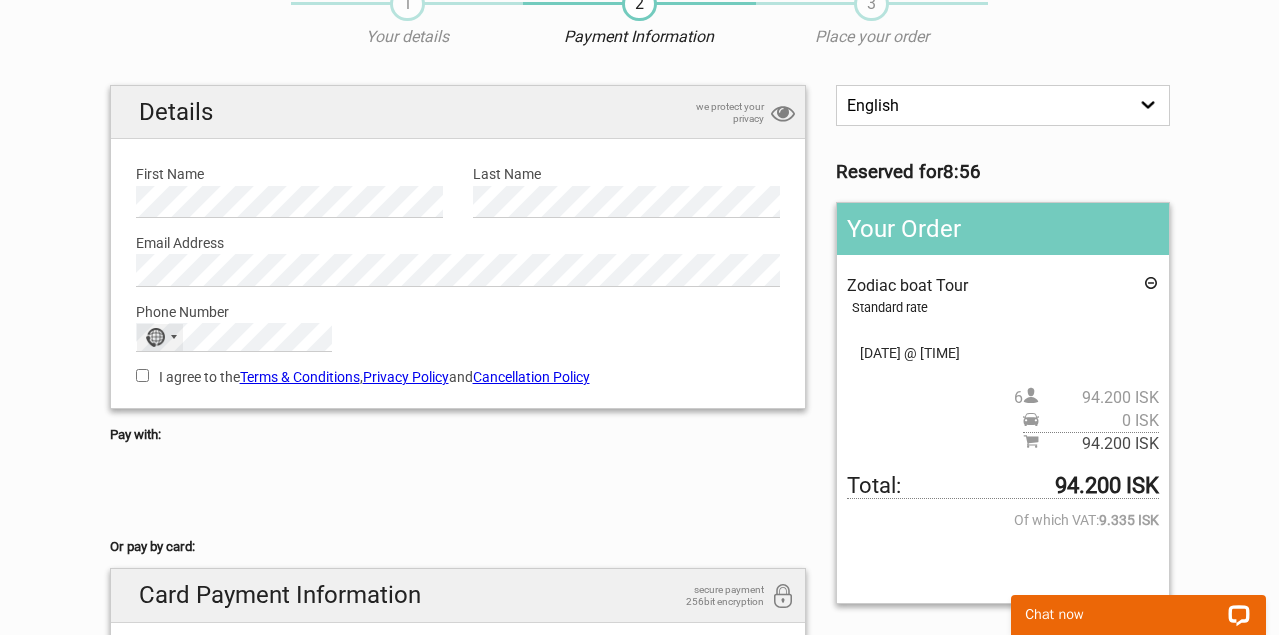 click at bounding box center [174, 337] 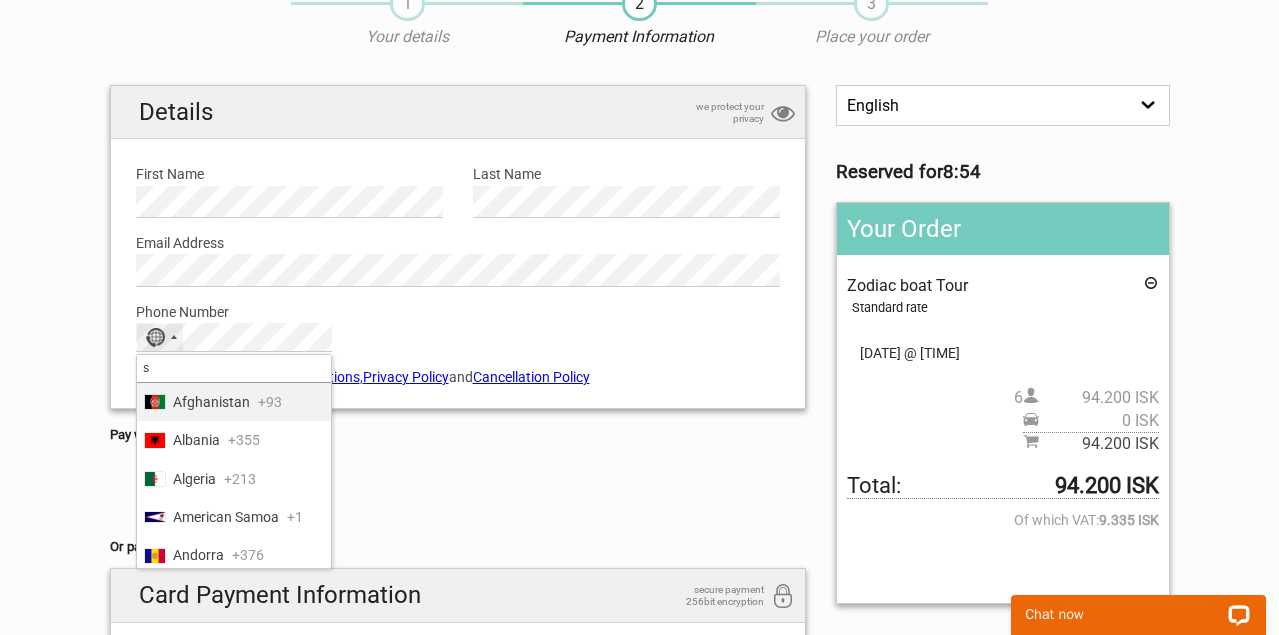 type on "sp" 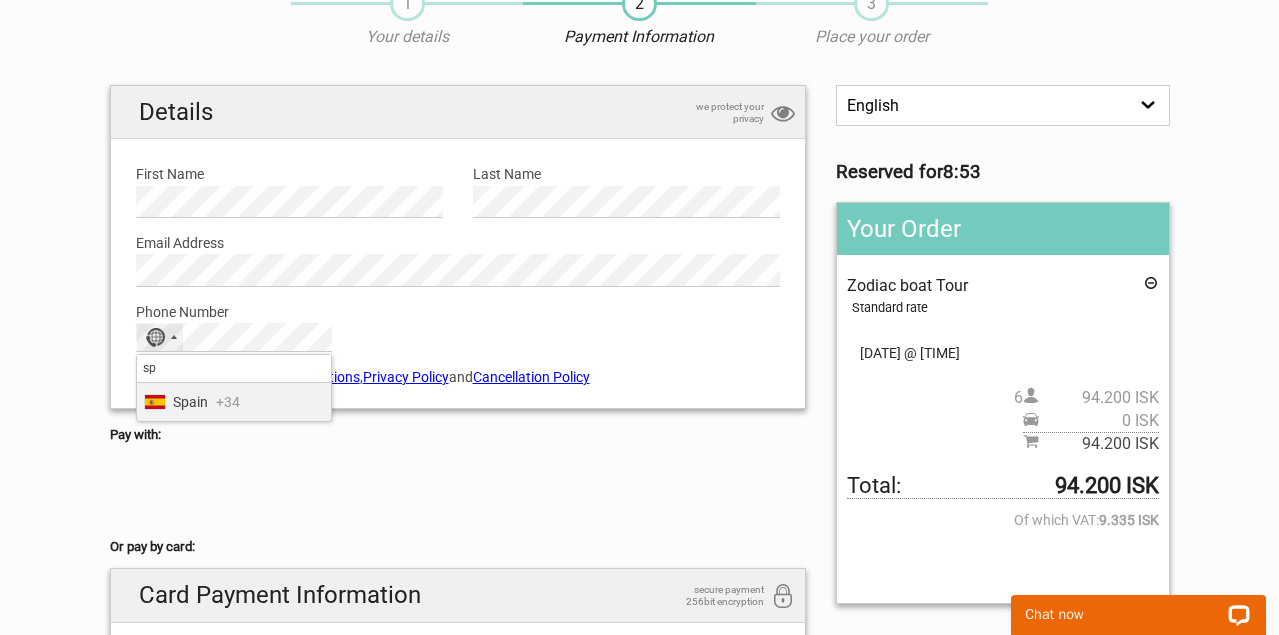 click on "Spain" at bounding box center (190, 402) 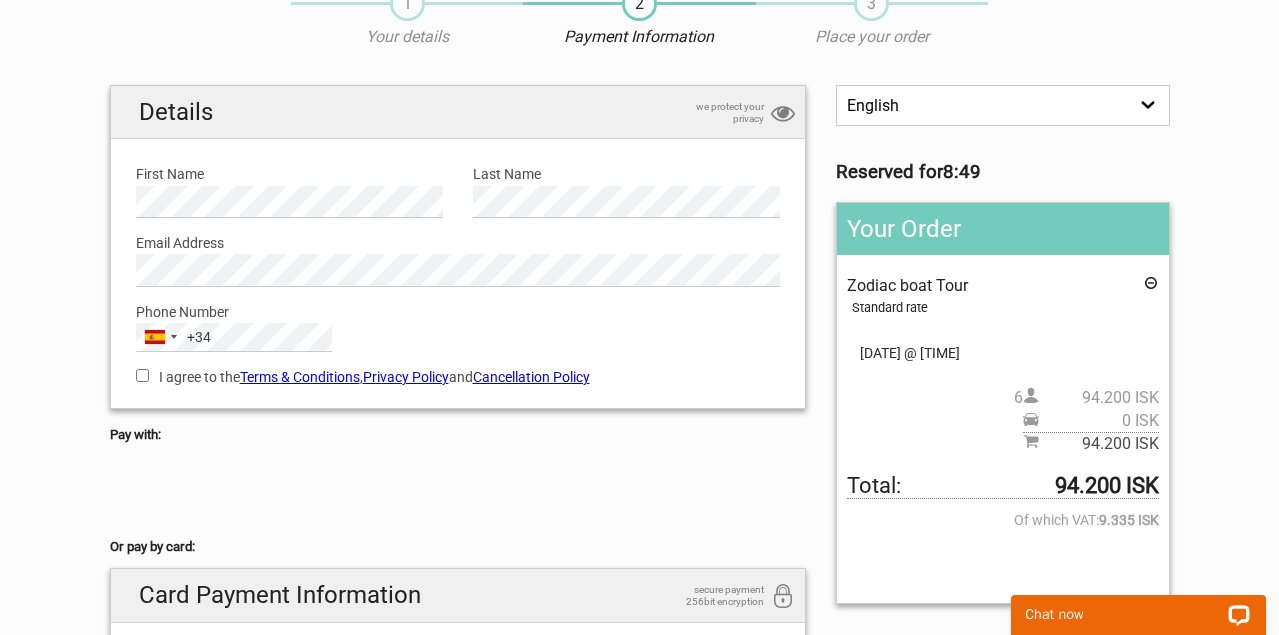 click on "I agree to the  Terms & Conditions ,  Privacy Policy  and  Cancellation Policy" at bounding box center [142, 375] 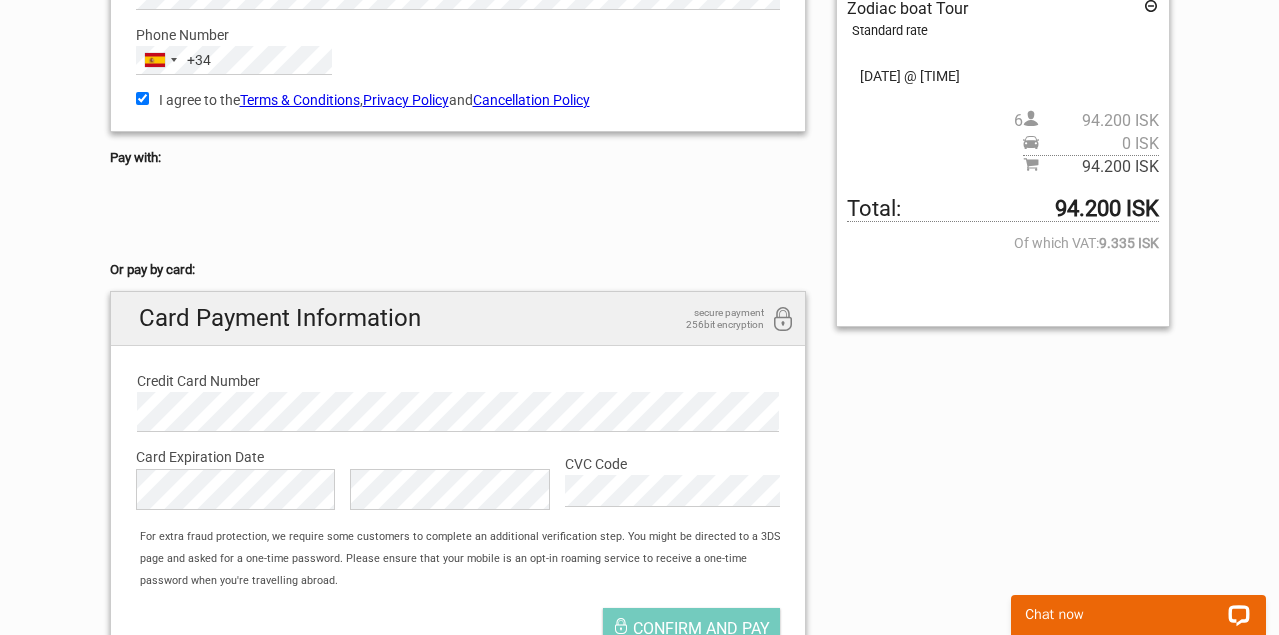 scroll, scrollTop: 380, scrollLeft: 0, axis: vertical 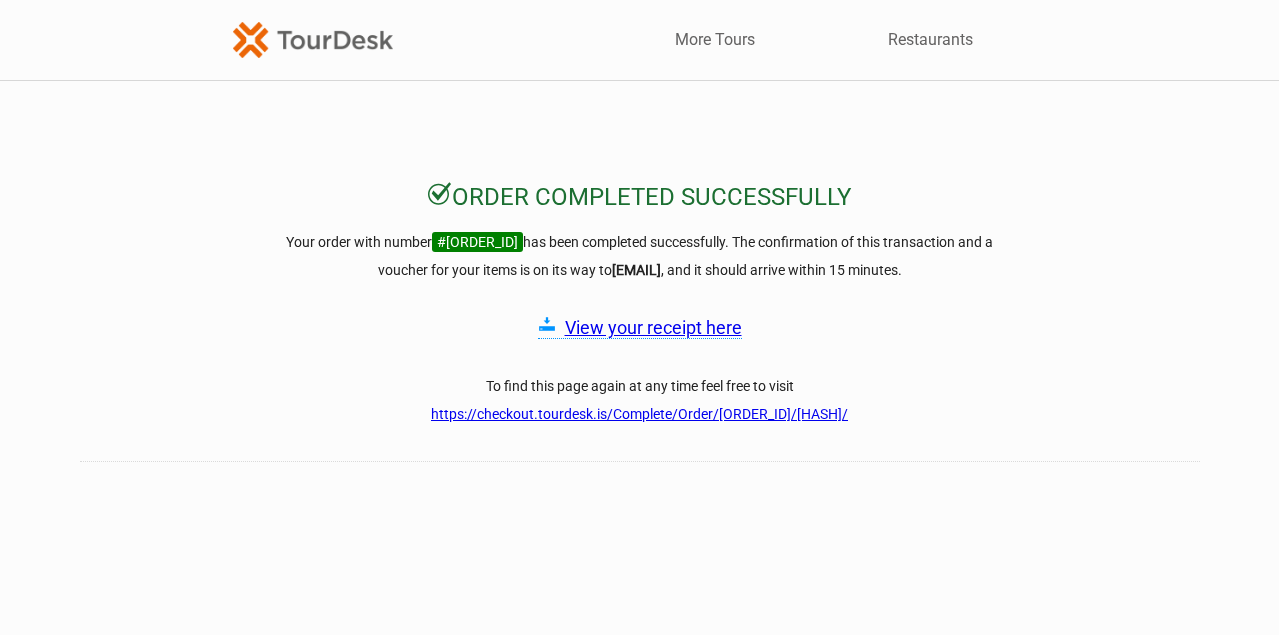 click on "View your receipt here" at bounding box center (653, 327) 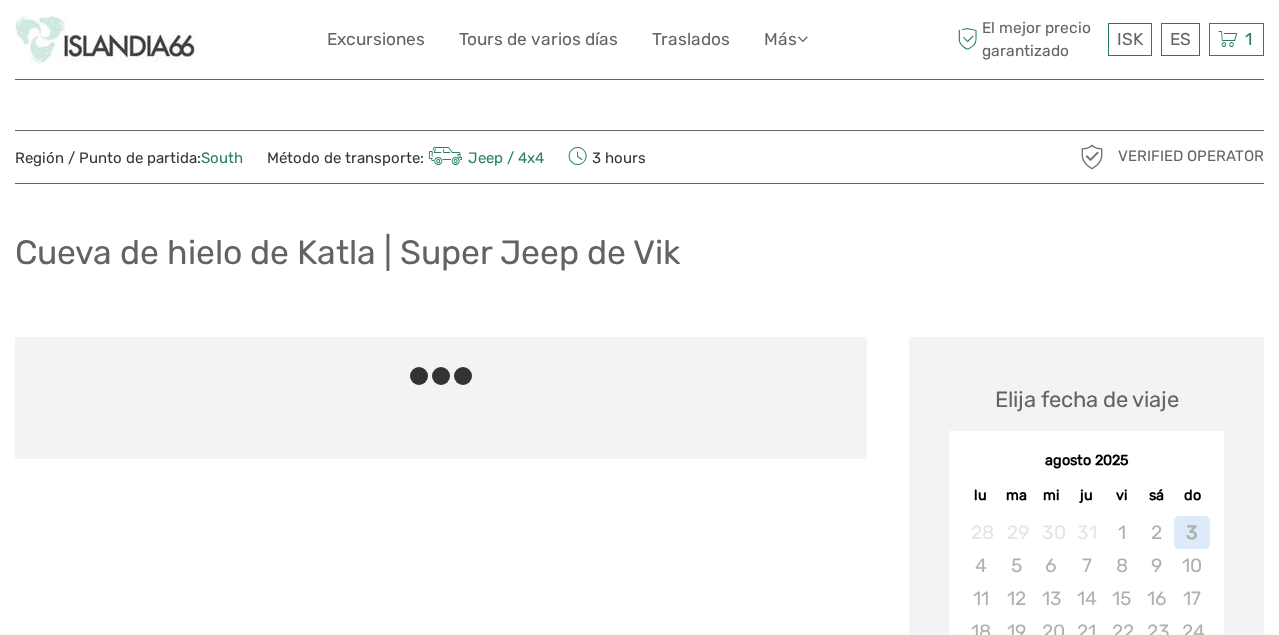 scroll, scrollTop: 0, scrollLeft: 0, axis: both 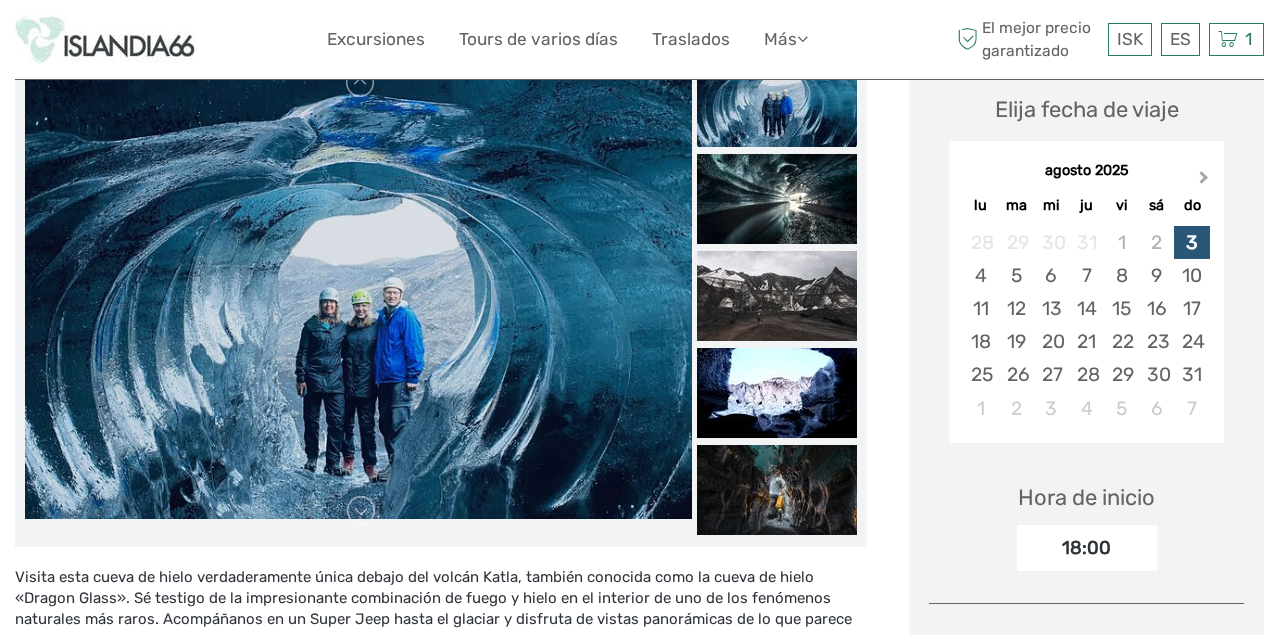 click on "Next Month" at bounding box center [1204, 181] 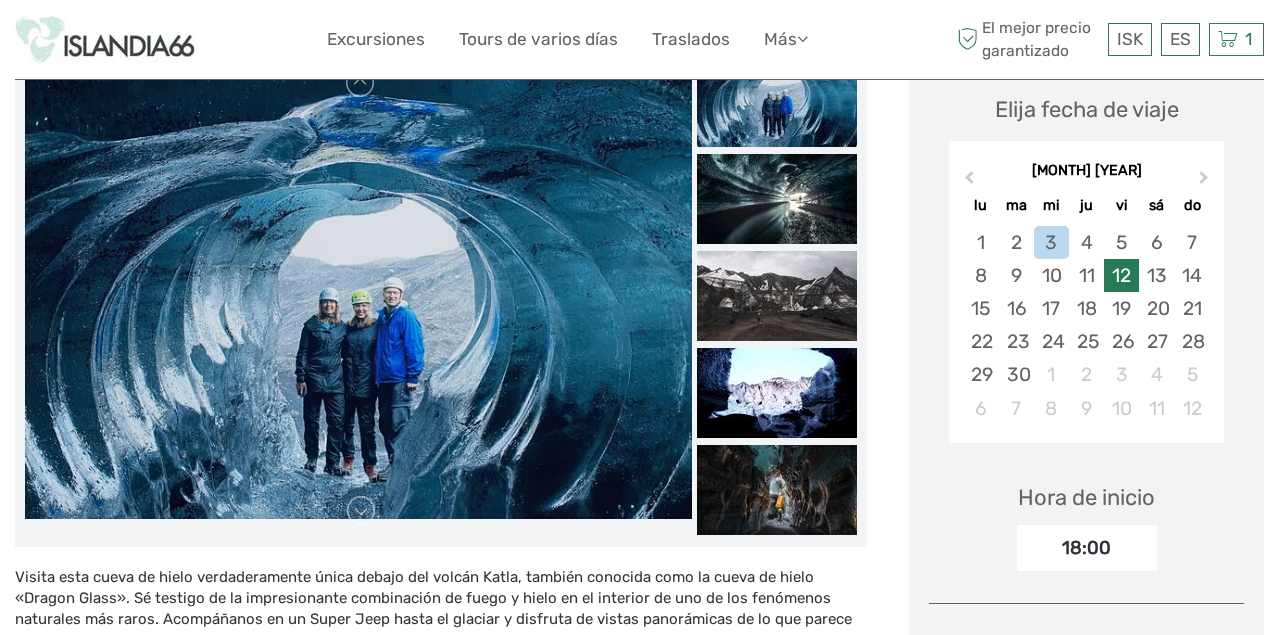 click on "12" at bounding box center (1121, 275) 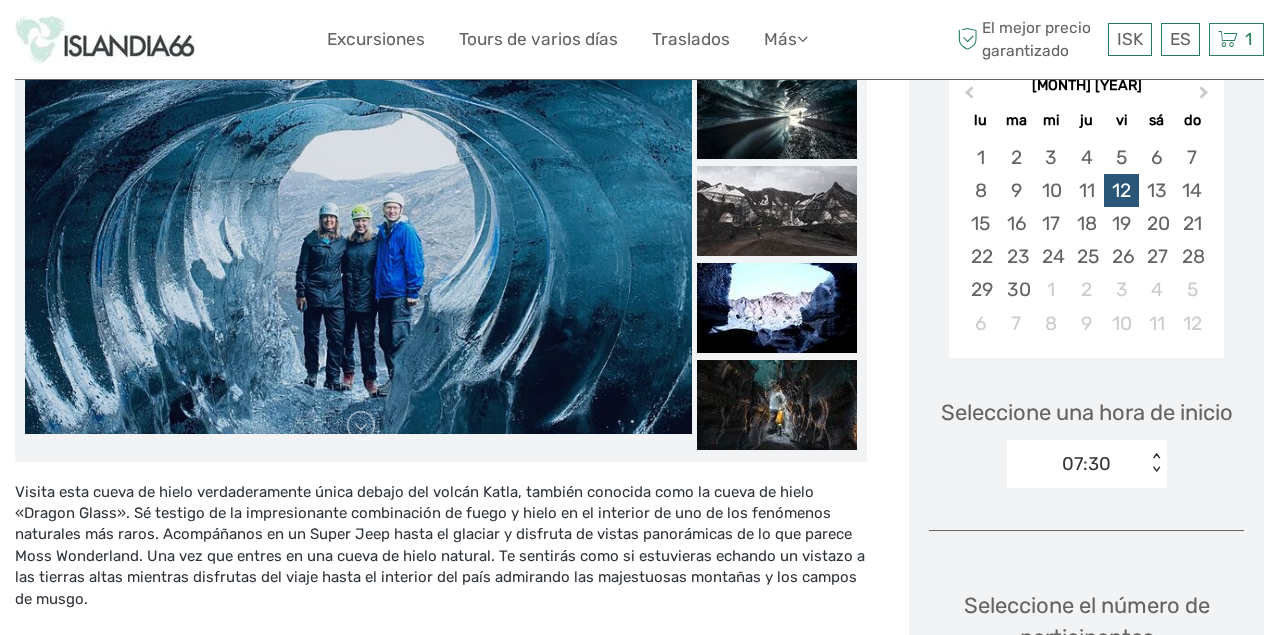 scroll, scrollTop: 492, scrollLeft: 0, axis: vertical 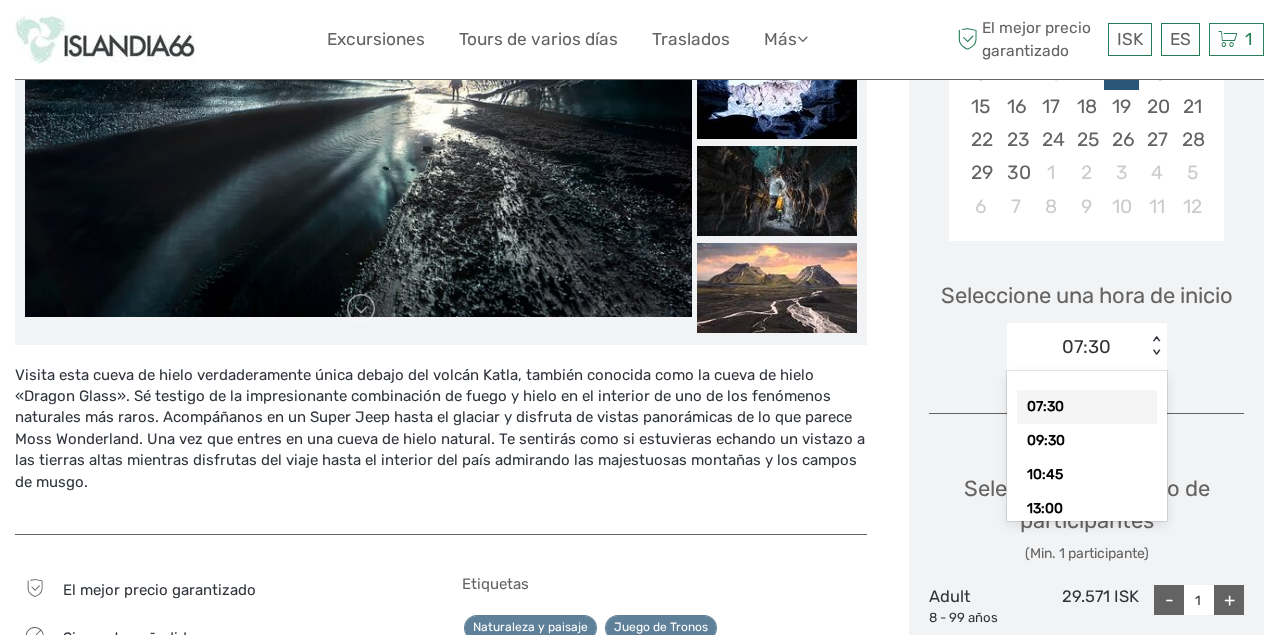 click on "< >" at bounding box center [1155, 346] 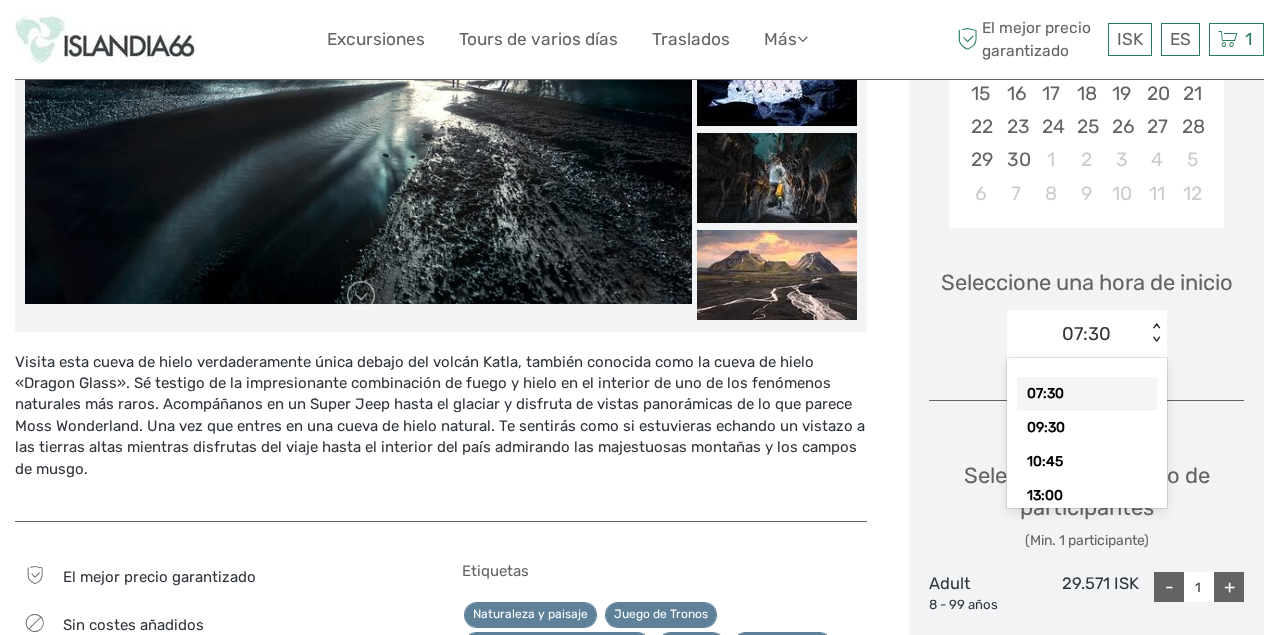 scroll, scrollTop: 505, scrollLeft: 0, axis: vertical 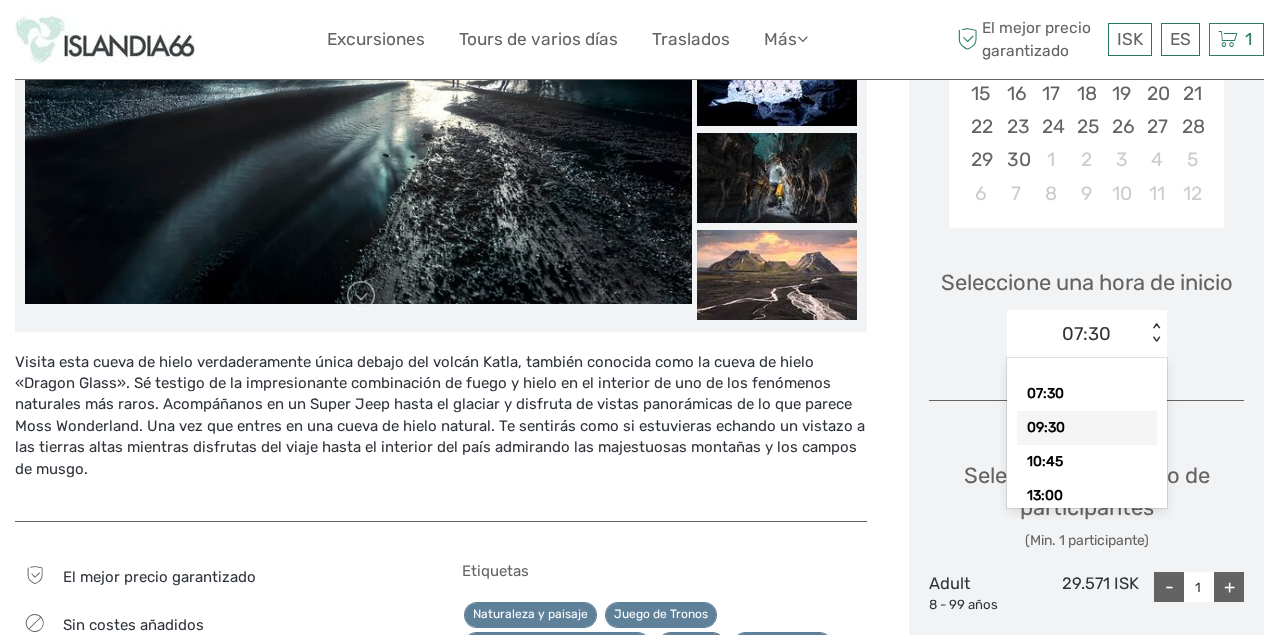click on "09:30" at bounding box center (1087, 428) 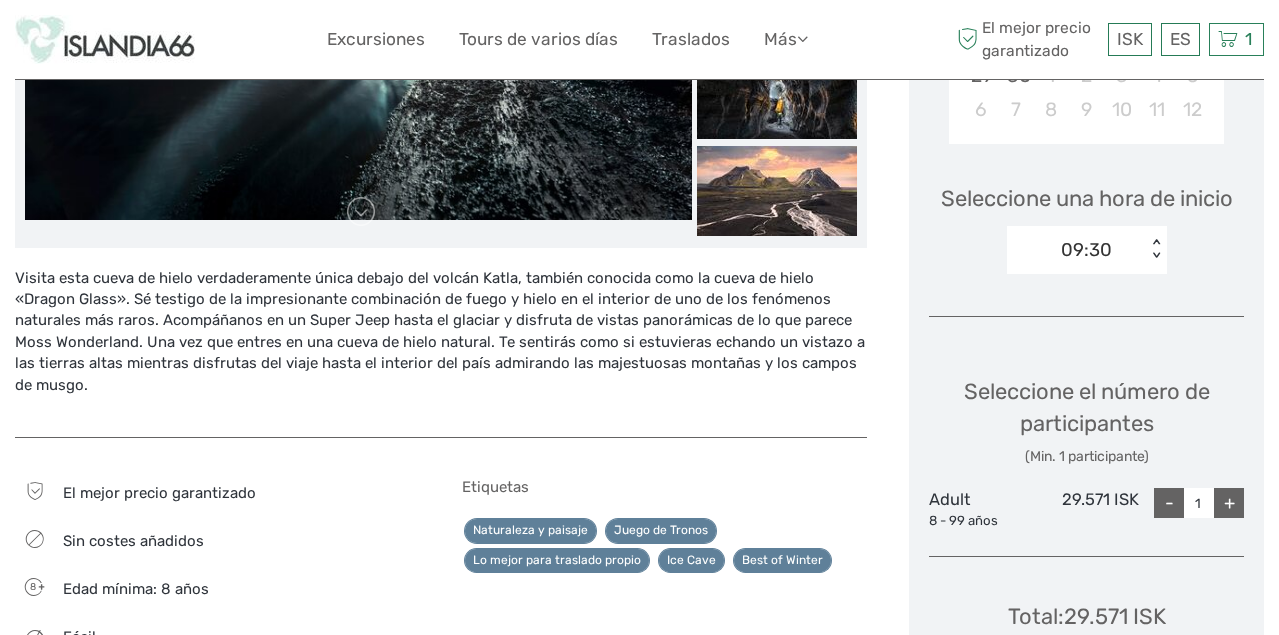 scroll, scrollTop: 605, scrollLeft: 0, axis: vertical 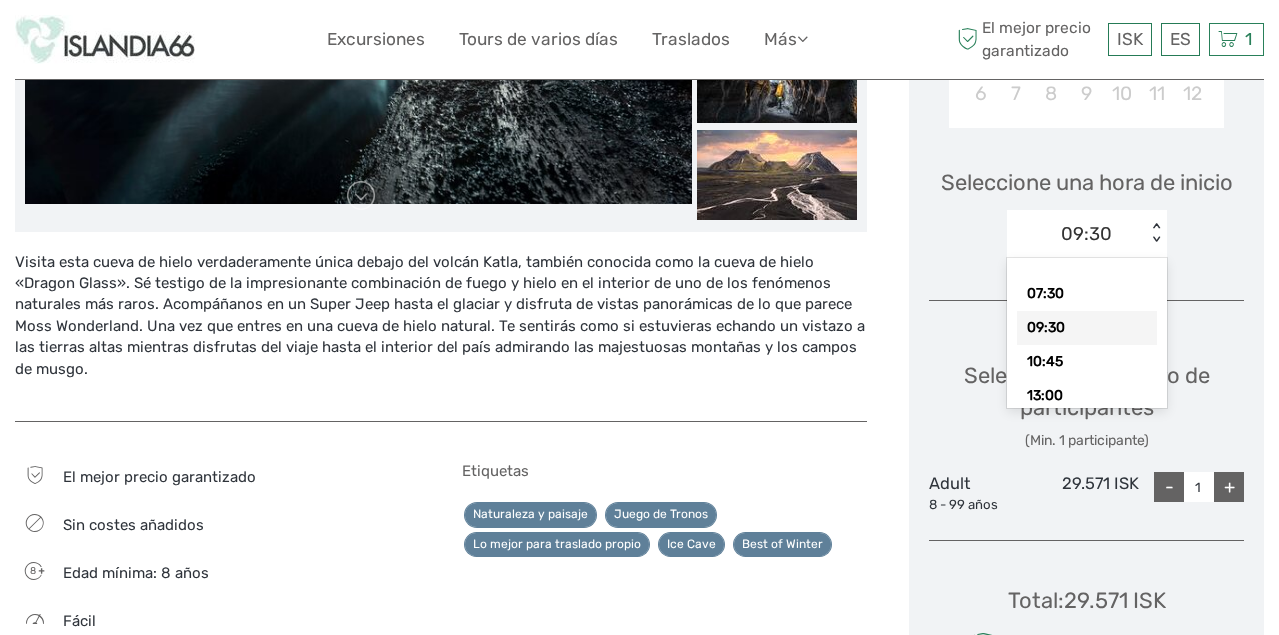 click on "< >" at bounding box center [1155, 233] 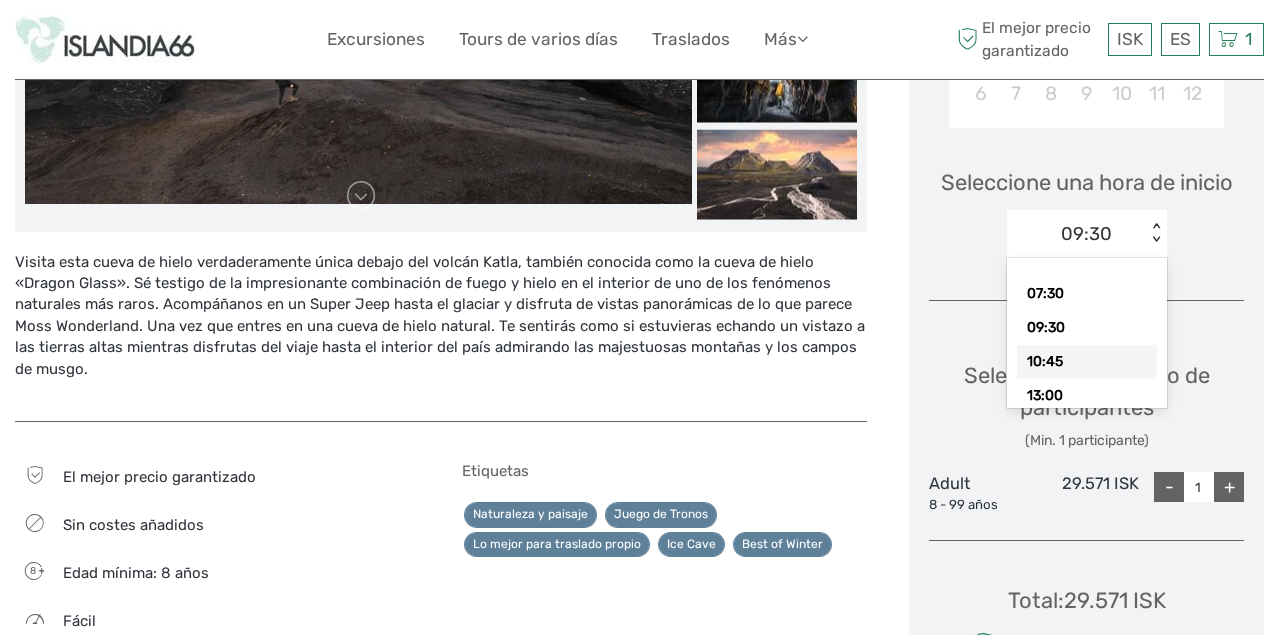 click on "10:45" at bounding box center (1087, 362) 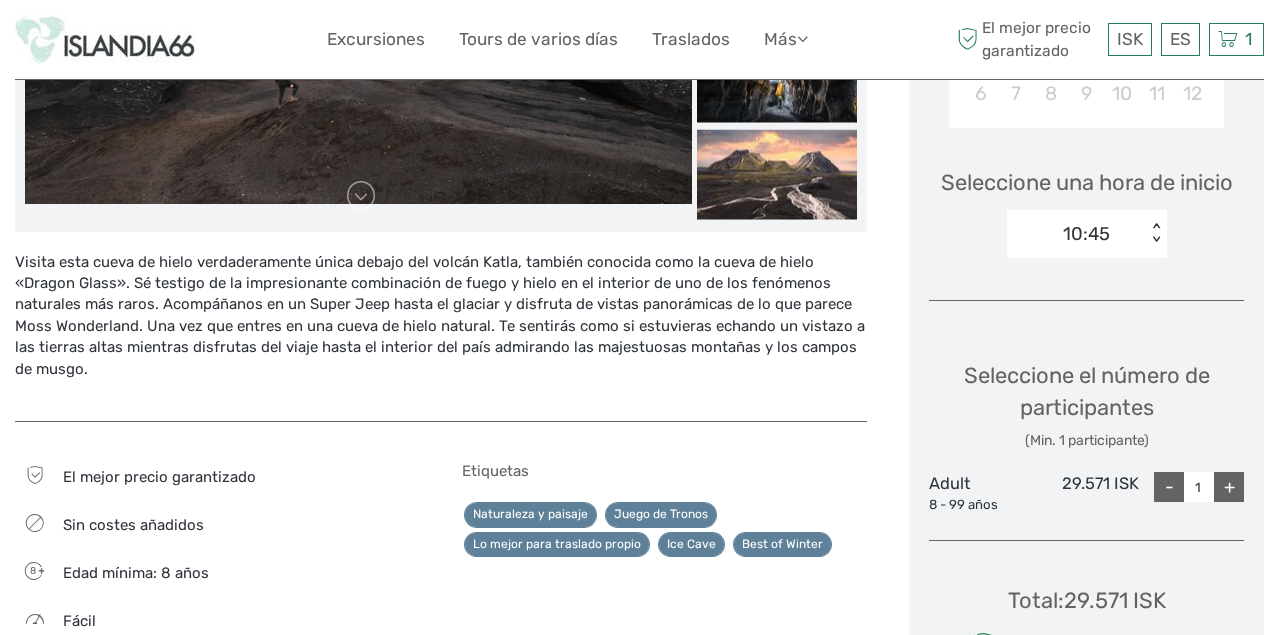 click on "+" at bounding box center (1229, 487) 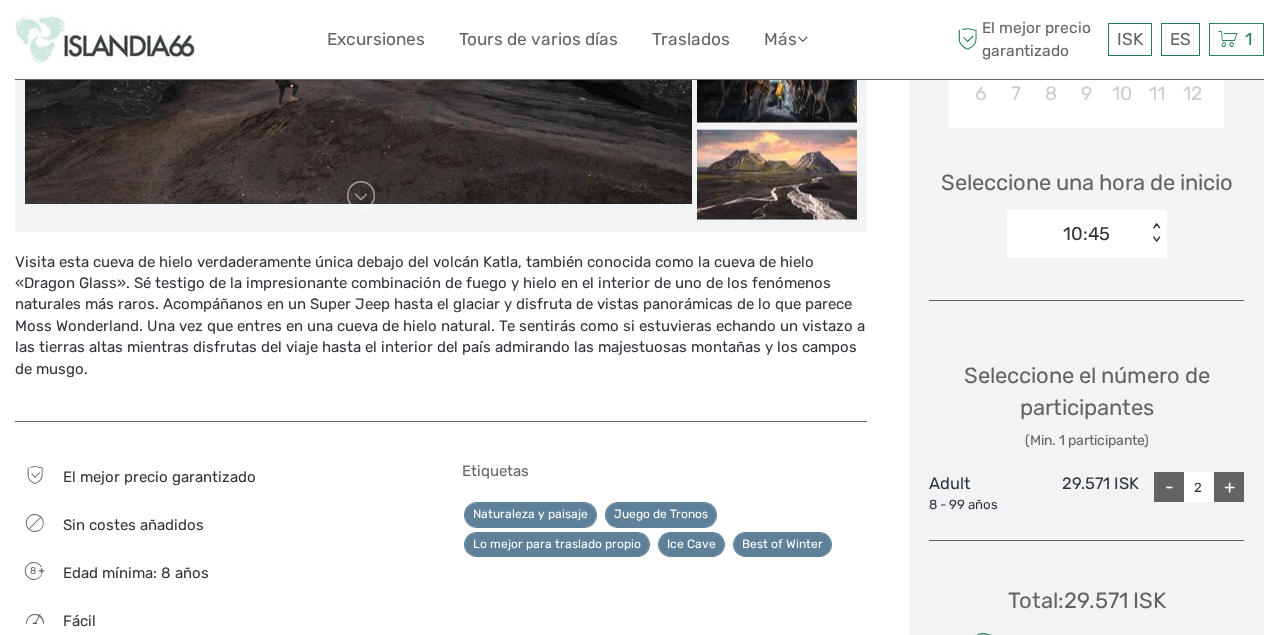 click on "+" at bounding box center [1229, 487] 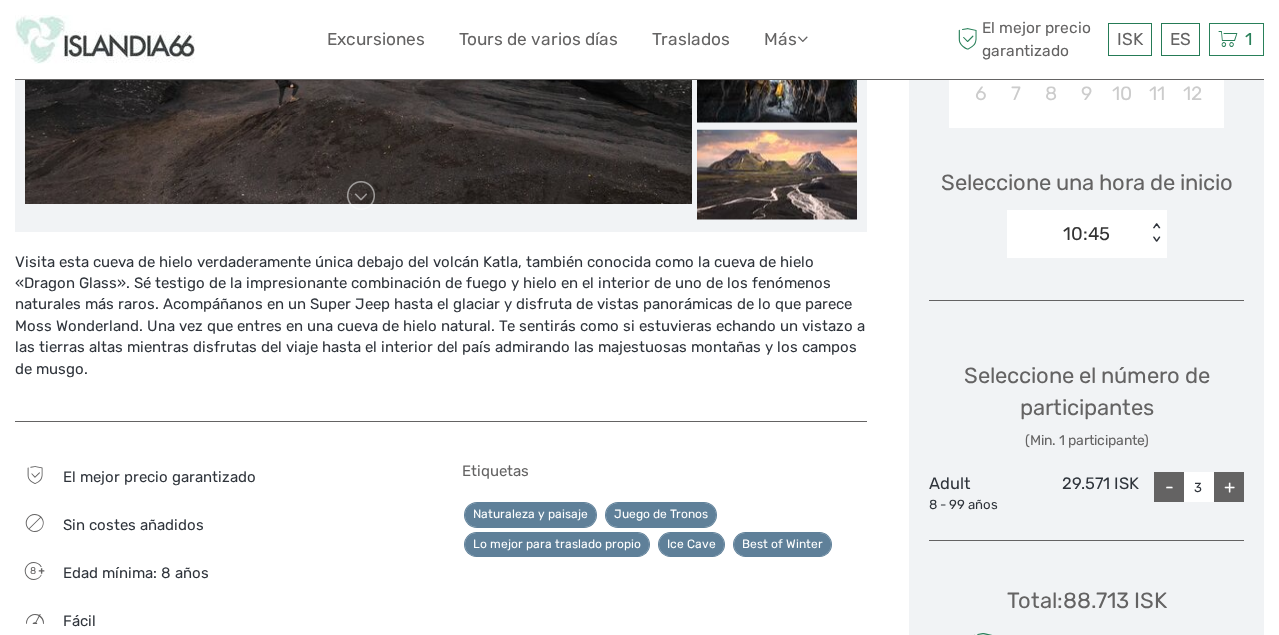 click on "+" at bounding box center (1229, 487) 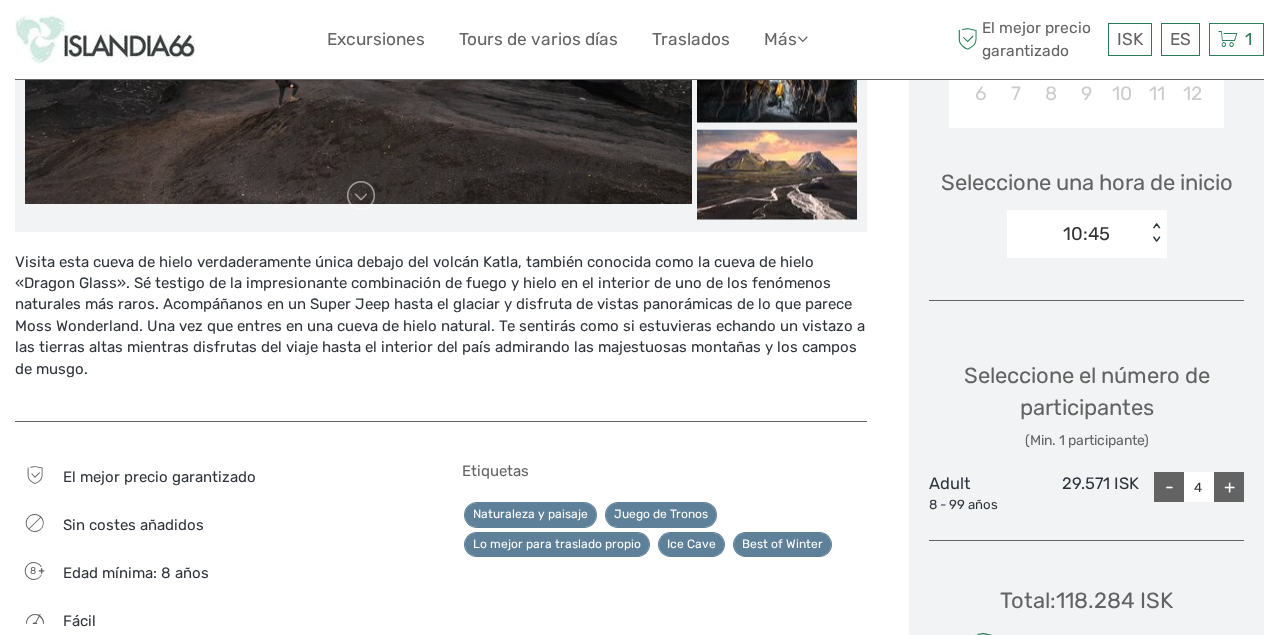 click on "+" at bounding box center (1229, 487) 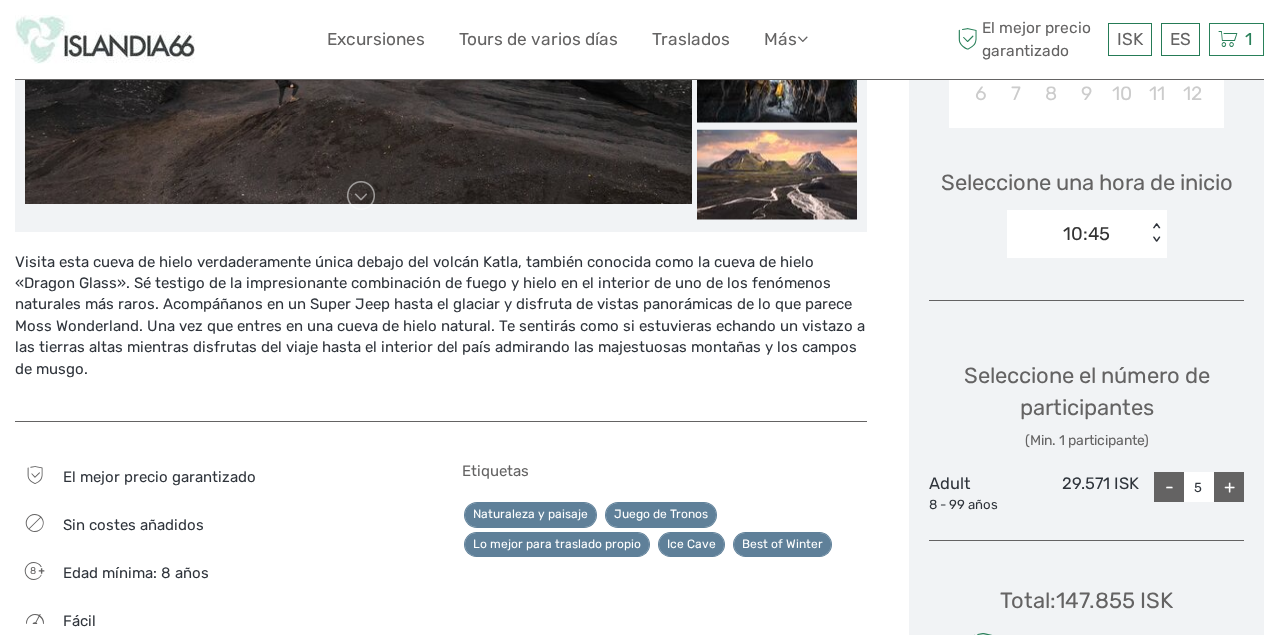 click on "+" at bounding box center (1229, 487) 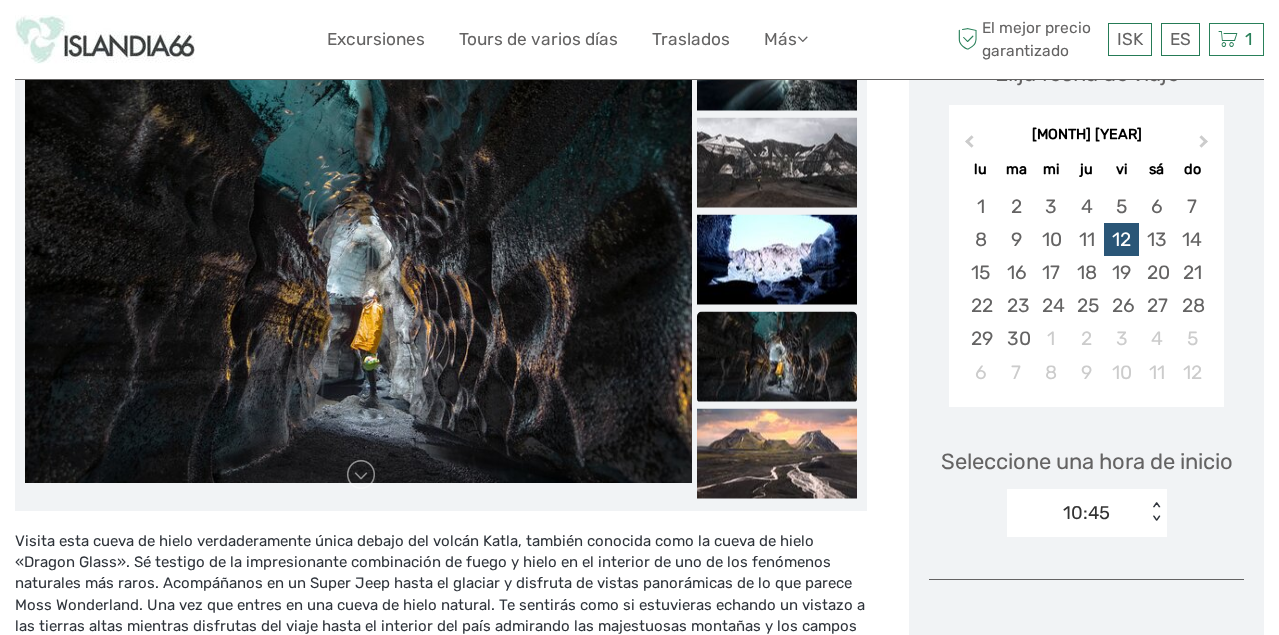 scroll, scrollTop: 323, scrollLeft: 0, axis: vertical 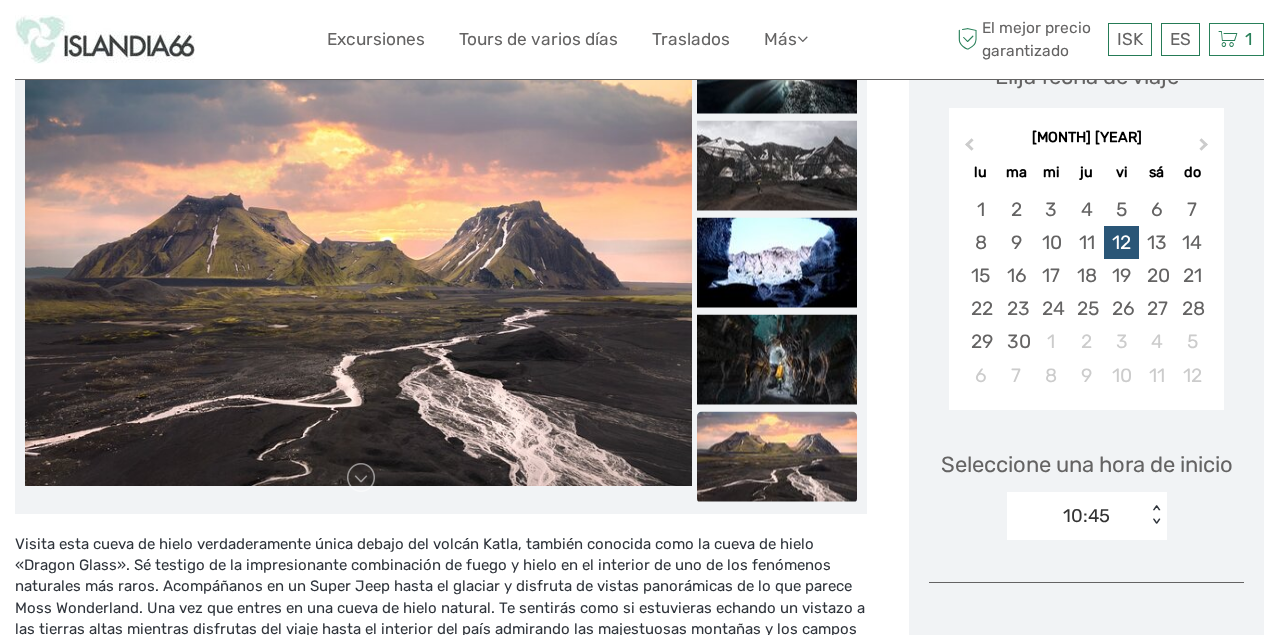 click on "10:45 < >" at bounding box center [1087, 516] 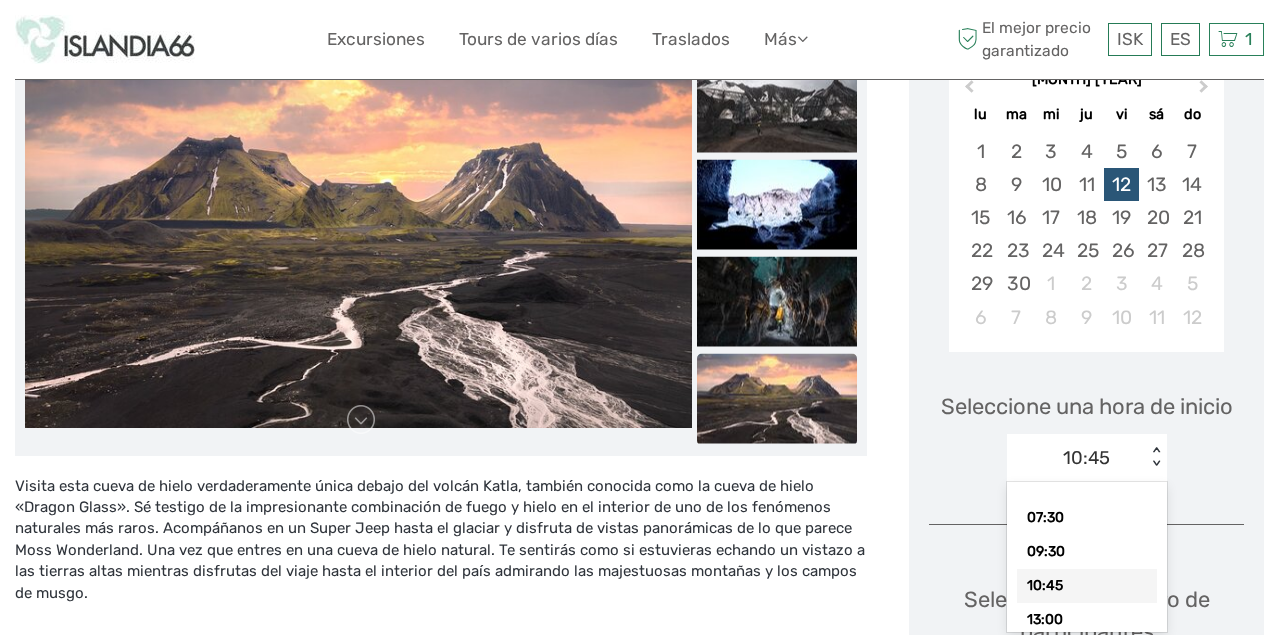 scroll, scrollTop: 382, scrollLeft: 0, axis: vertical 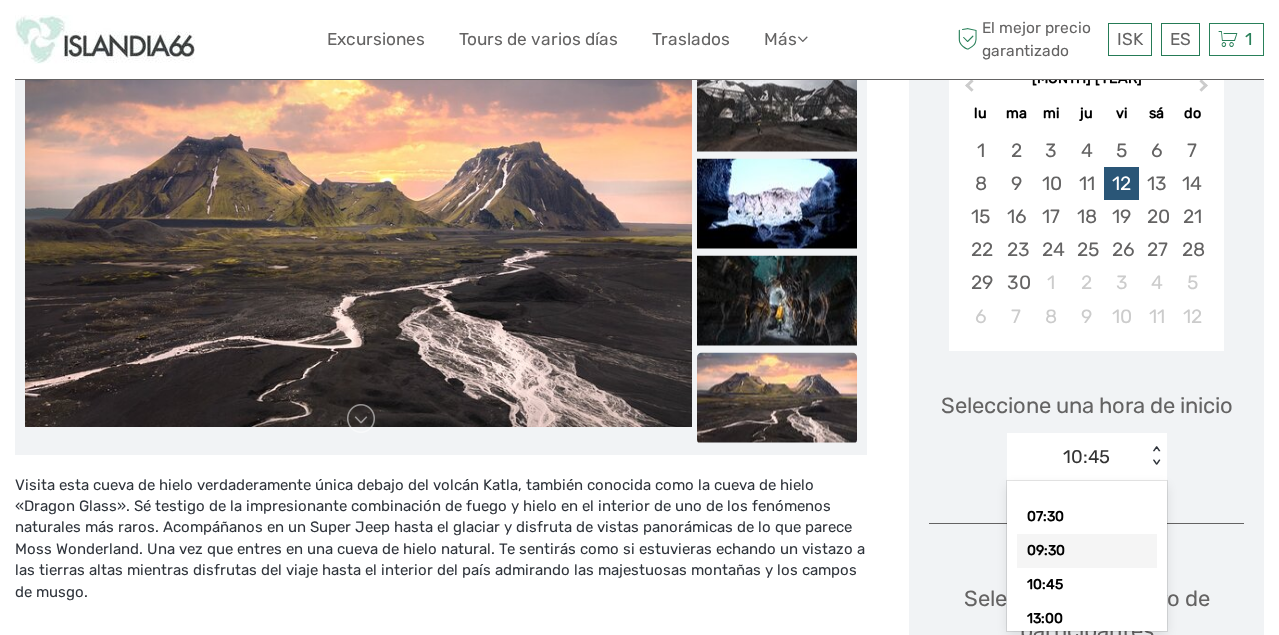 click on "09:30" at bounding box center [1087, 551] 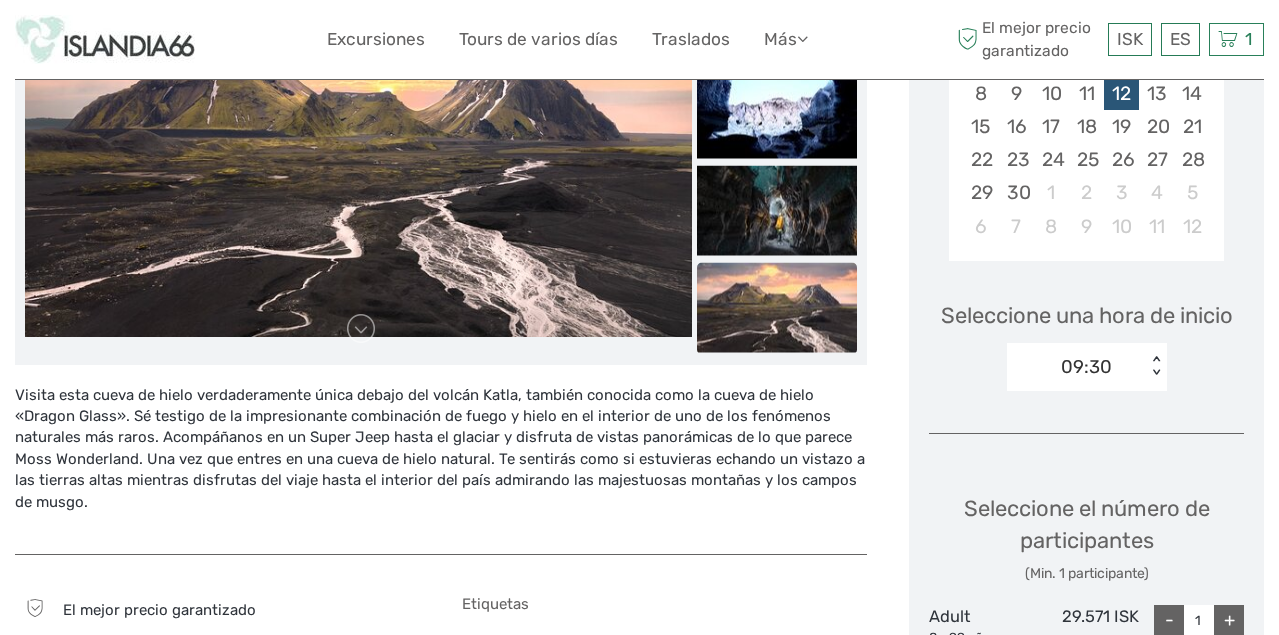 scroll, scrollTop: 481, scrollLeft: 0, axis: vertical 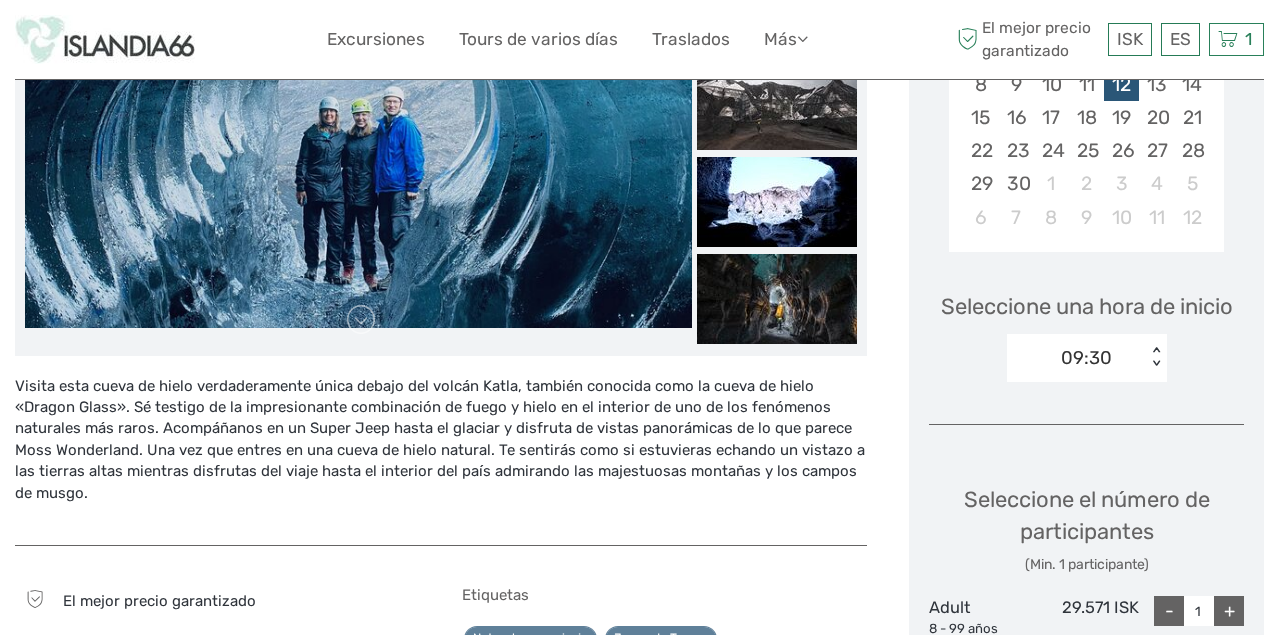 click on "Seleccione una hora de inicio option 09:30, selected.   Select is focused , press Down to open the menu,  09:30 < >" at bounding box center (1086, 328) 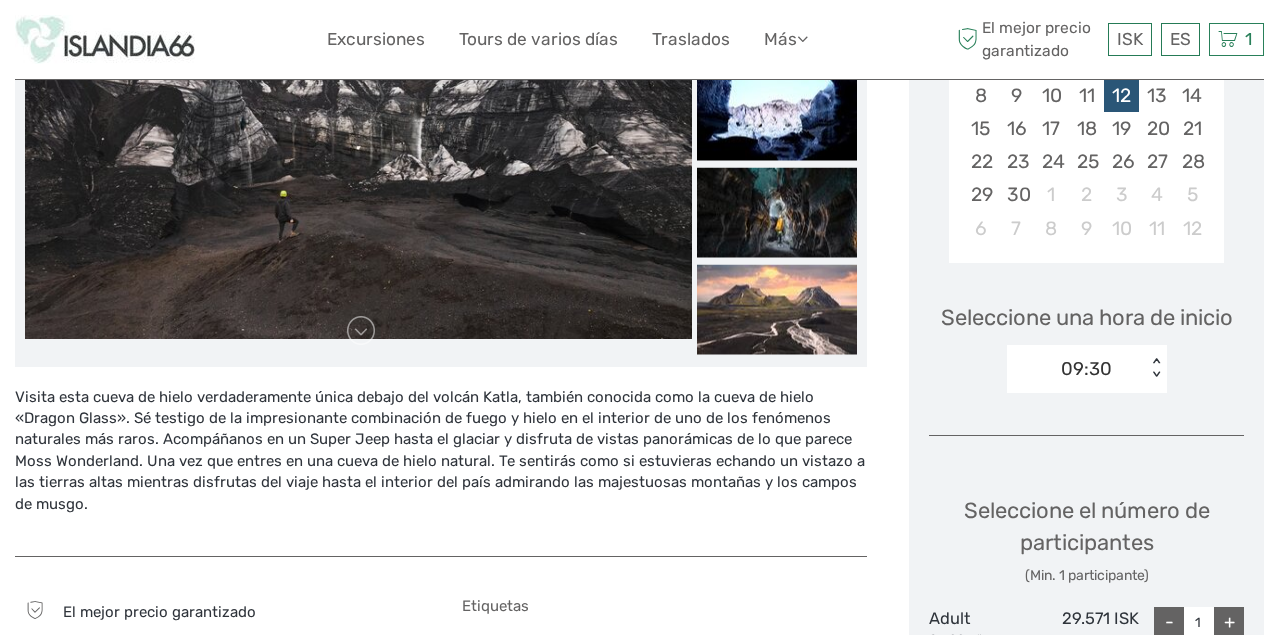 scroll, scrollTop: 469, scrollLeft: 0, axis: vertical 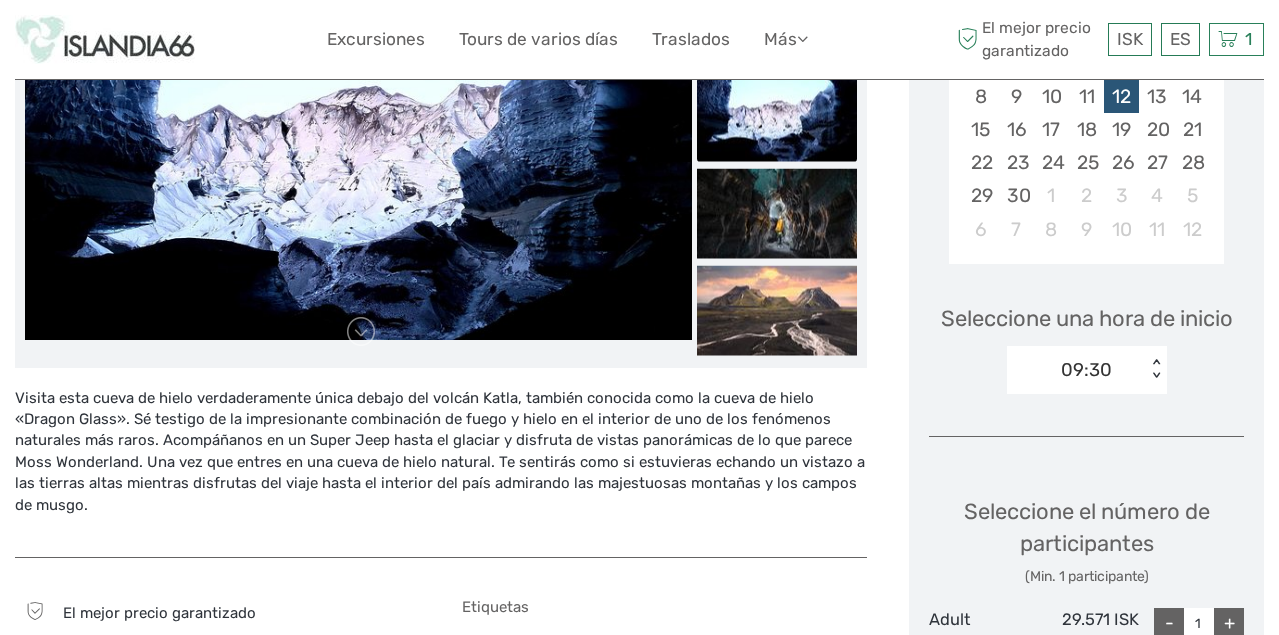 click on "09:30 < >" at bounding box center [1087, 370] 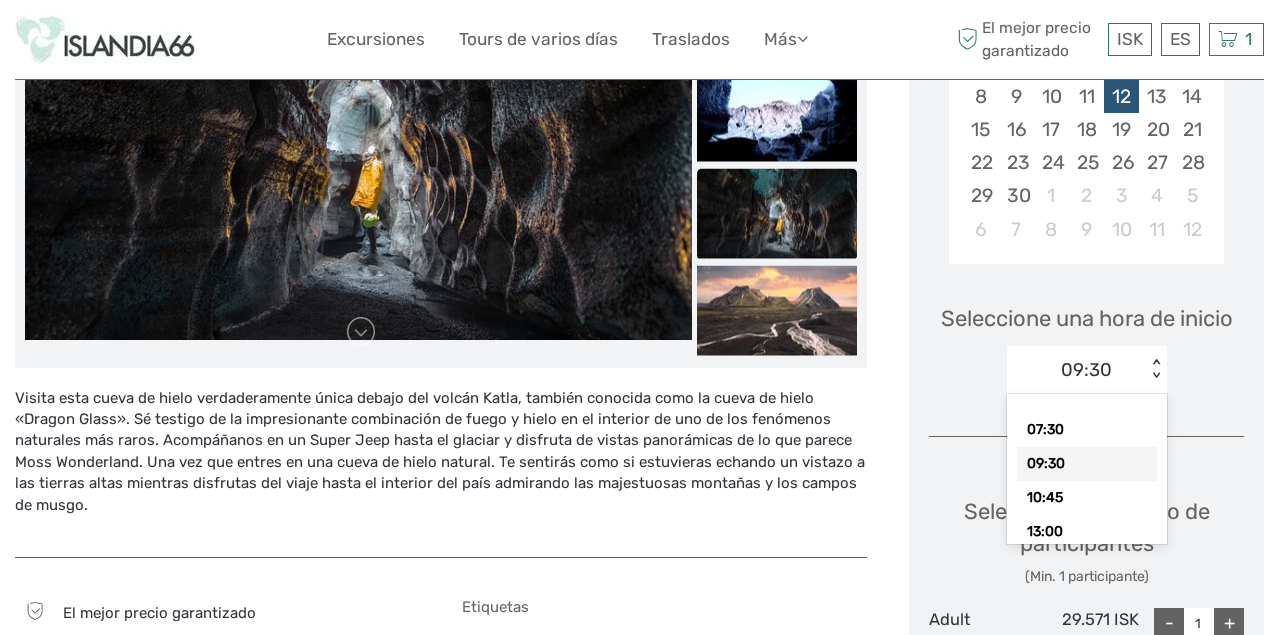 click on "Seleccione una hora de inicio option 09:30 selected, 2 of 6. 6 results available. Use Up and Down to choose options, press Enter to select the currently focused option, press Escape to exit the menu, press Tab to select the option and exit the menu. 09:30 < > 07:30 09:30 10:45 13:00 14:00 15:30" at bounding box center [1086, 340] 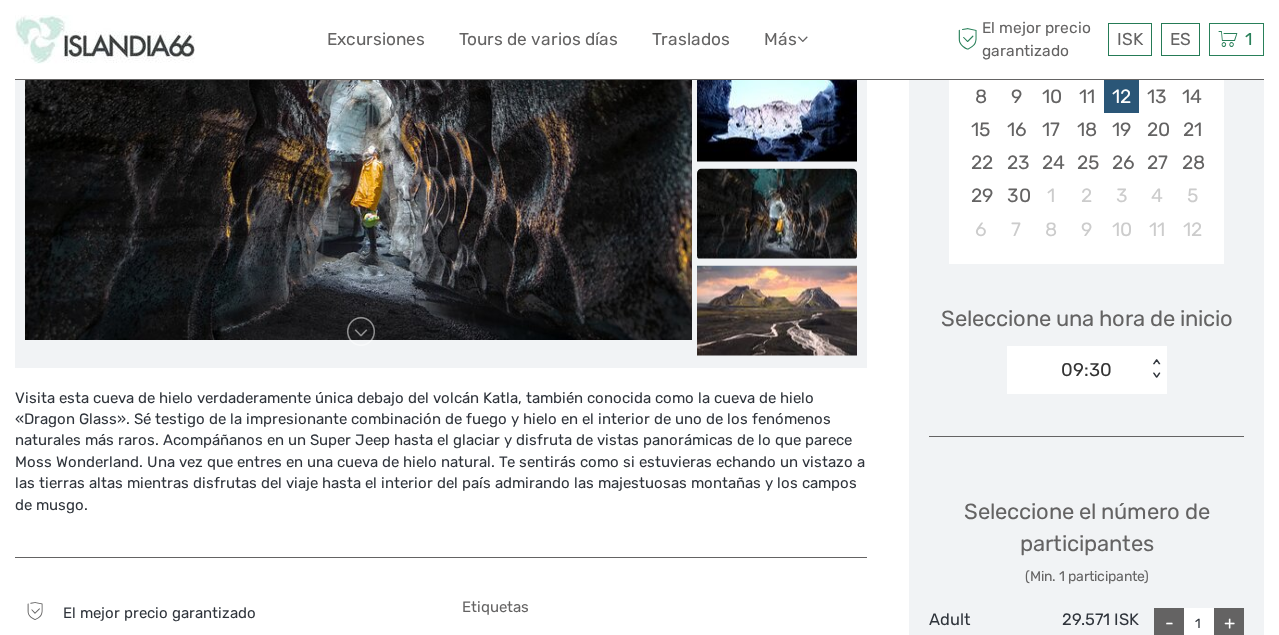 click on "09:30" at bounding box center (1076, 370) 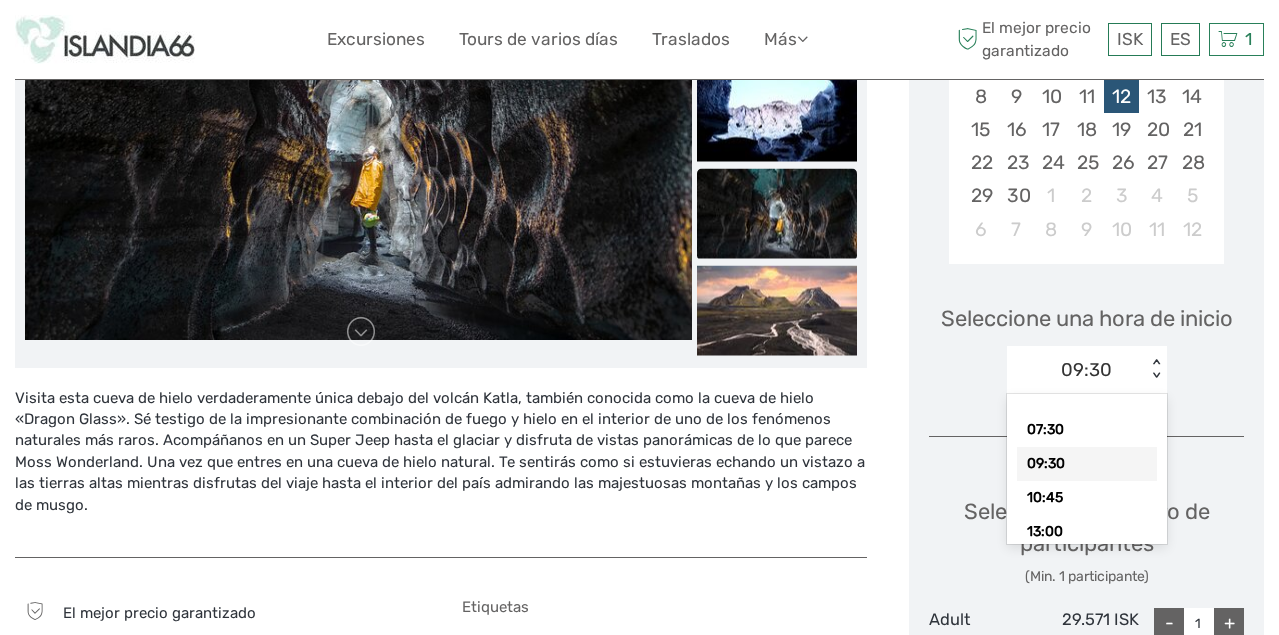 click on "Elija fecha de viaje septiembre 2025 Previous Month Next Month septiembre 2025 lu ma mi ju vi sá do 1 2 3 4 5 6 7 8 9 10 11 12 13 14 15 16 17 18 19 20 21 22 23 24 25 26 27 28 29 30 1 2 3 4 5 6 7 8 9 10 11 12 Seleccione una hora de inicio option 09:30 selected, 2 of 6. 6 results available. Use Up and Down to choose options, press Enter to select the currently focused option, press Escape to exit the menu, press Tab to select the option and exit the menu. 09:30 < > 07:30 09:30 10:45 13:00 14:00 15:30 Seleccione el número de participantes (Min. 1 participante) Adult 8 - 99 años 29.571 ISK - 1 + Total :  29.571 ISK El mejor precio garantizado AÑADIR A LA CESTA PAGO DIRECTO" at bounding box center [1086, 382] 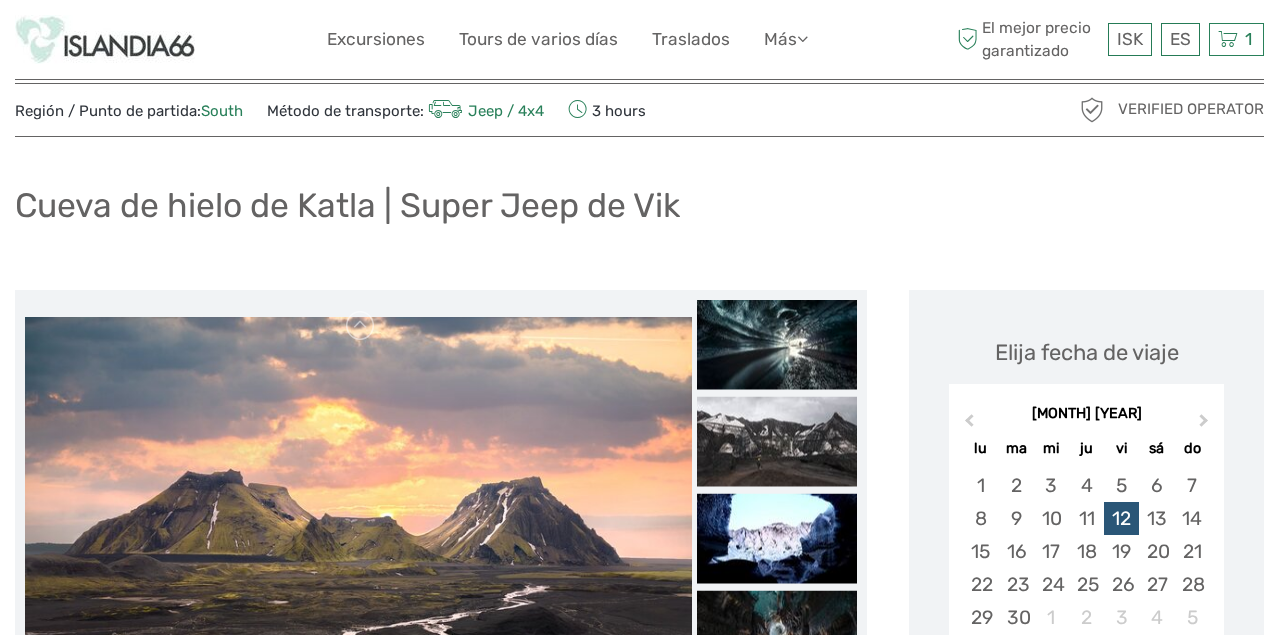 scroll, scrollTop: 31, scrollLeft: 0, axis: vertical 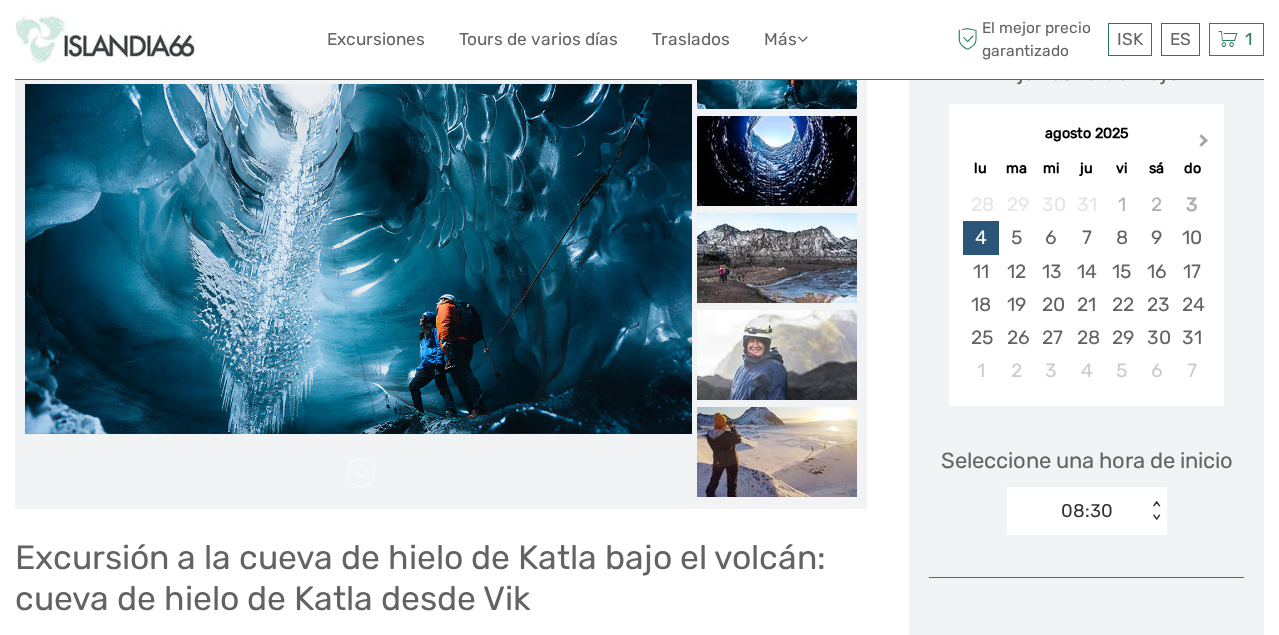 click on "Next Month" at bounding box center (1206, 145) 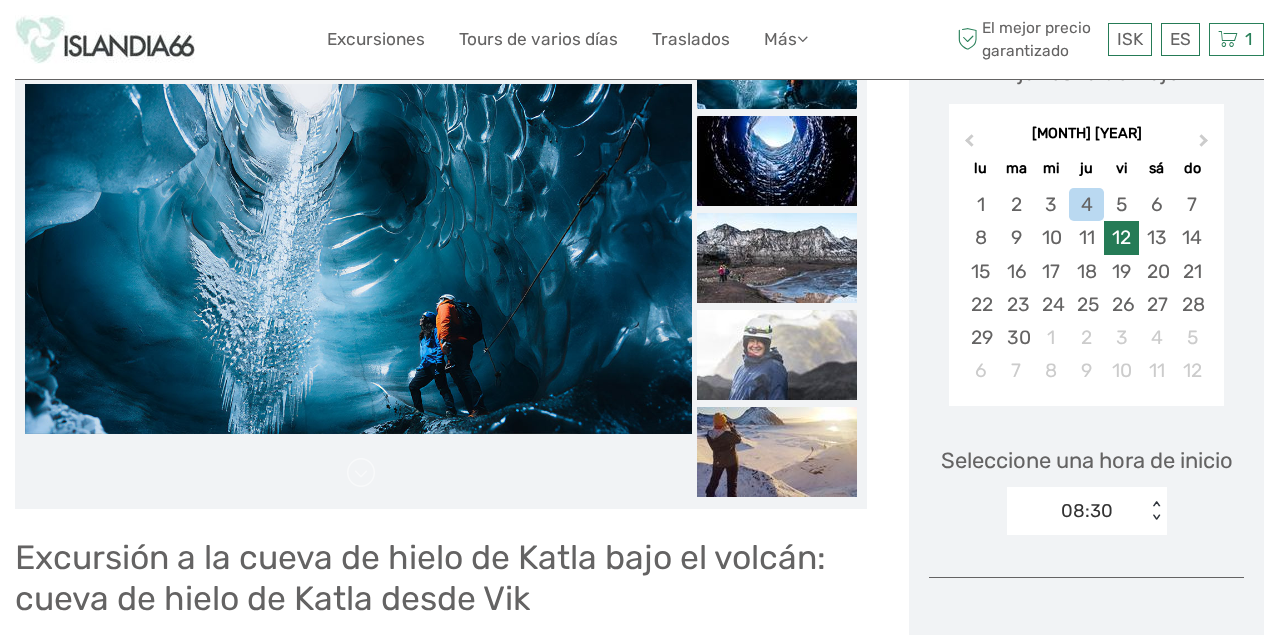 click on "12" at bounding box center [1121, 237] 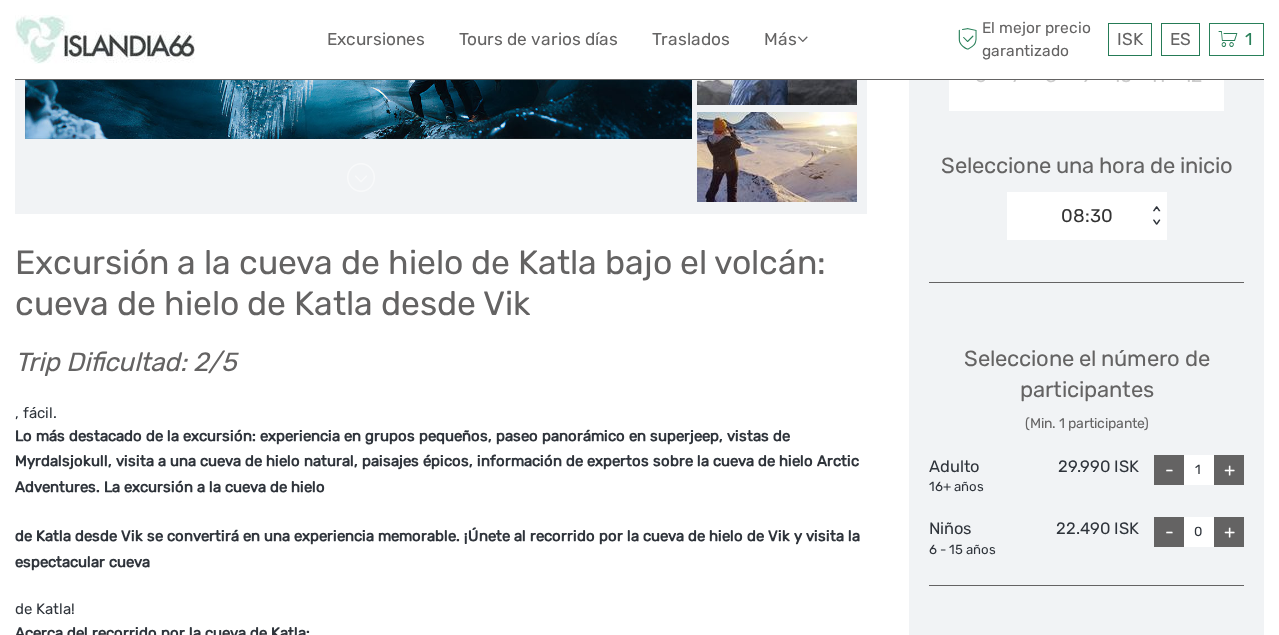 scroll, scrollTop: 692, scrollLeft: 0, axis: vertical 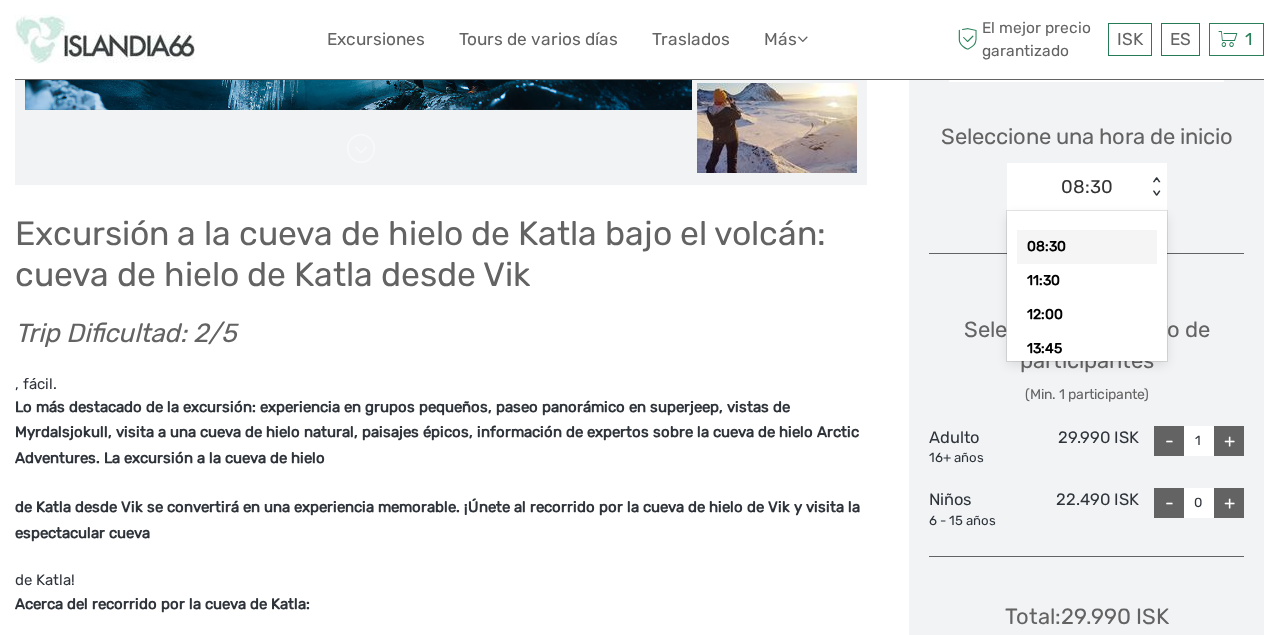 click on "08:30" at bounding box center (1087, 187) 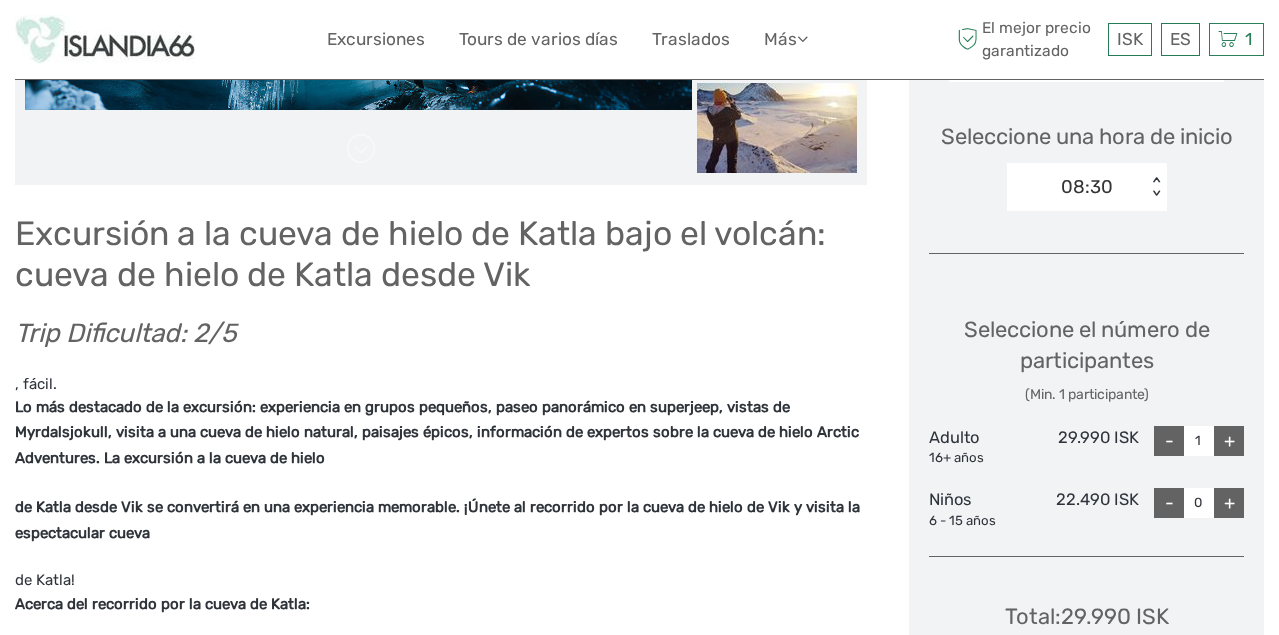 click on "Seleccione el número de participantes (Min. 1 participante) Adulto 16+ años 29.990 ISK - 1 + Niños 6 - 15 años 22.490 ISK - 0 +" at bounding box center [1086, 413] 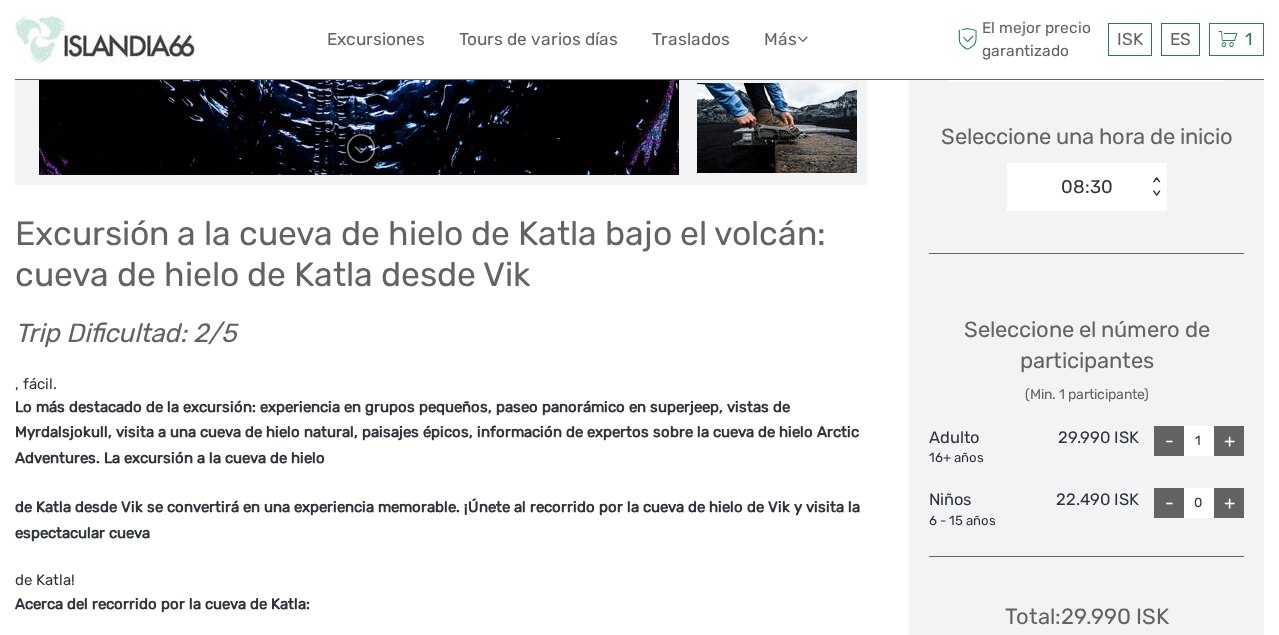 click on "+" at bounding box center [1229, 441] 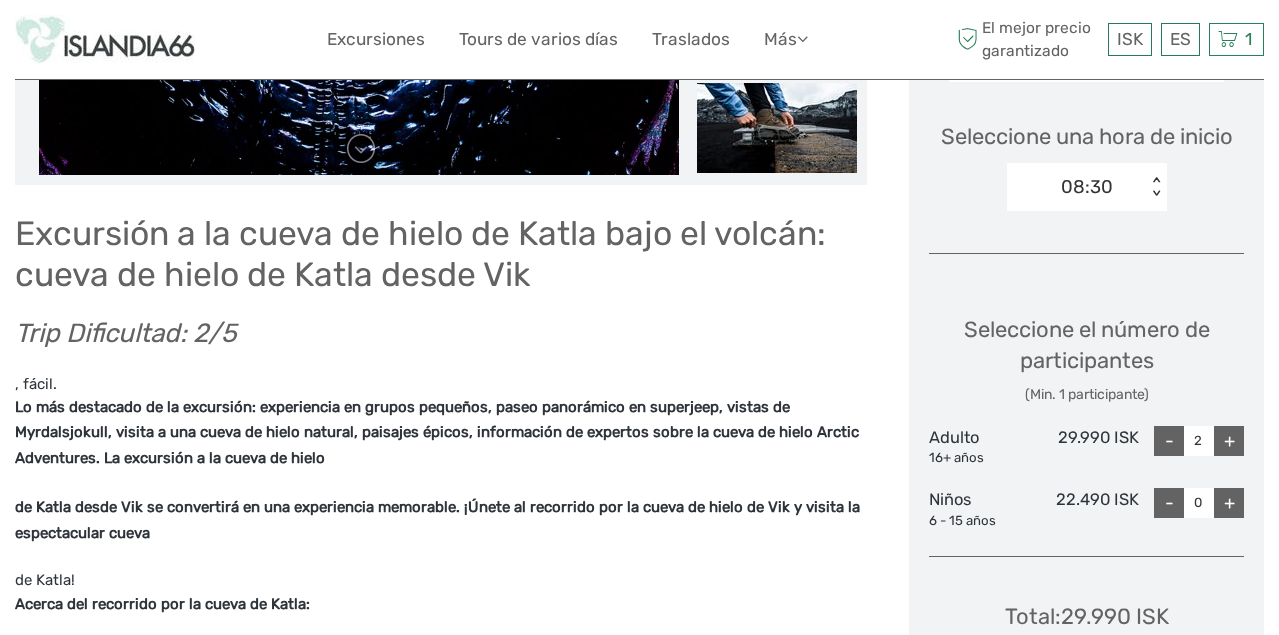 click on "+" at bounding box center (1229, 441) 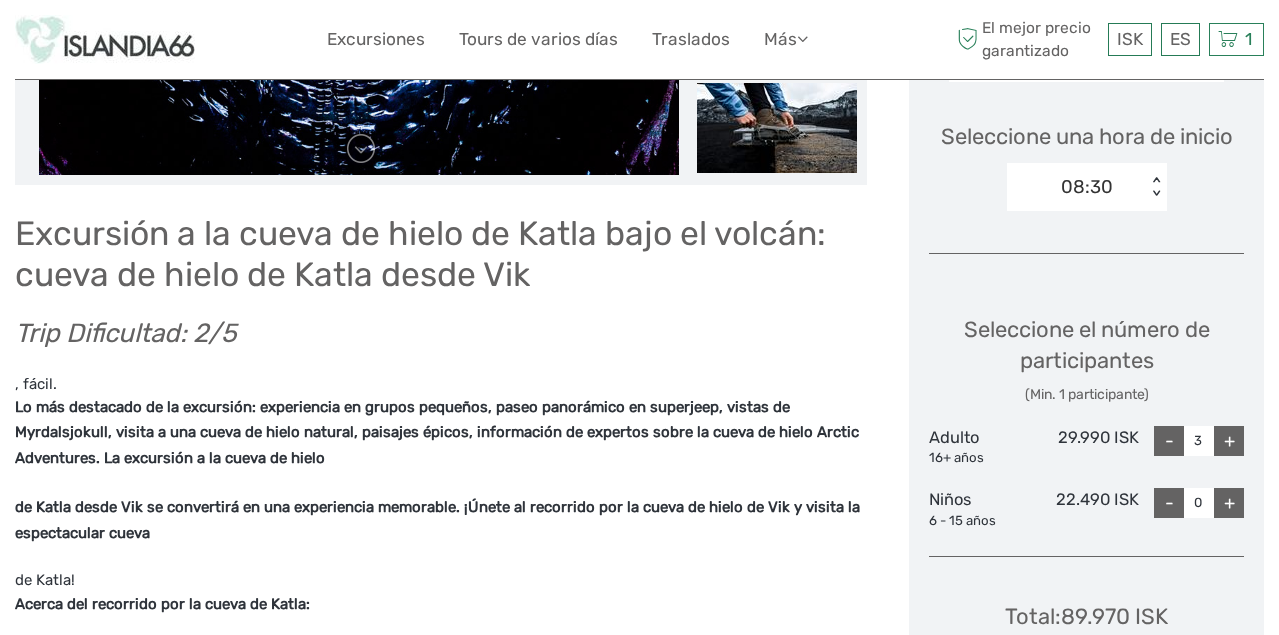 click on "+" at bounding box center (1229, 441) 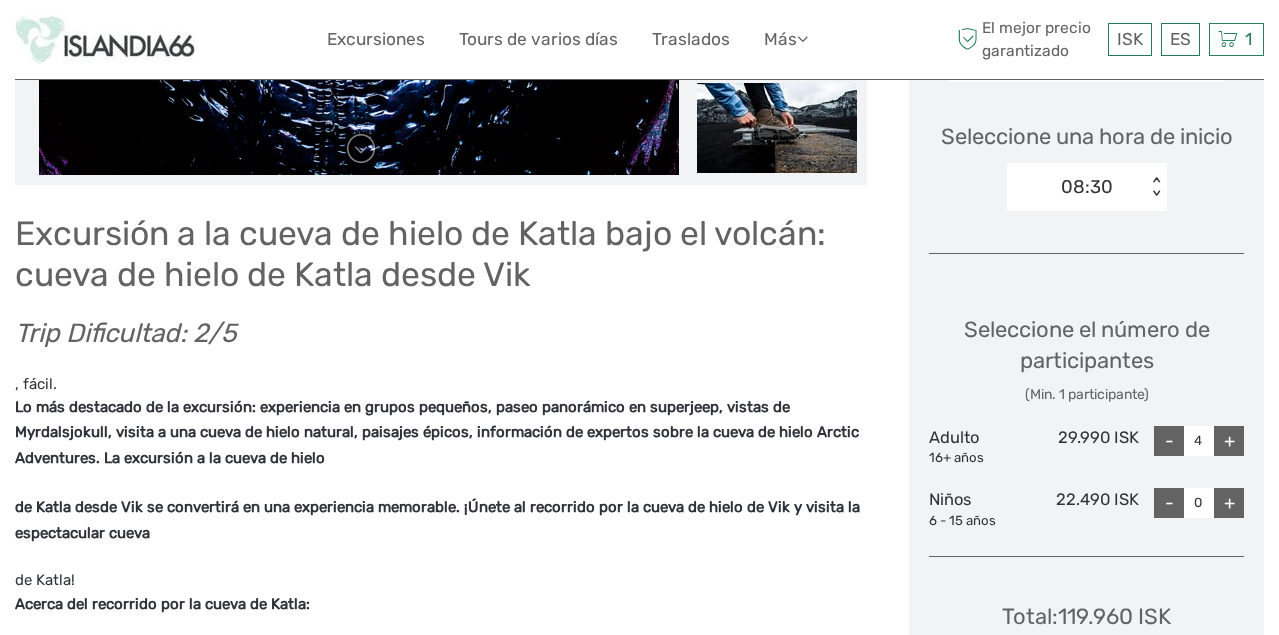 click on "+" at bounding box center (1229, 441) 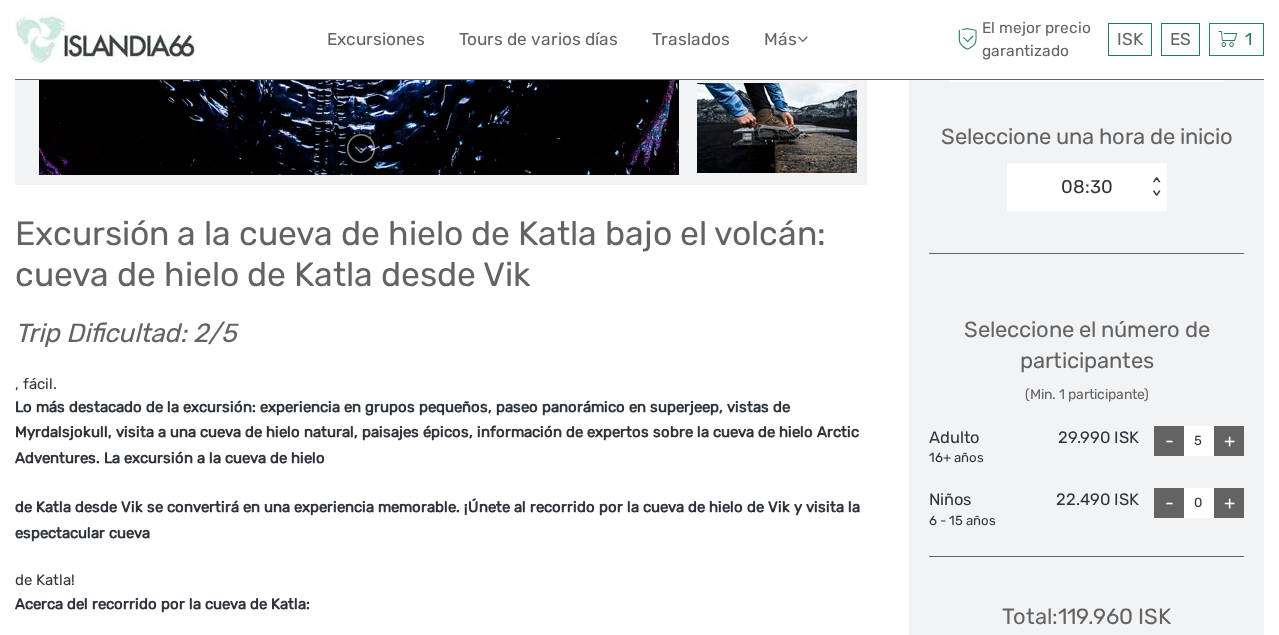 click on "+" at bounding box center [1229, 441] 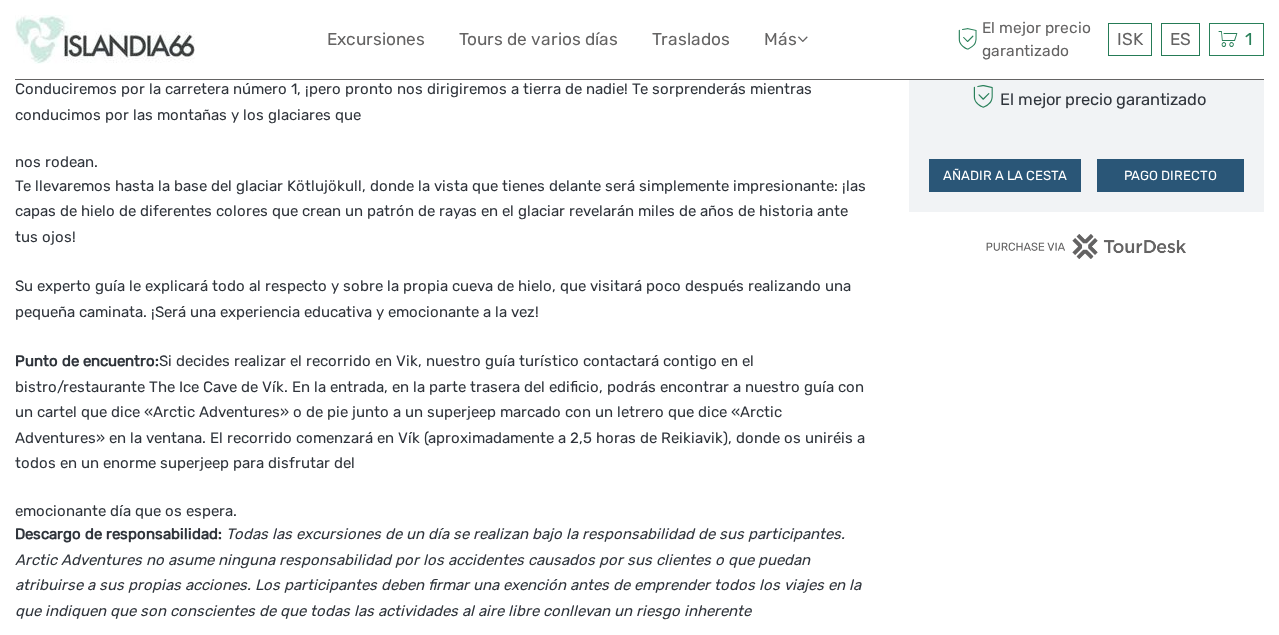 scroll, scrollTop: 1257, scrollLeft: 0, axis: vertical 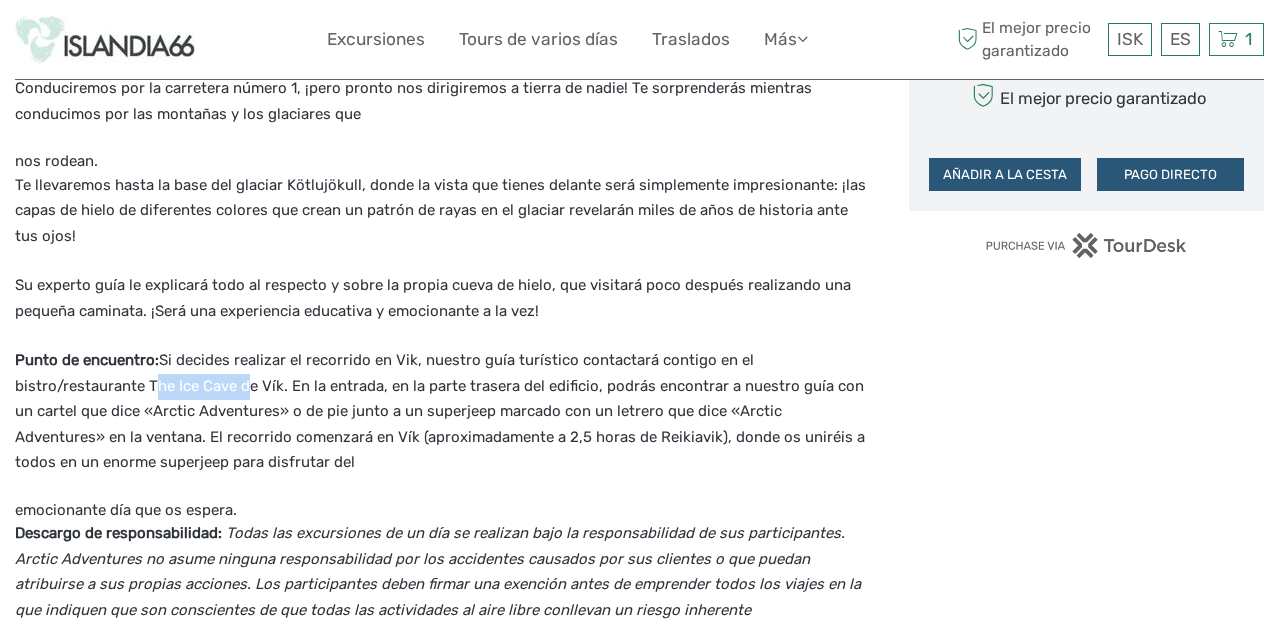 drag, startPoint x: 148, startPoint y: 375, endPoint x: 240, endPoint y: 374, distance: 92.00543 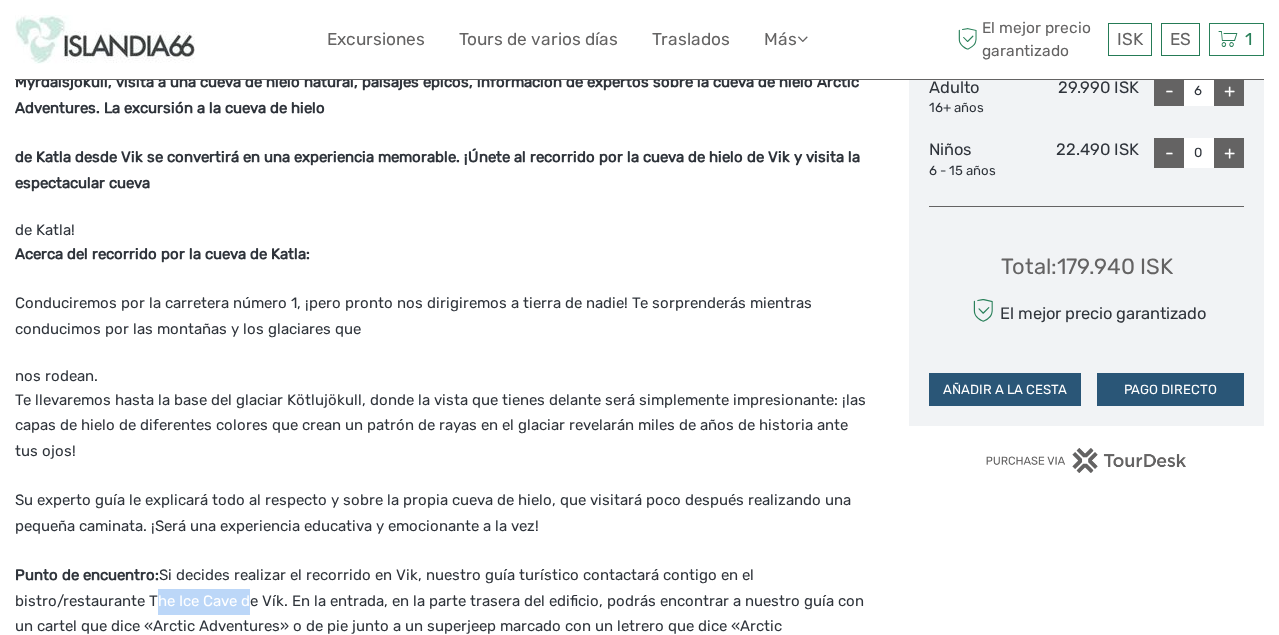 scroll, scrollTop: 1048, scrollLeft: 0, axis: vertical 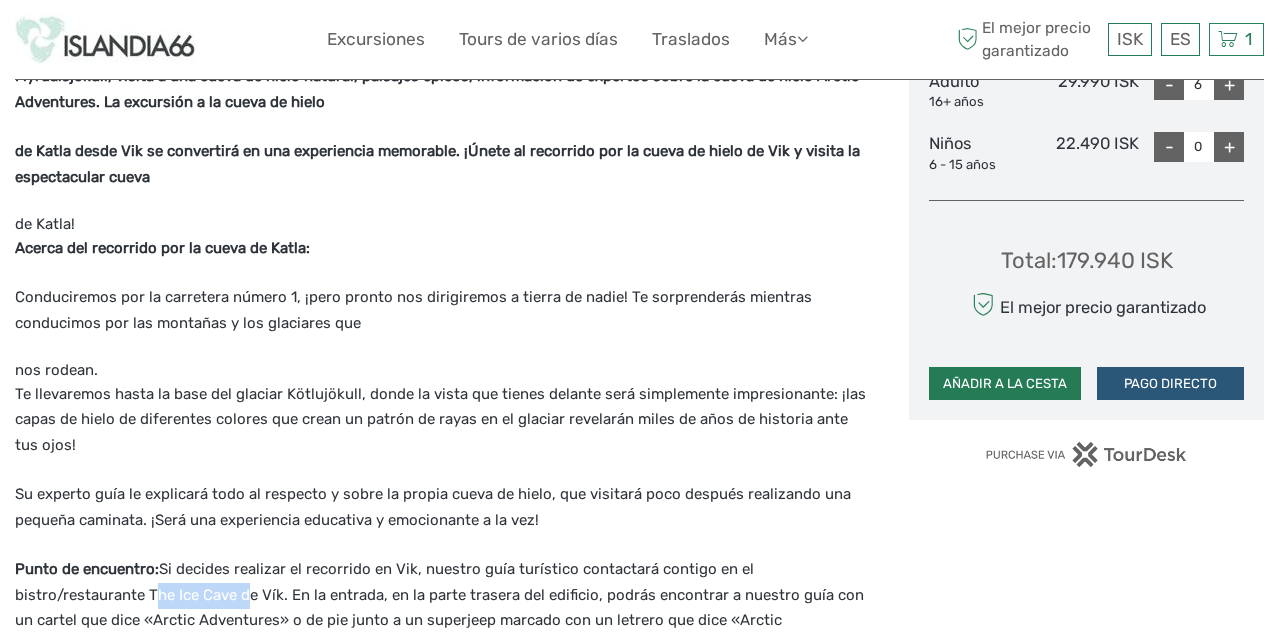 click on "AÑADIR A LA CESTA" at bounding box center [1005, 384] 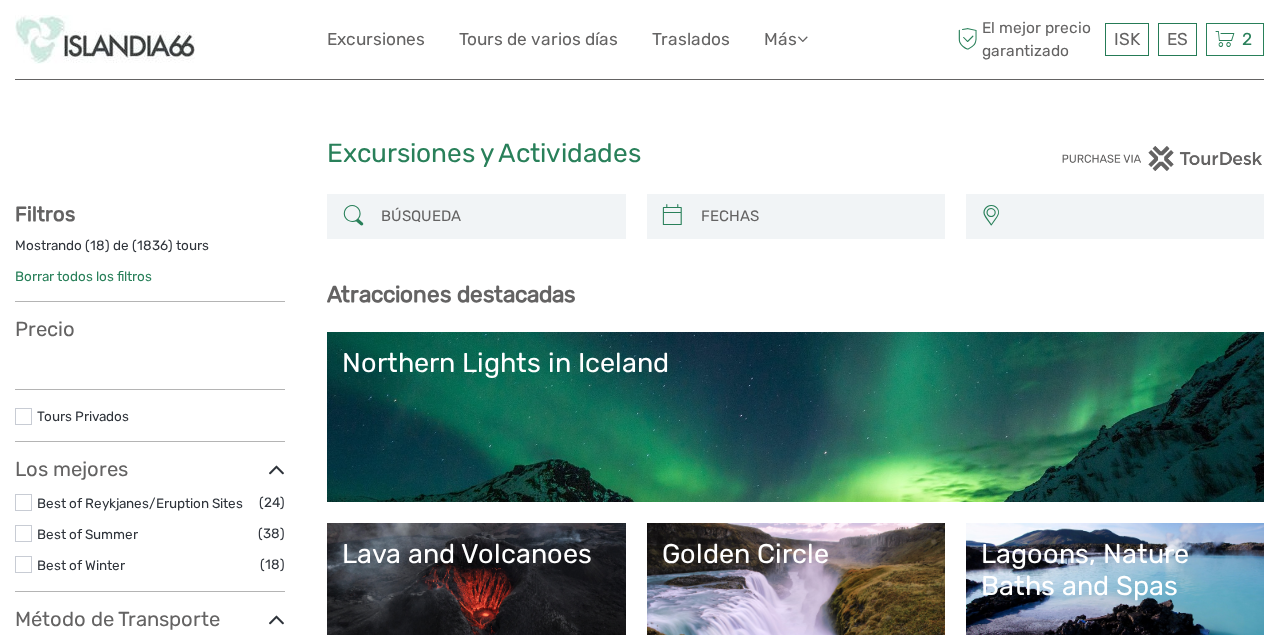 select 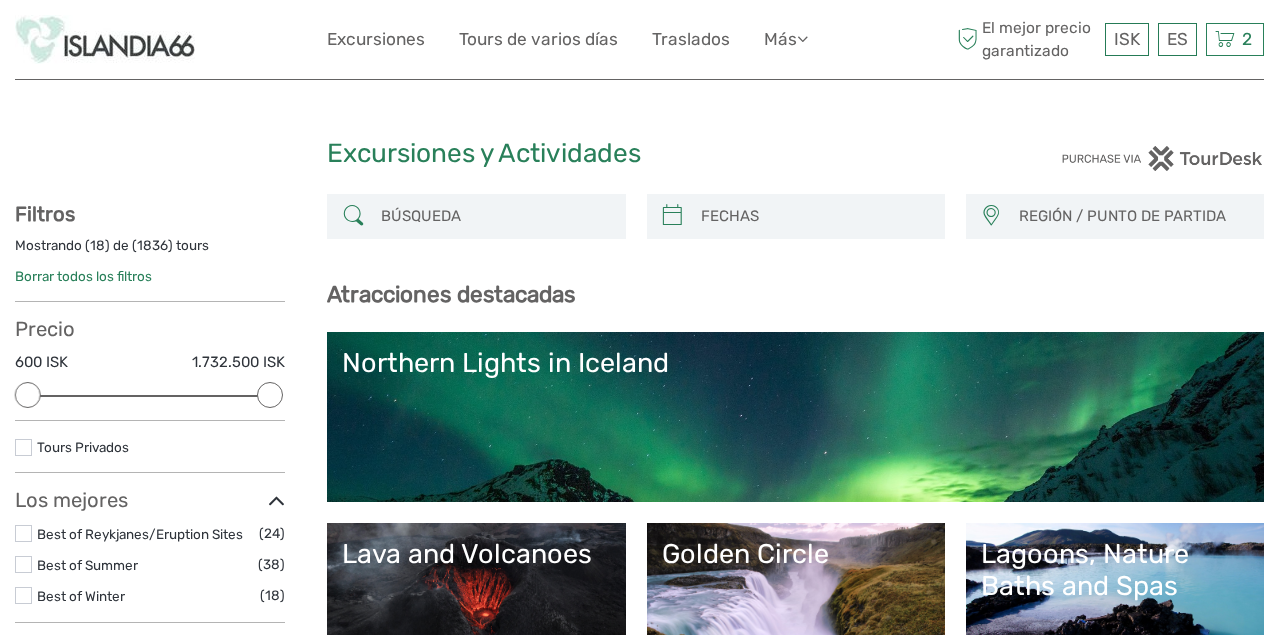 scroll, scrollTop: 0, scrollLeft: 0, axis: both 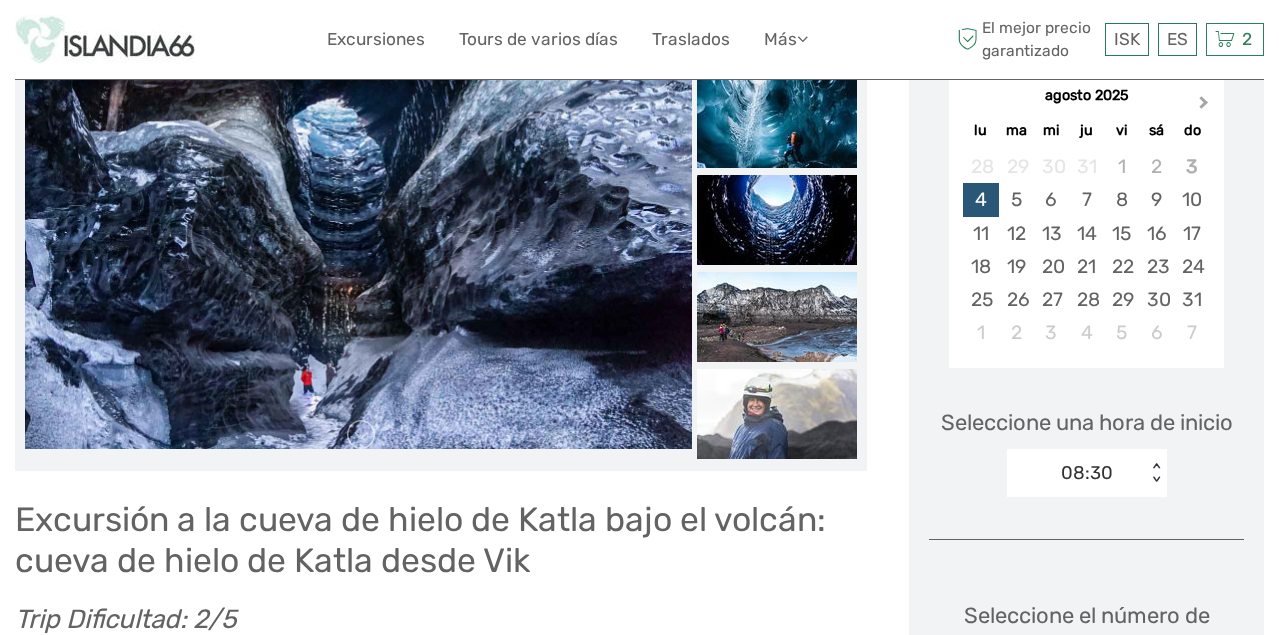 click on "Next Month" at bounding box center (1206, 107) 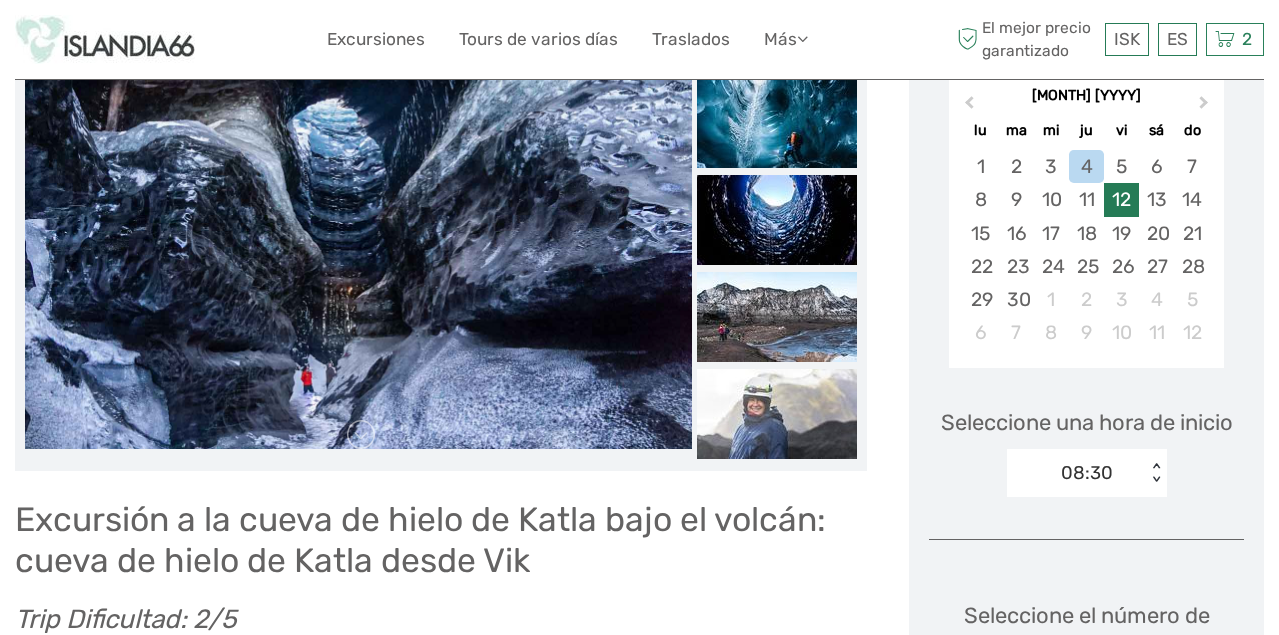 click on "12" at bounding box center (1121, 199) 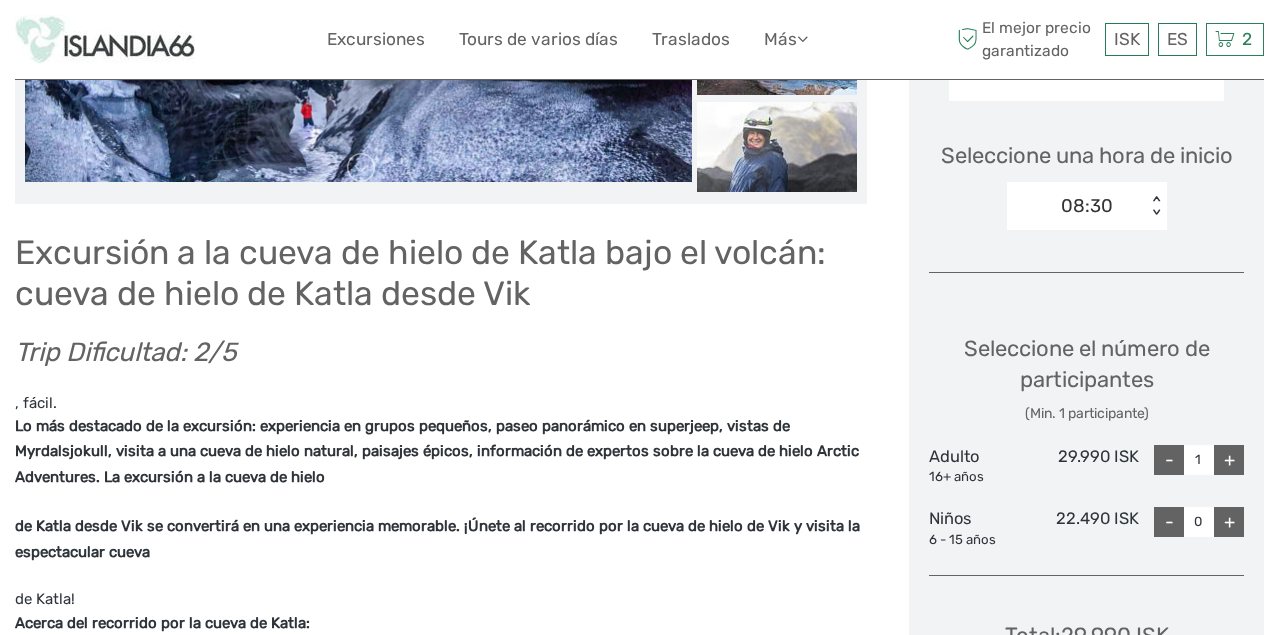 scroll, scrollTop: 681, scrollLeft: 0, axis: vertical 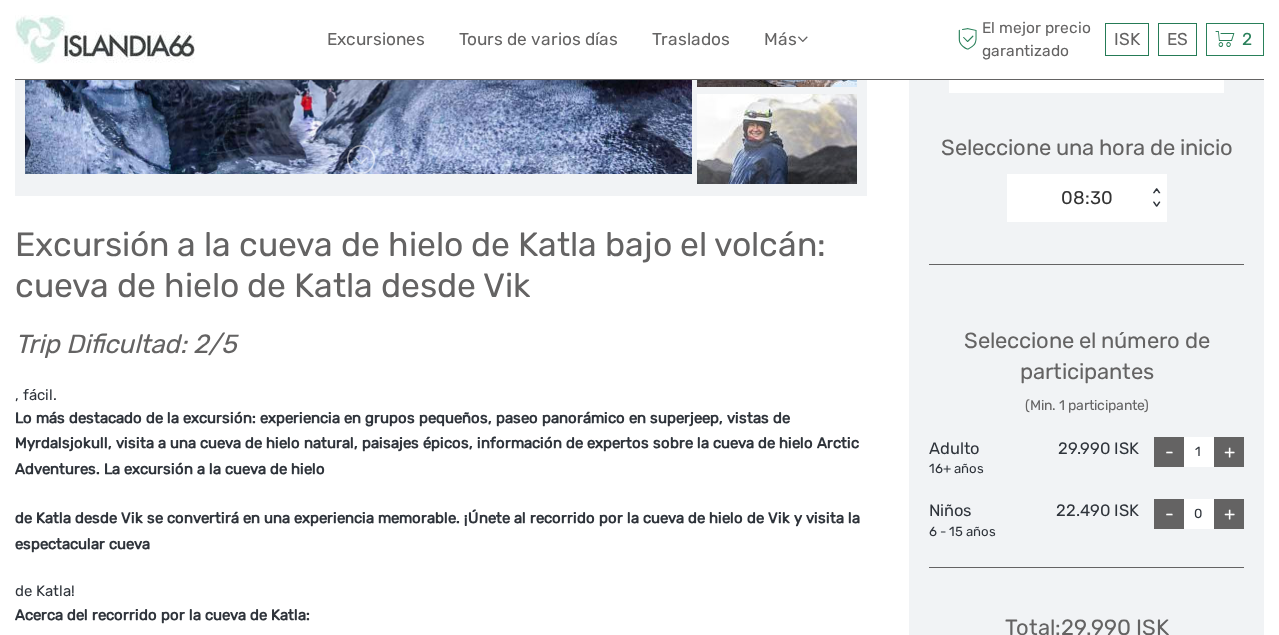 click on "+" at bounding box center (1229, 452) 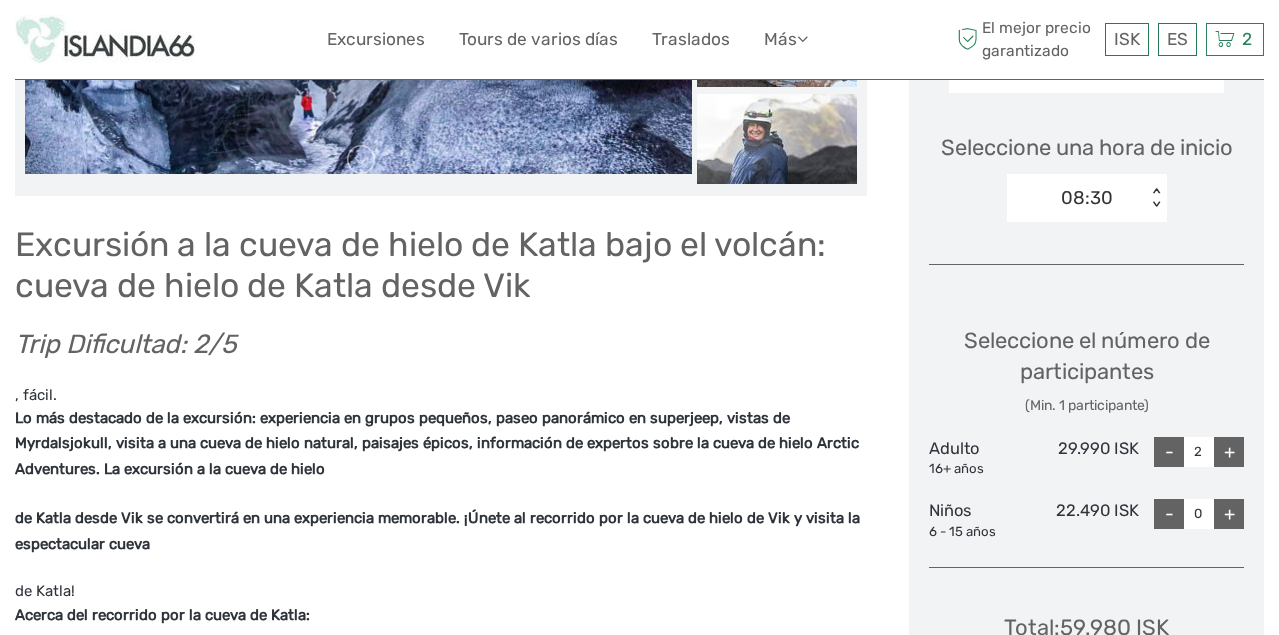 click on "+" at bounding box center [1229, 452] 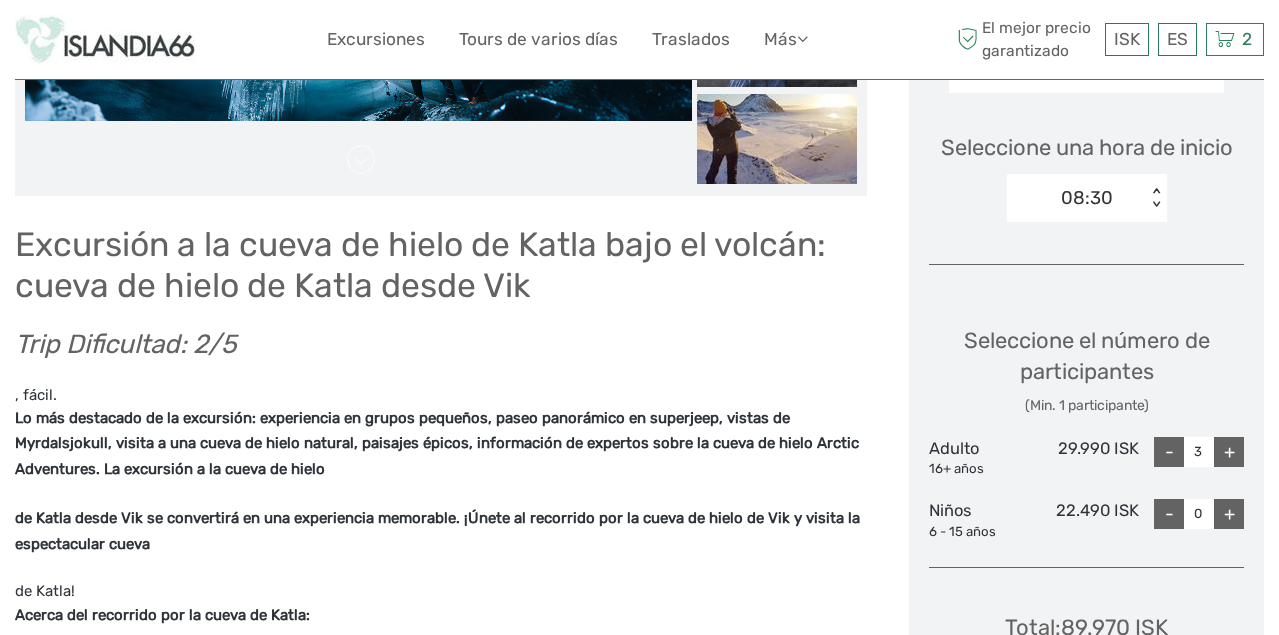 click on "+" at bounding box center (1229, 452) 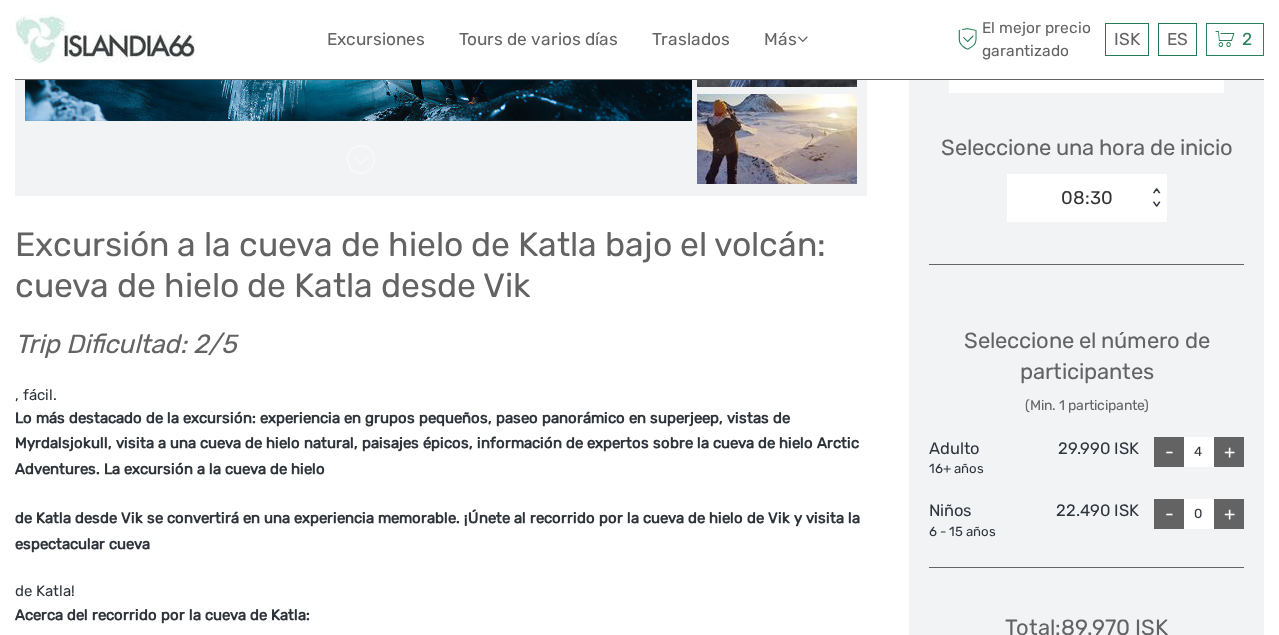click on "+" at bounding box center [1229, 452] 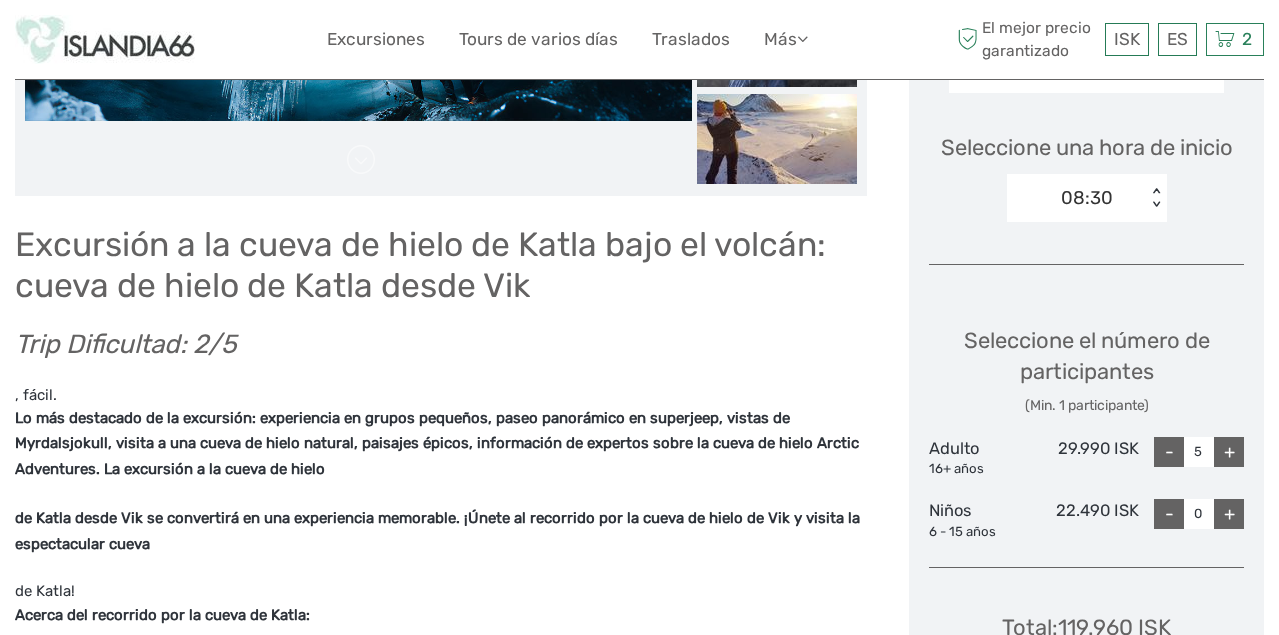click on "+" at bounding box center (1229, 452) 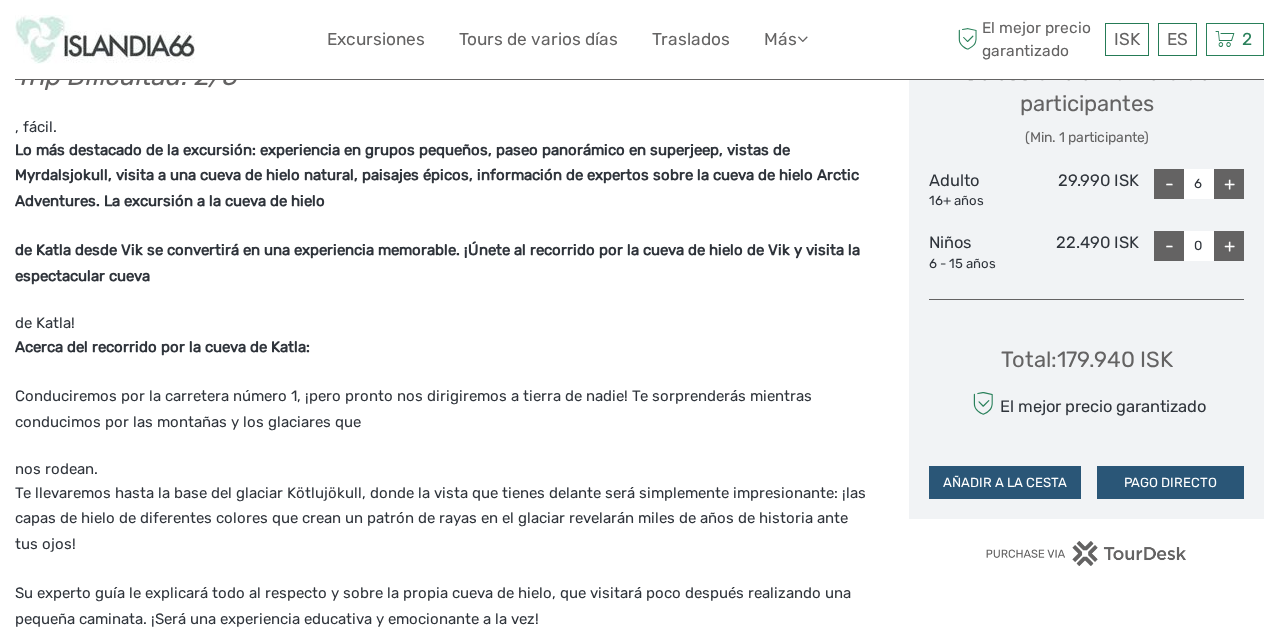 scroll, scrollTop: 951, scrollLeft: 0, axis: vertical 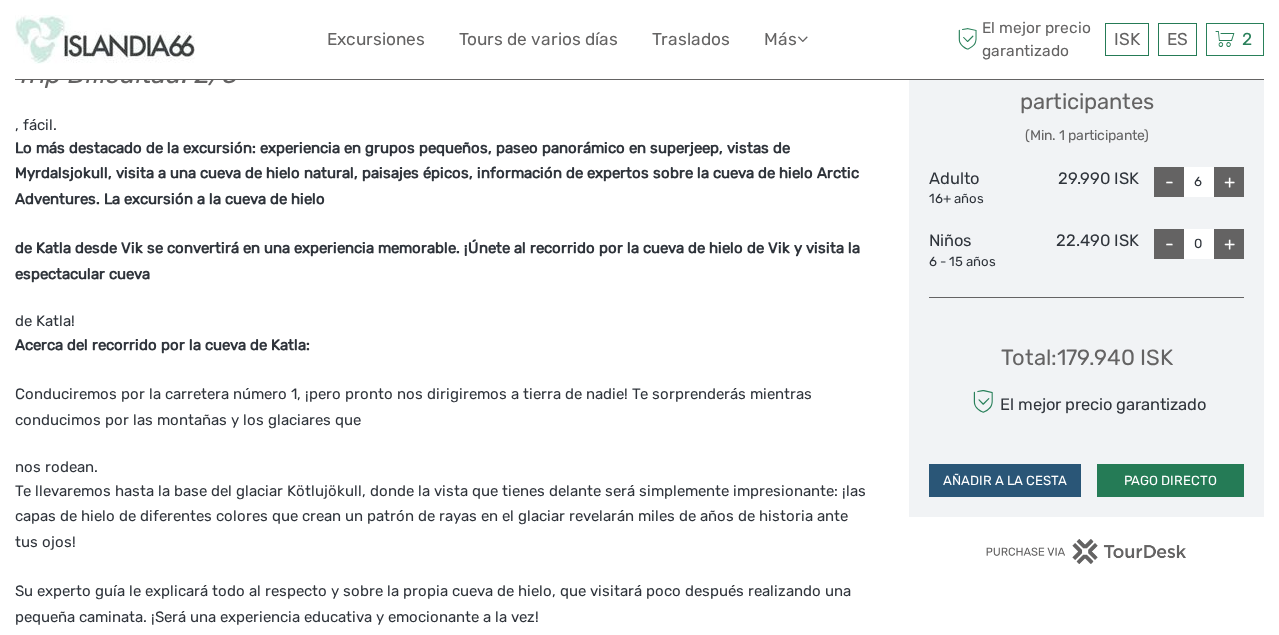 click on "PAGO DIRECTO" at bounding box center (1170, 481) 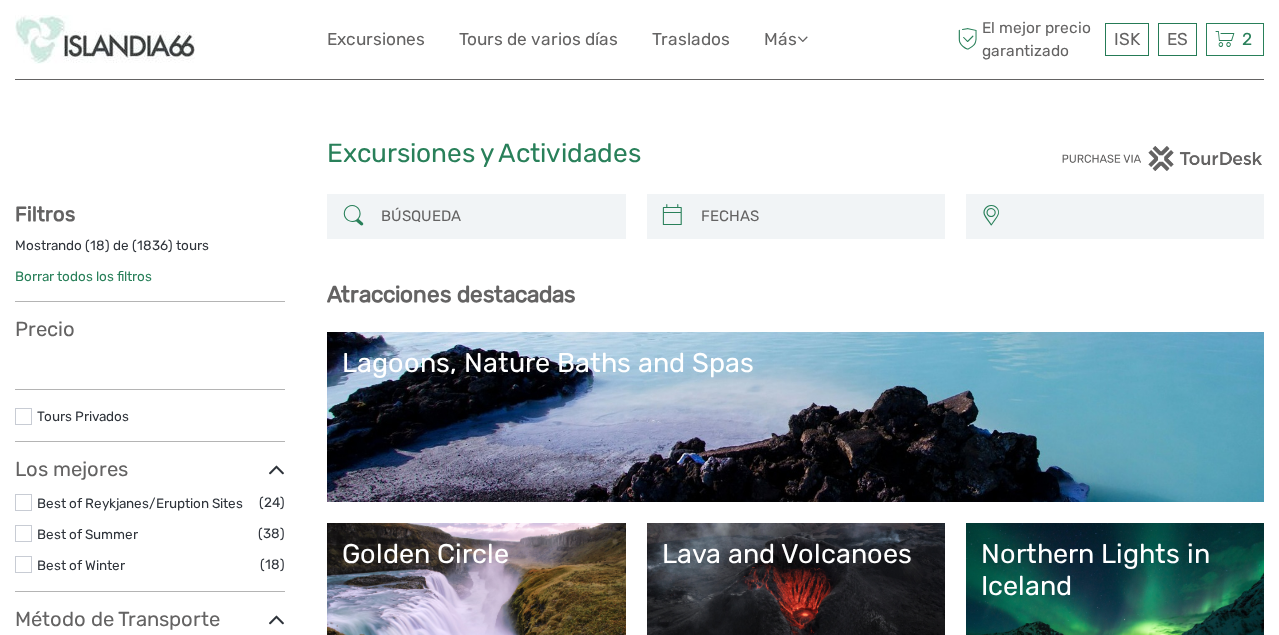 select 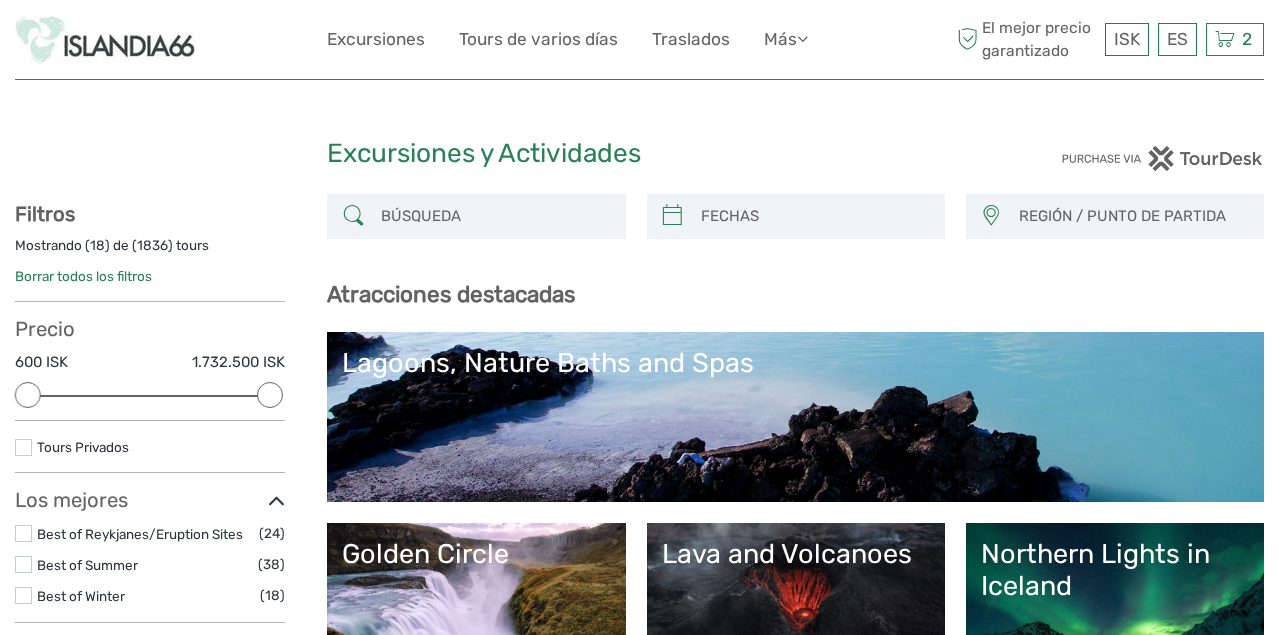 scroll, scrollTop: 0, scrollLeft: 0, axis: both 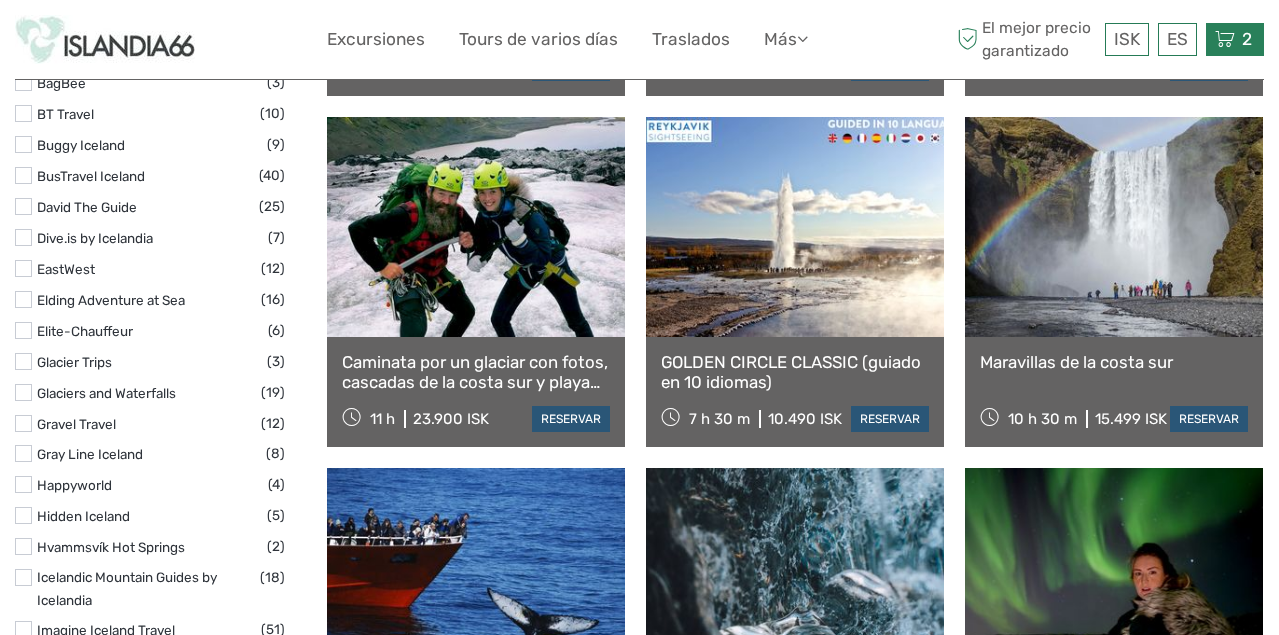 click on "2" at bounding box center [1247, 39] 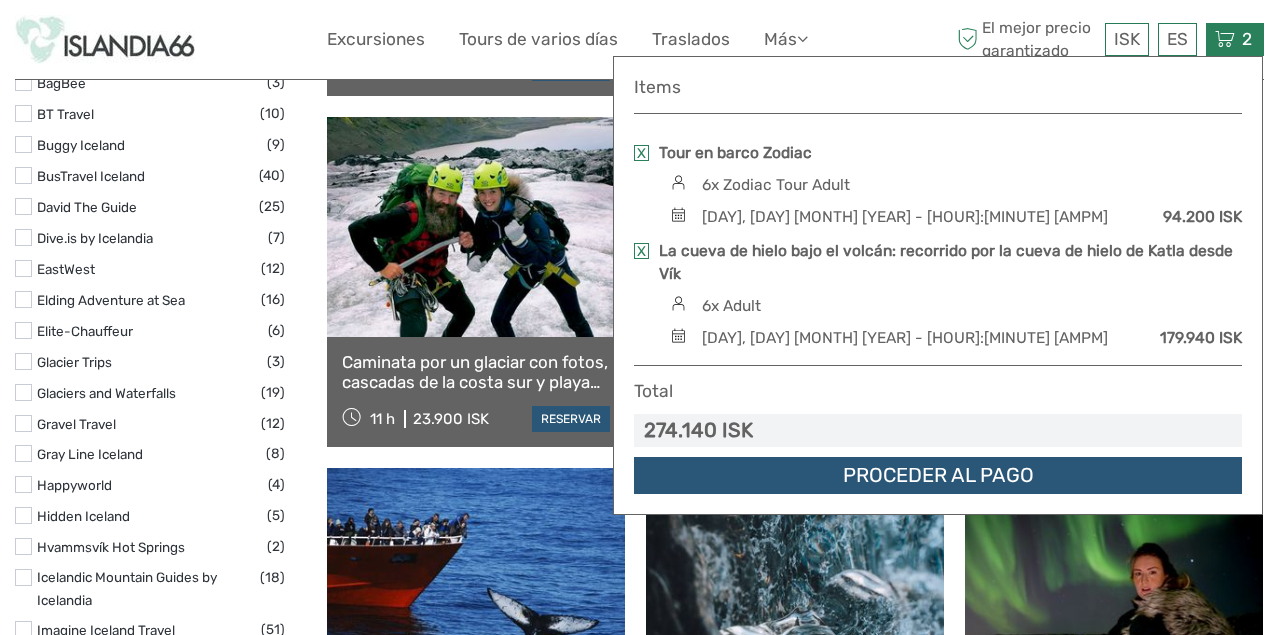 click at bounding box center [641, 153] 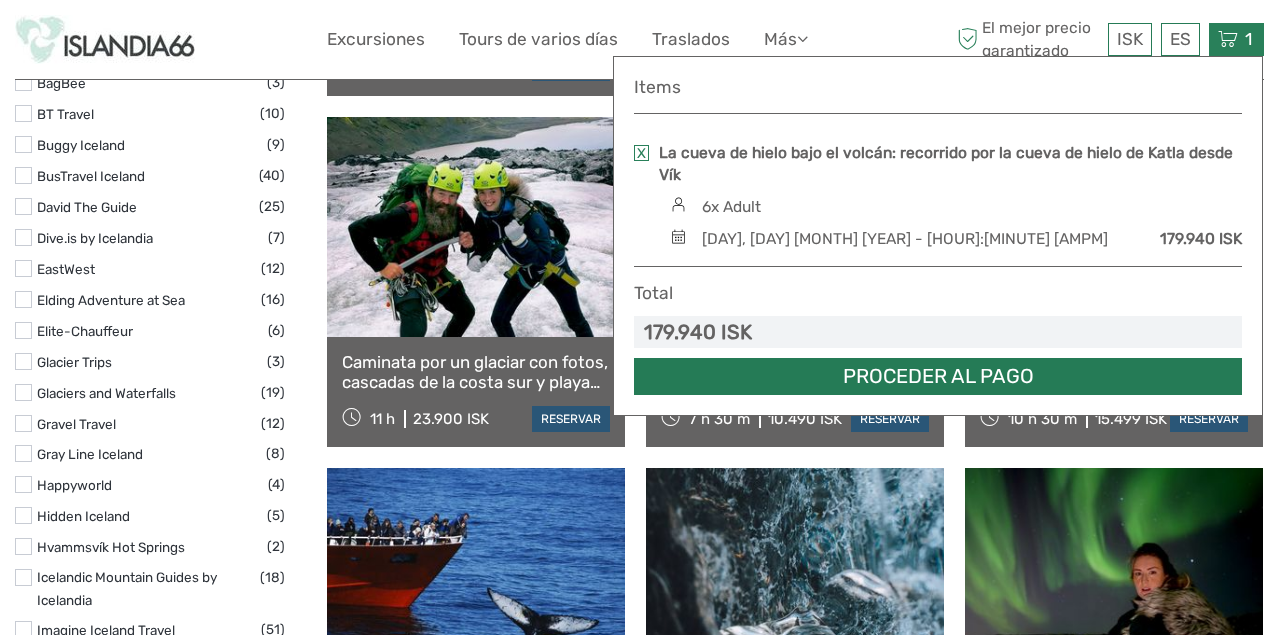 click on "Proceder al pago" at bounding box center (938, 376) 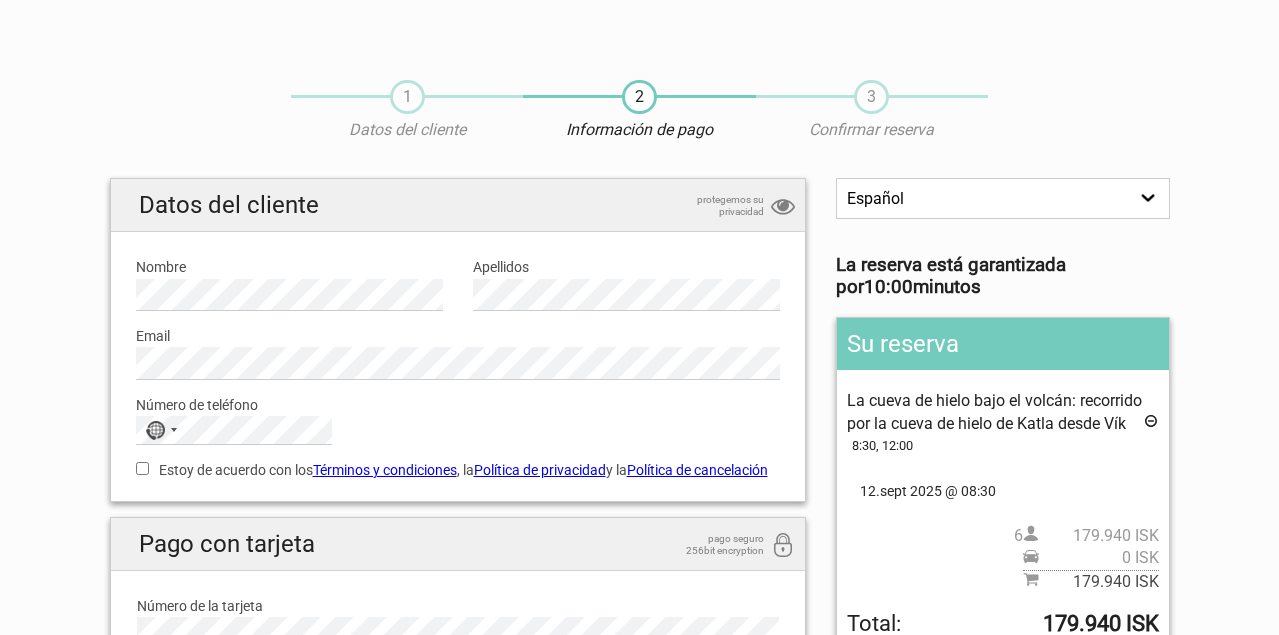 scroll, scrollTop: 0, scrollLeft: 0, axis: both 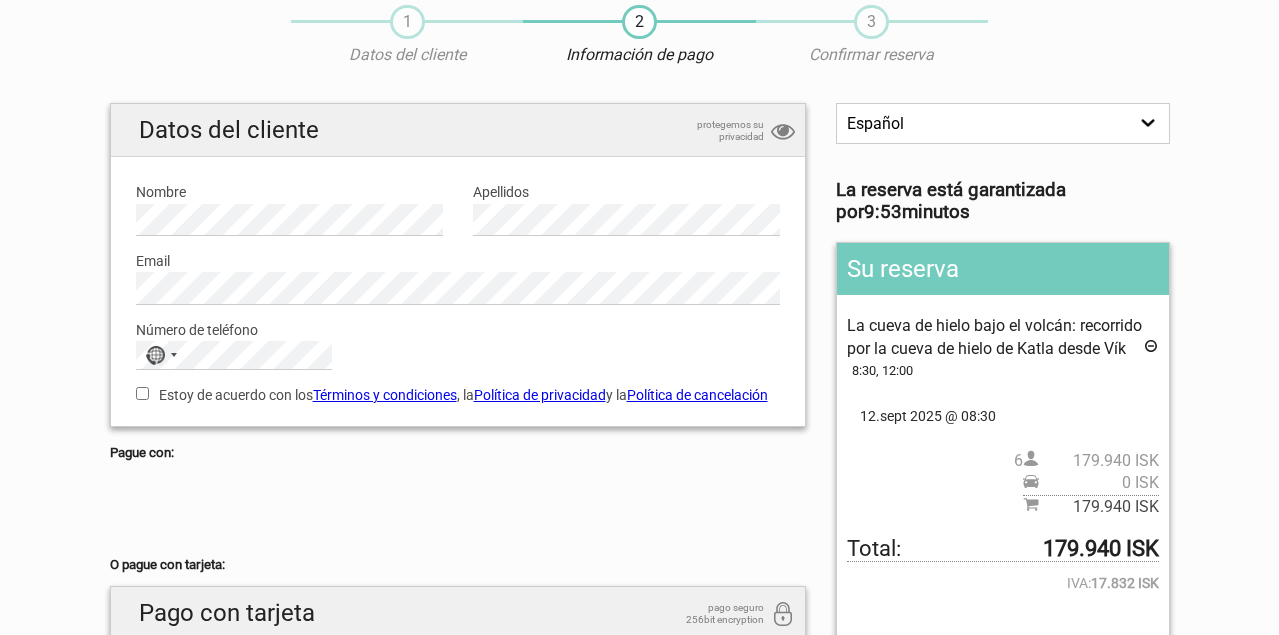 click on "Email
Por favor, indique una dirección email correcta." at bounding box center [458, 270] 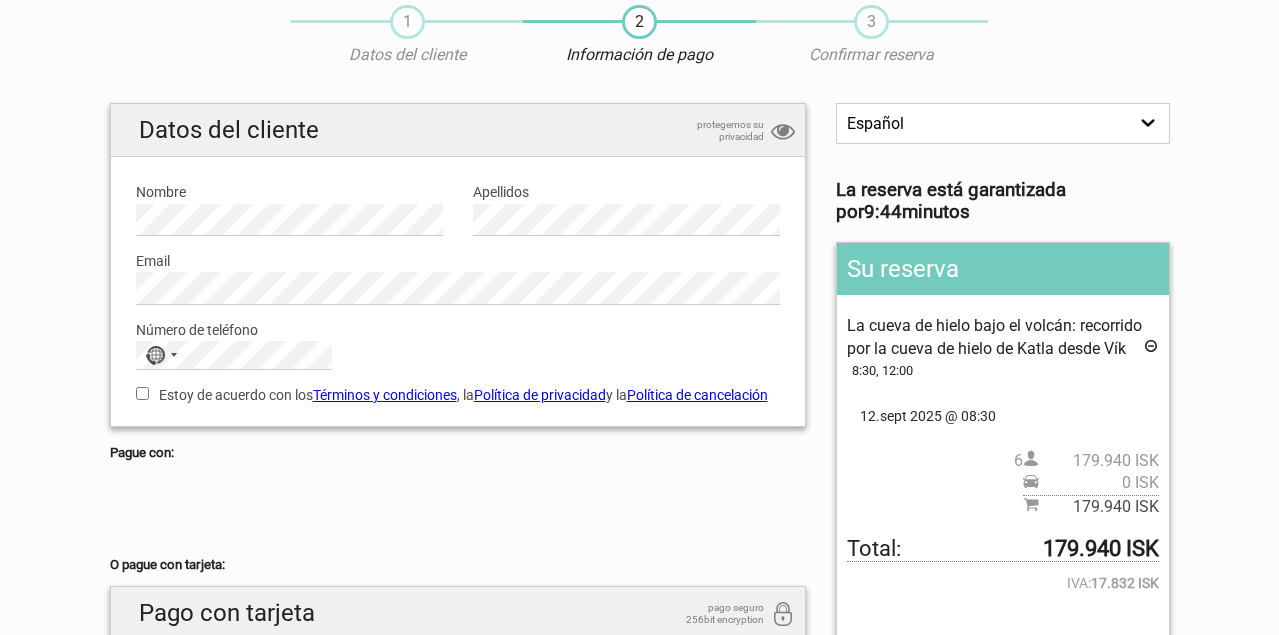 click on "Datos del cliente protegemos su privacidad
Nombre
Por favor, indique un nombre.
Apellidos
Por favor, indique apellidos.
Email
Por favor, indique una dirección email correcta.
Número de teléfono
No country selected 244 results found Afghanistan +93 Albania +355 Algeria +213 American Samoa +1 Andorra +376 Angola +244 Anguilla +1 Antigua & Barbuda +1 Argentina +54 Armenia +374 Aruba +297 Ascension Island +247 Australia +61 Austria +43 Azerbaijan +994 Bahamas +1 Bahrain +973 Bangladesh +880 Barbados +1 Belarus +375 Belgium +32 Belize +501 Benin +229 Bermuda +1 Bhutan +975 Bolivia +591 Bosnia & Herzegovina +387 Botswana +267 Brazil +55 British Indian Ocean Territory +246 British Virgin Islands +1 Brunei +673 Bulgaria" at bounding box center (458, 546) 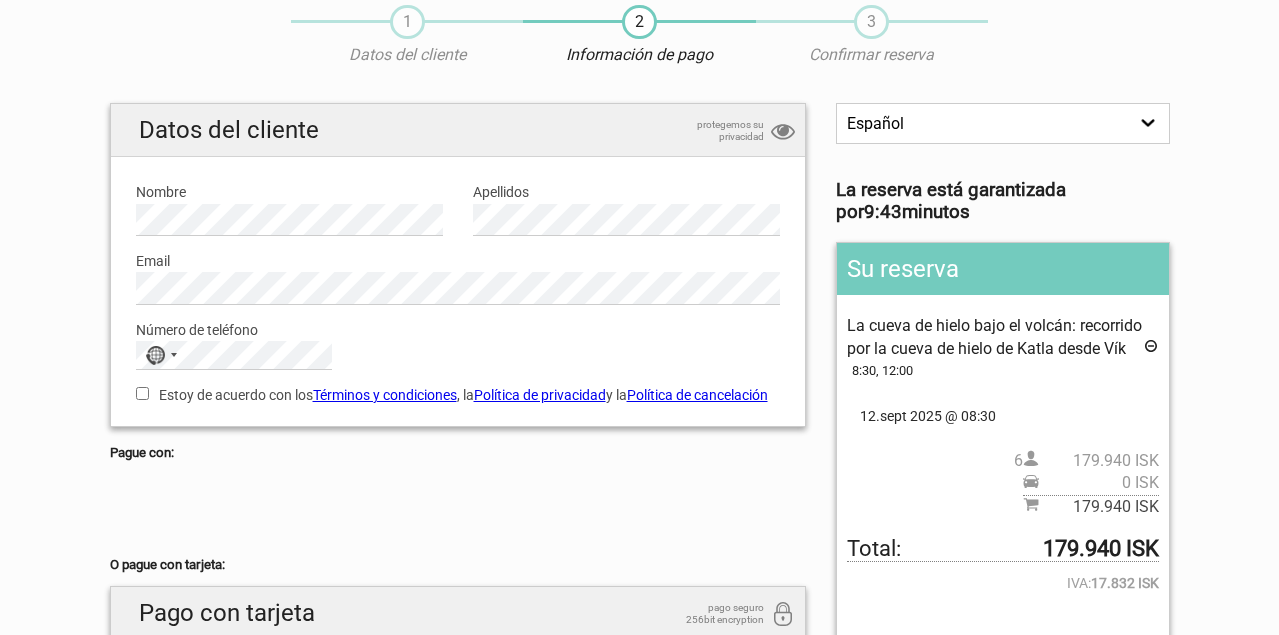click on "1
Datos del cliente
2
Información de pago
3
Confirmar reserva
English
Español
Deutsch
La reserva está garantizada por  9:43  minutos
Su reserva
La cueva de hielo bajo el volcán: recorrido por la cueva de hielo de Katla desde Vík
8:30, 12:00
Select an option
CANCELAR RECOGIDA
12.sept 2025 @ 08:30
6   179.940 ISK
0 ISK
179.940 ISK
Total:  IVA:
+1" at bounding box center [639, 487] 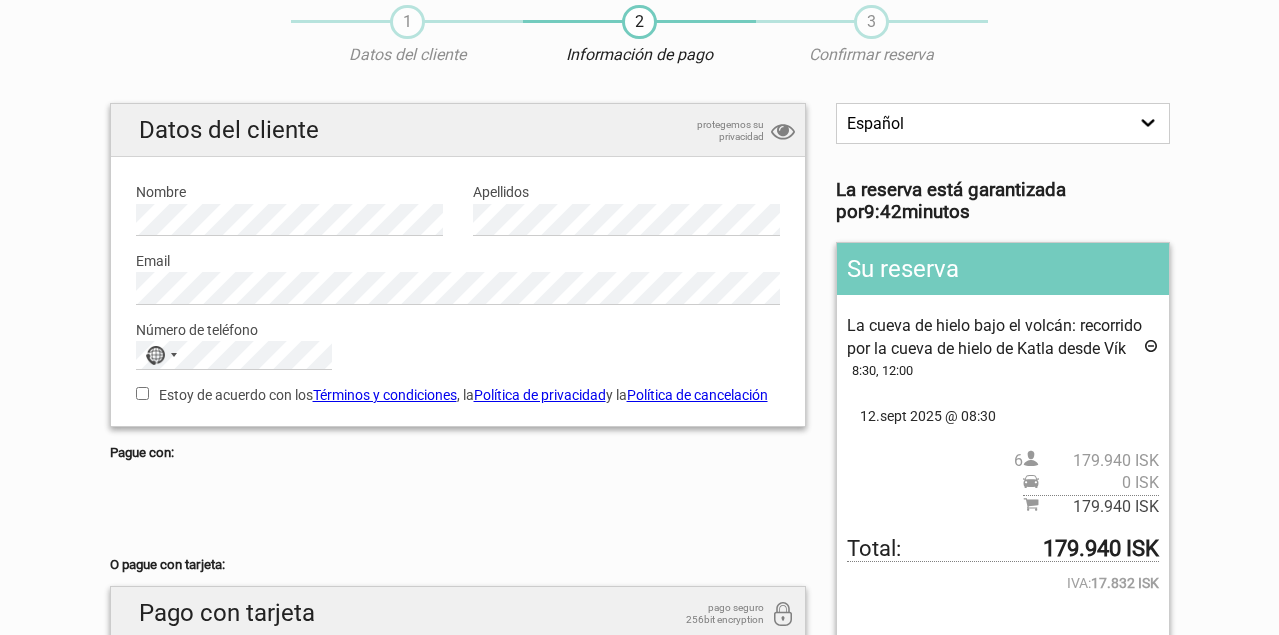 click on "Número de teléfono
No country selected 244 results found Afghanistan +93 Albania +355 Algeria +213 American Samoa +1 Andorra +376 Angola +244 Anguilla +1 Antigua & Barbuda +1 Argentina +54 Armenia +374 Aruba +297 Ascension Island +247 Australia +61 Austria +43 Azerbaijan +994 Bahamas +1 Bahrain +973 Bangladesh +880 Barbados +1 Belarus +375 Belgium +32 Belize +501 Benin +229 Bermuda +1 Bhutan +975 Bolivia +591 Bosnia & Herzegovina +387 Botswana +267 Brazil +55 British Indian Ocean Territory +246 British Virgin Islands +1 Brunei +673 Bulgaria +359 Burkina Faso +226 Burundi +257 Cambodia +855 Cameroon +237 Canada +1 Cape Verde +238 Caribbean Netherlands +599 Cayman Islands +1 Central African Republic +236 Chad +235 Chile +56 China +86 Christmas Island +61 Cocos (Keeling) Islands +61 Colombia +57 Comoros +269 Congo - Brazzaville +242 Congo - Kinshasa +243 Cook Islands +682 Costa Rica +501 Croatia +385 Cuba +53 Curaçao +599 Cyprus +357 Czechia +420 Côte d’Ivoire +225 Denmark +45 +1" at bounding box center [458, 337] 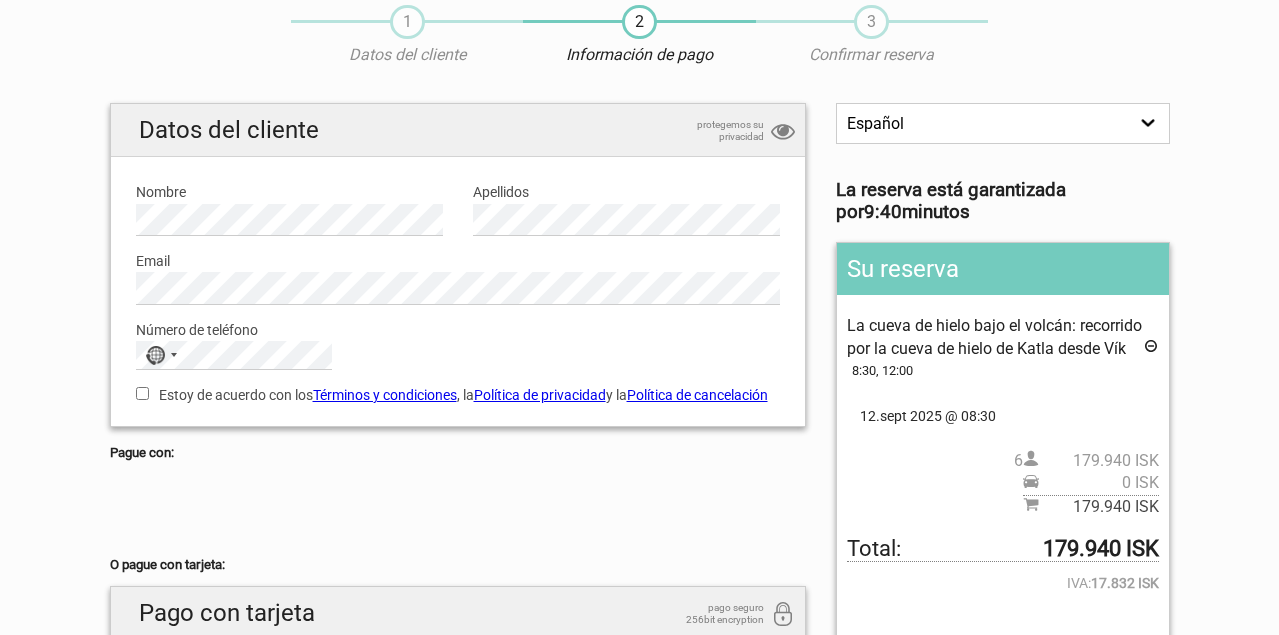click on "Número de teléfono
No country selected 244 results found Afghanistan +93 Albania +355 Algeria +213 American Samoa +1 Andorra +376 Angola +244 Anguilla +1 Antigua & Barbuda +1 Argentina +54 Armenia +374 Aruba +297 Ascension Island +247 Australia +61 Austria +43 Azerbaijan +994 Bahamas +1 Bahrain +973 Bangladesh +880 Barbados +1 Belarus +375 Belgium +32 Belize +501 Benin +229 Bermuda +1 Bhutan +975 Bolivia +591 Bosnia & Herzegovina +387 Botswana +267 Brazil +55 British Indian Ocean Territory +246 British Virgin Islands +1 Brunei +673 Bulgaria +359 Burkina Faso +226 Burundi +257 Cambodia +855 Cameroon +237 Canada +1 Cape Verde +238 Caribbean Netherlands +599 Cayman Islands +1 Central African Republic +236 Chad +235 Chile +56 China +86 Christmas Island +61 Cocos (Keeling) Islands +61 Colombia +57 Comoros +269 Congo - Brazzaville +242 Congo - Kinshasa +243 Cook Islands +682 Costa Rica +501 Croatia +385 Cuba +53 Curaçao +599 Cyprus +357 Czechia +420 Côte d’Ivoire +225 Denmark +45 +1" at bounding box center [458, 337] 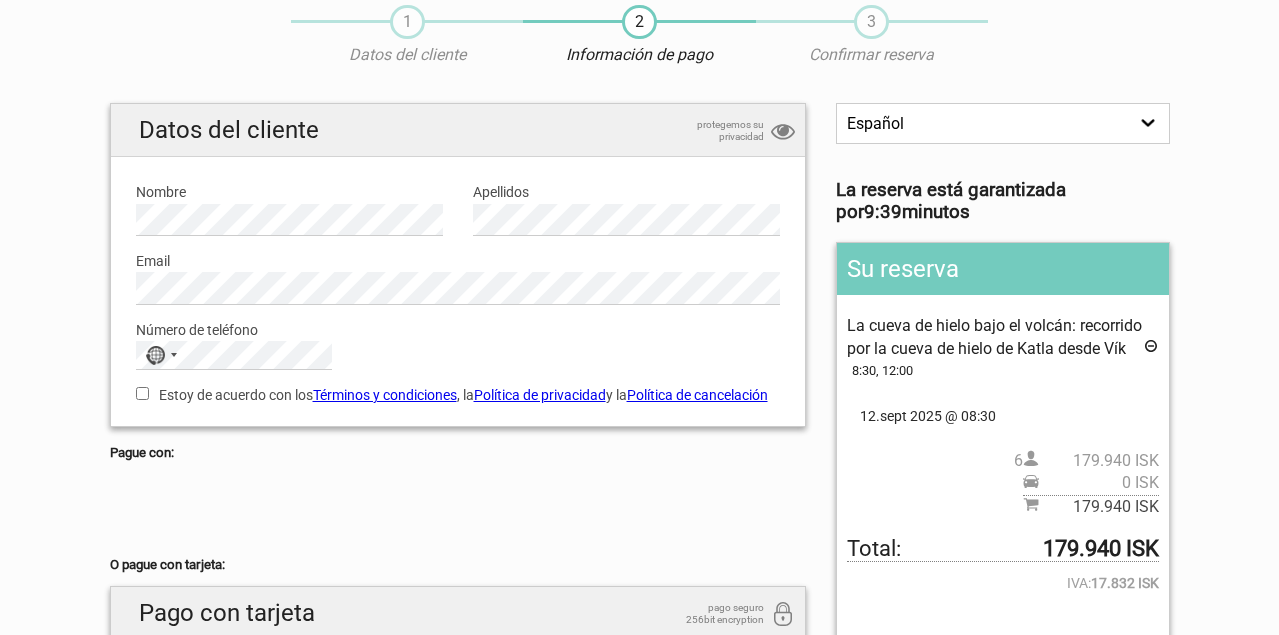 click on "Datos del cliente protegemos su privacidad
Nombre
Por favor, indique un nombre.
Apellidos
Por favor, indique apellidos.
Email
Por favor, indique una dirección email correcta.
Número de teléfono
No country selected 244 results found Afghanistan +93 Albania +355 Algeria +213 American Samoa +1 Andorra +376 Angola +244 Anguilla +1 Antigua & Barbuda +1 Argentina +54 Armenia +374 Aruba +297 Ascension Island +247 Australia +61 Austria +43 Azerbaijan +994 Bahamas +1 Bahrain +973 Bangladesh +880 Barbados +1 Belarus +375 Belgium +32 Belize +501 Benin +229 Bermuda +1 Bhutan +975 Bolivia +591 Bosnia & Herzegovina +387 Botswana +267 Brazil +55 British Indian Ocean Territory +246 British Virgin Islands +1 Brunei +673 Bulgaria +359 Burkina Faso" at bounding box center [458, 265] 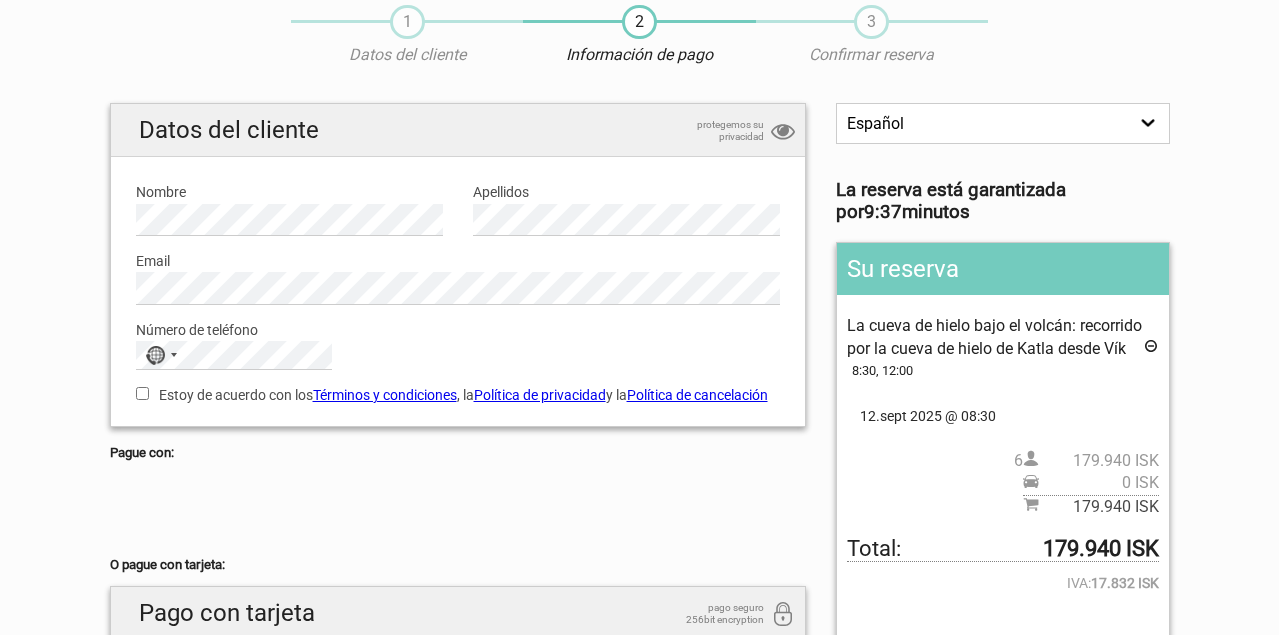 click on "Número de teléfono" at bounding box center [458, 330] 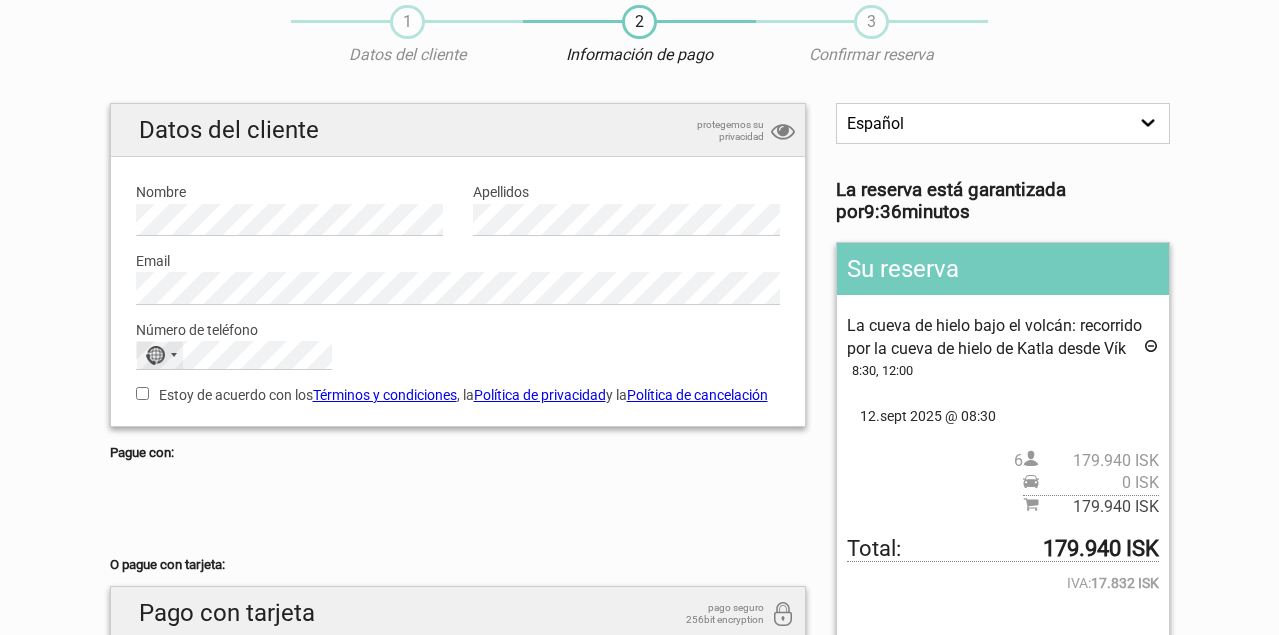 click on "No country selected" at bounding box center [155, 355] 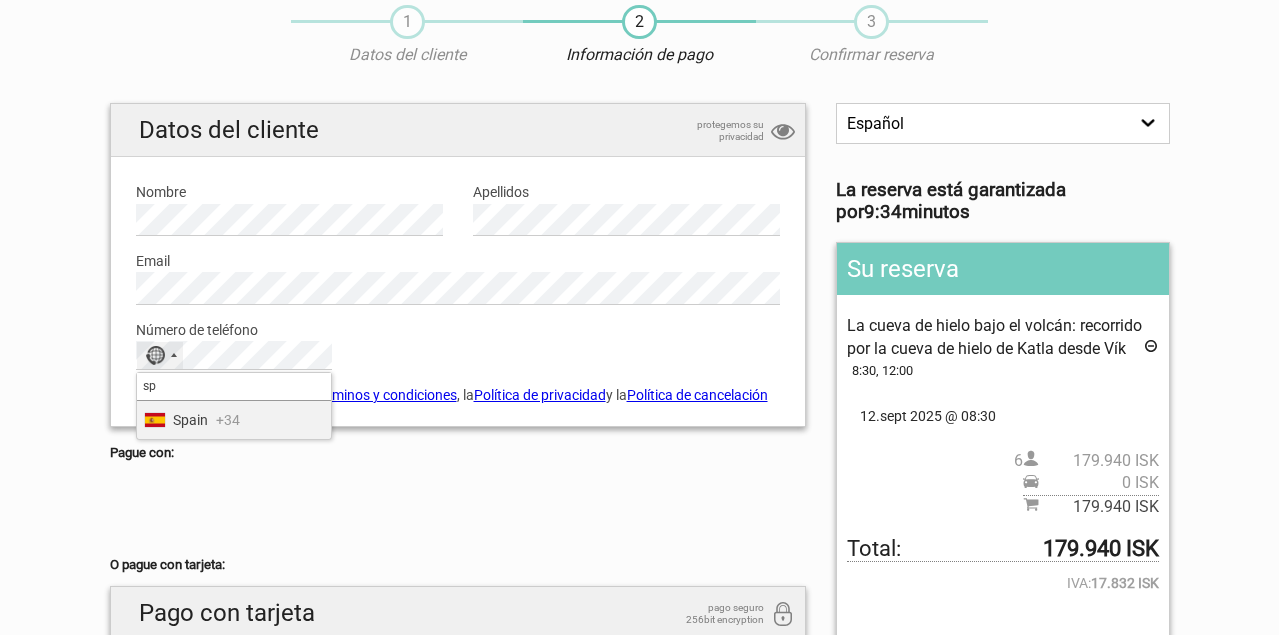 type on "sp" 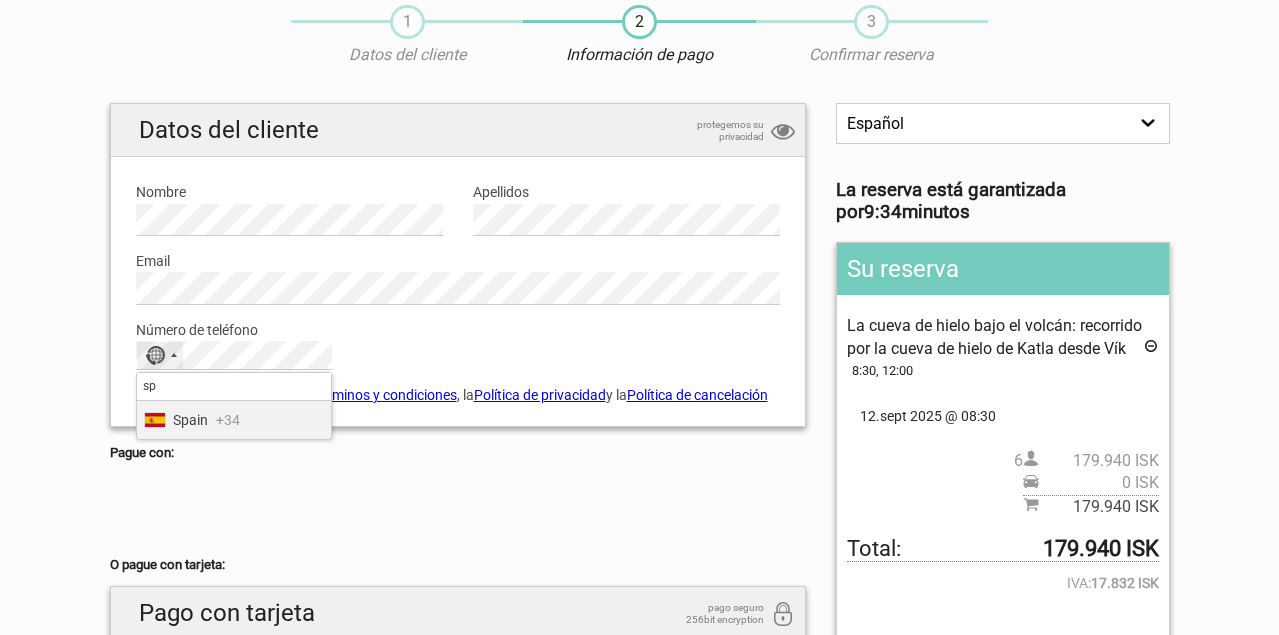 click on "Spain" at bounding box center [190, 420] 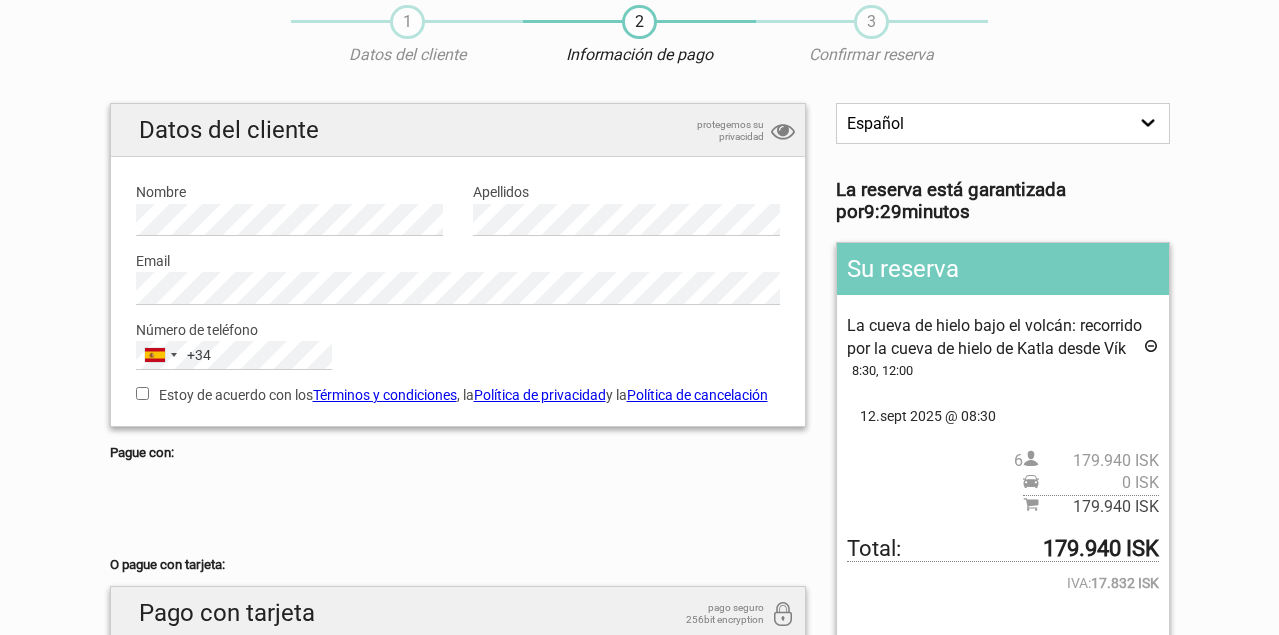 click on "Estoy de acuerdo con los  Términos y condiciones , la  Política de privacidad  y la  Política de cancelación" at bounding box center [142, 393] 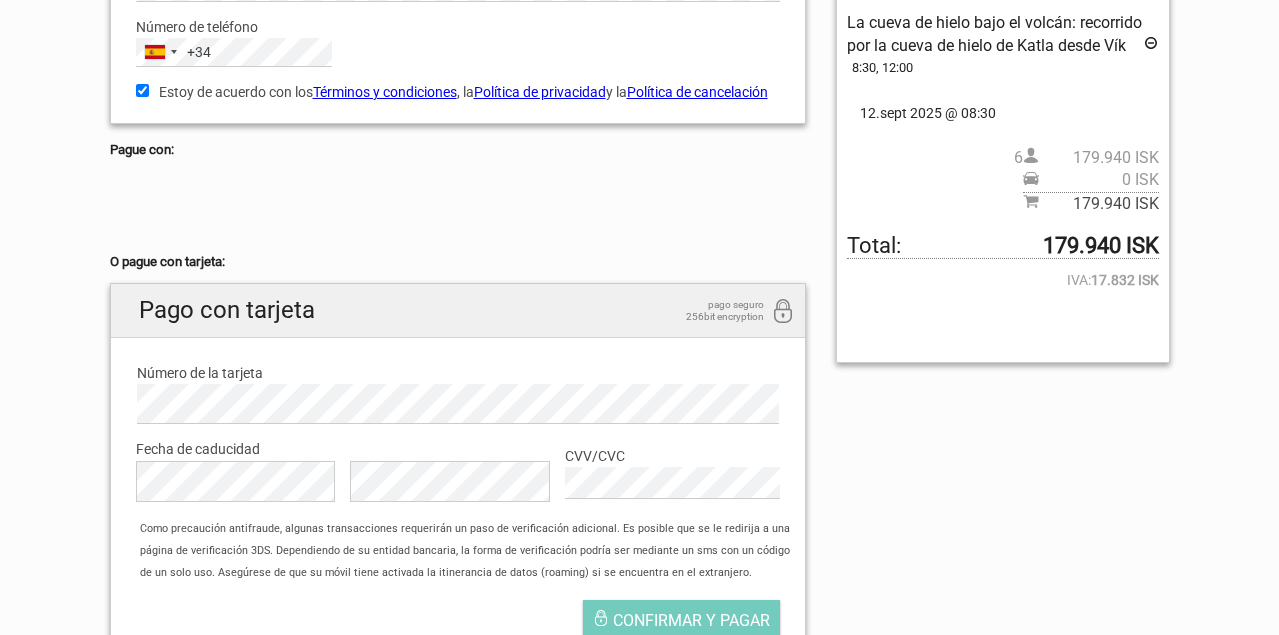 scroll, scrollTop: 424, scrollLeft: 0, axis: vertical 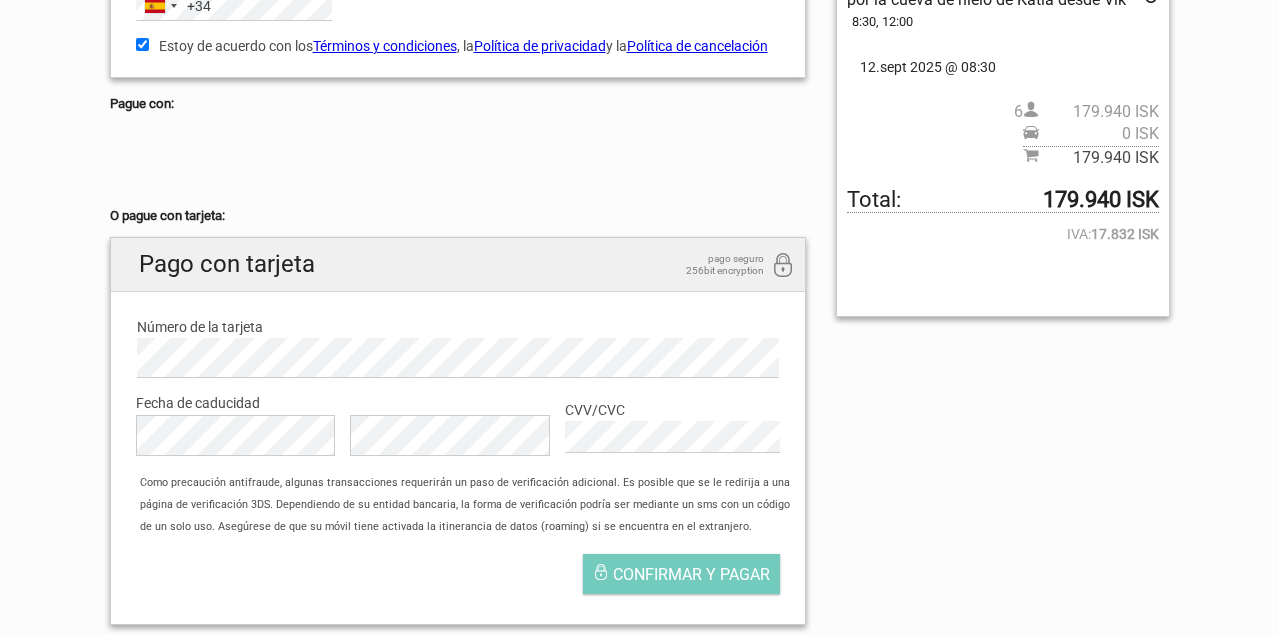 click on "Como precaución antifraude, algunas transacciones requerirán un paso de verificación adicional. Es posible que se le redirija a una página de verificación 3DS. Dependiendo de su entidad bancaria, la forma de verificación podría ser mediante un sms con un código de un solo uso. Asegúrese de que su móvil tiene activada la itinerancia de datos (roaming) si se encuentra en el extranjero." at bounding box center (467, 505) 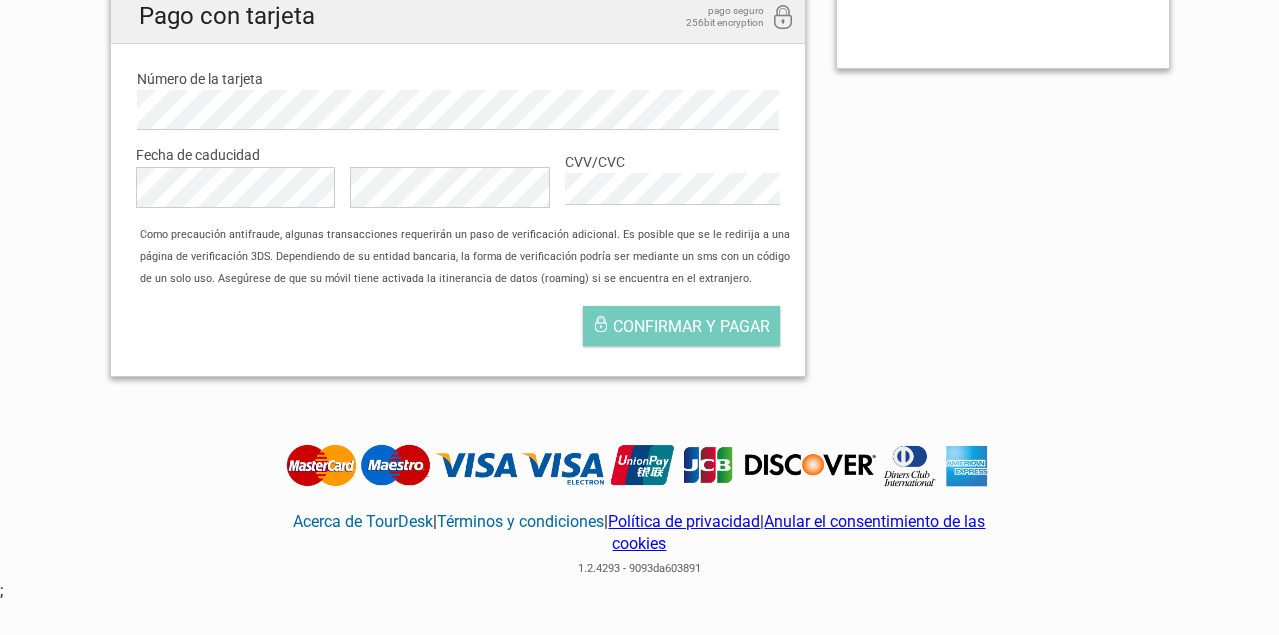 scroll, scrollTop: 673, scrollLeft: 0, axis: vertical 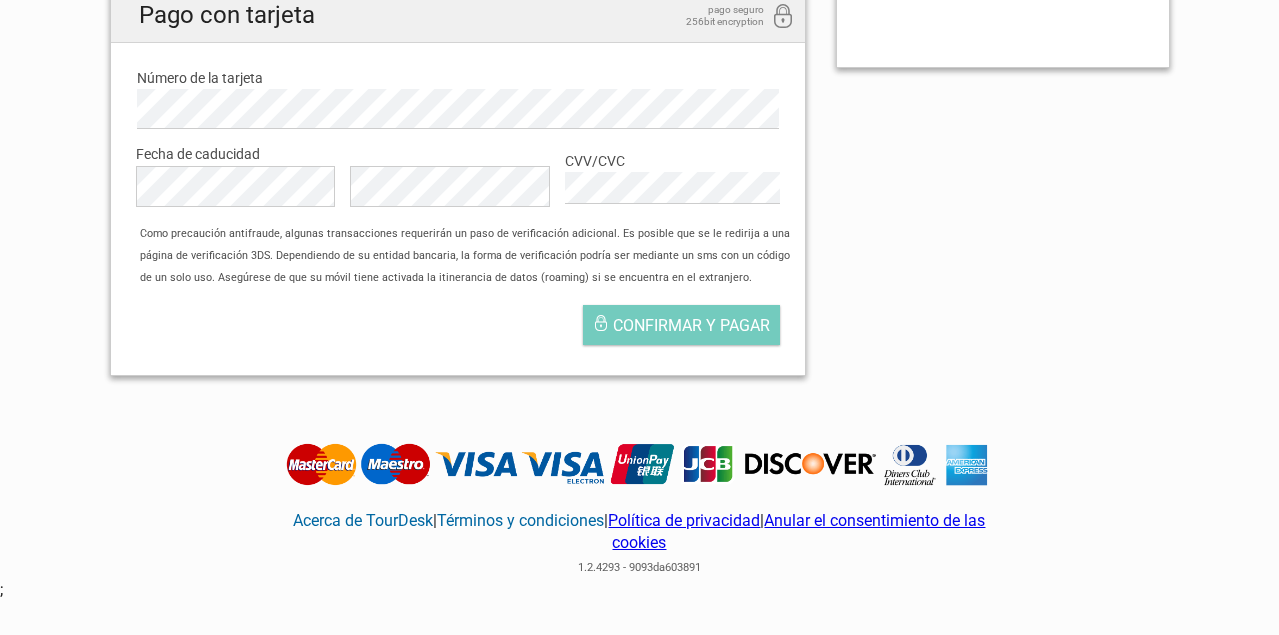 click on "Confirmar y pagar" at bounding box center (458, 330) 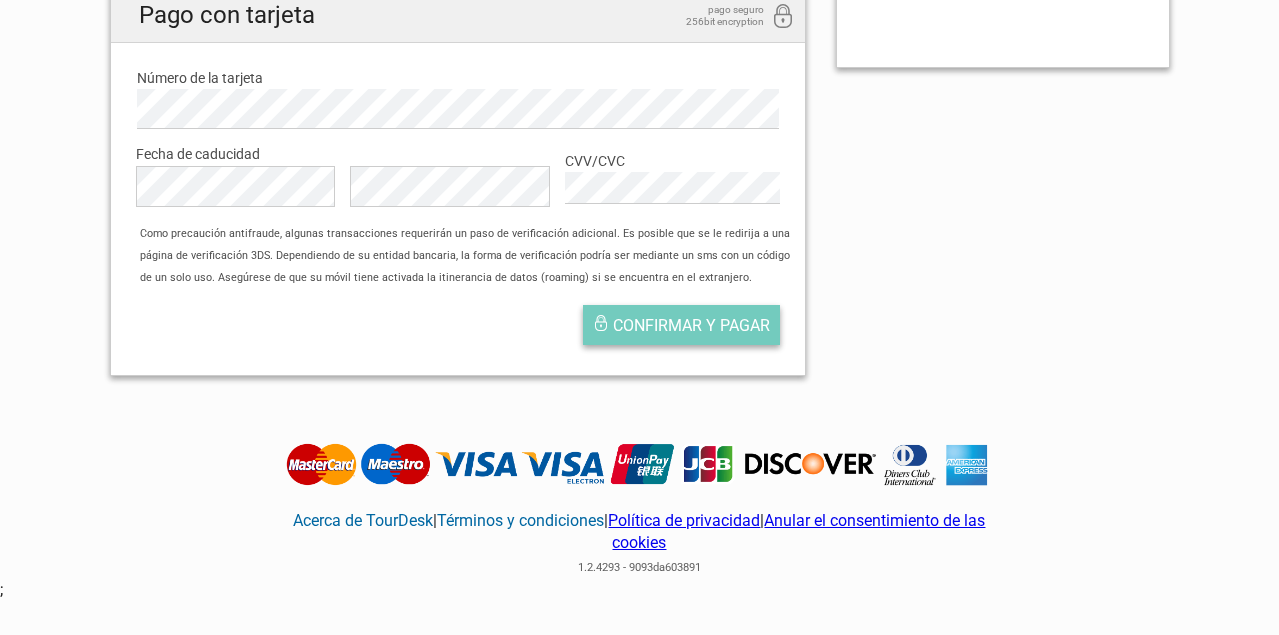 click on "Confirmar y pagar" at bounding box center (691, 325) 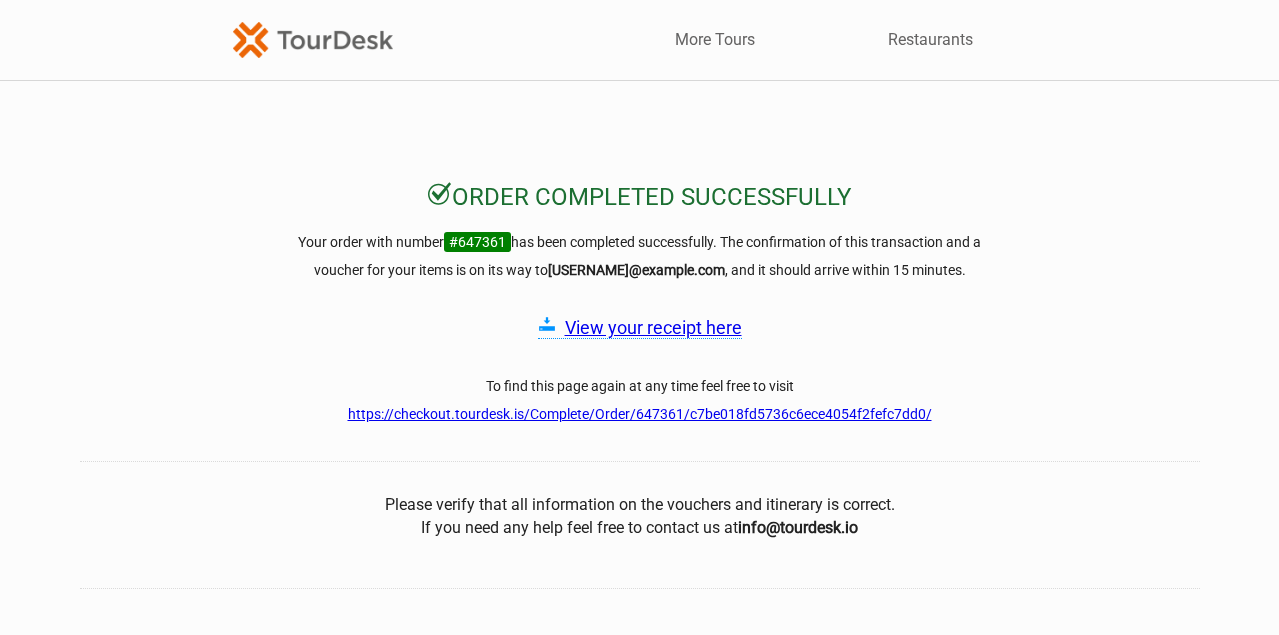 scroll, scrollTop: 0, scrollLeft: 0, axis: both 